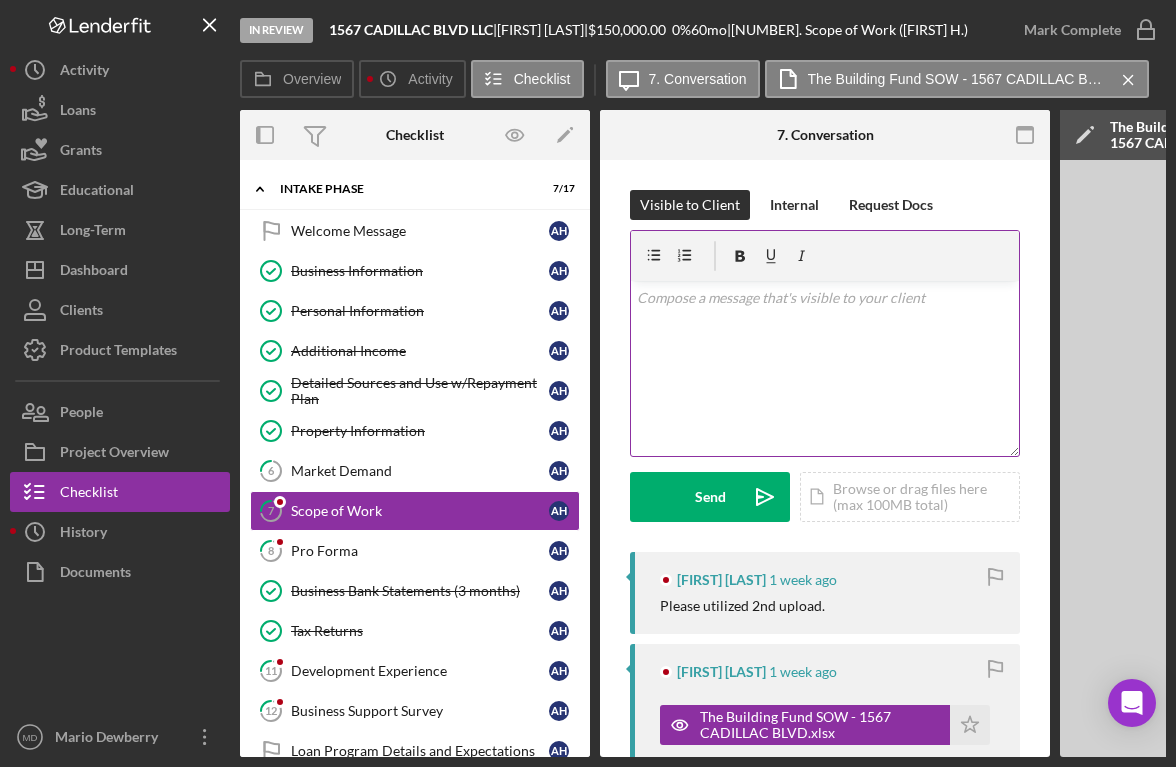 scroll, scrollTop: 0, scrollLeft: 0, axis: both 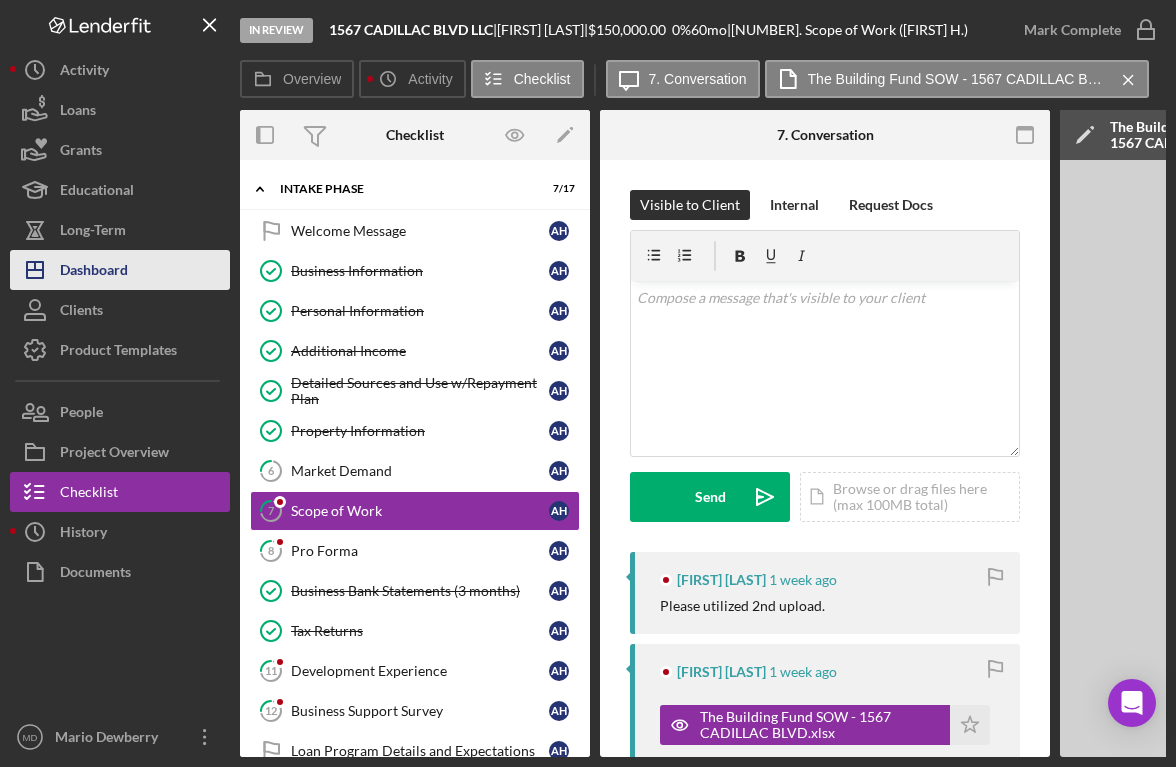 click on "Dashboard" at bounding box center (94, 272) 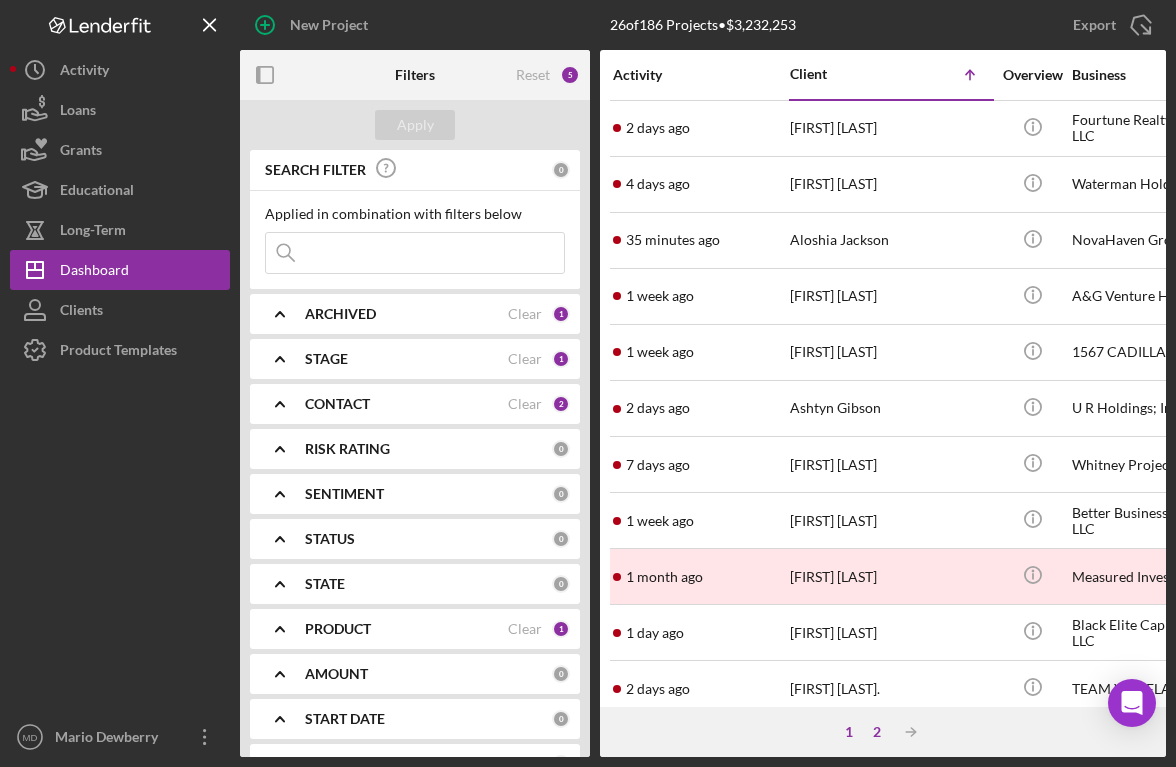 click on "2" at bounding box center (877, 732) 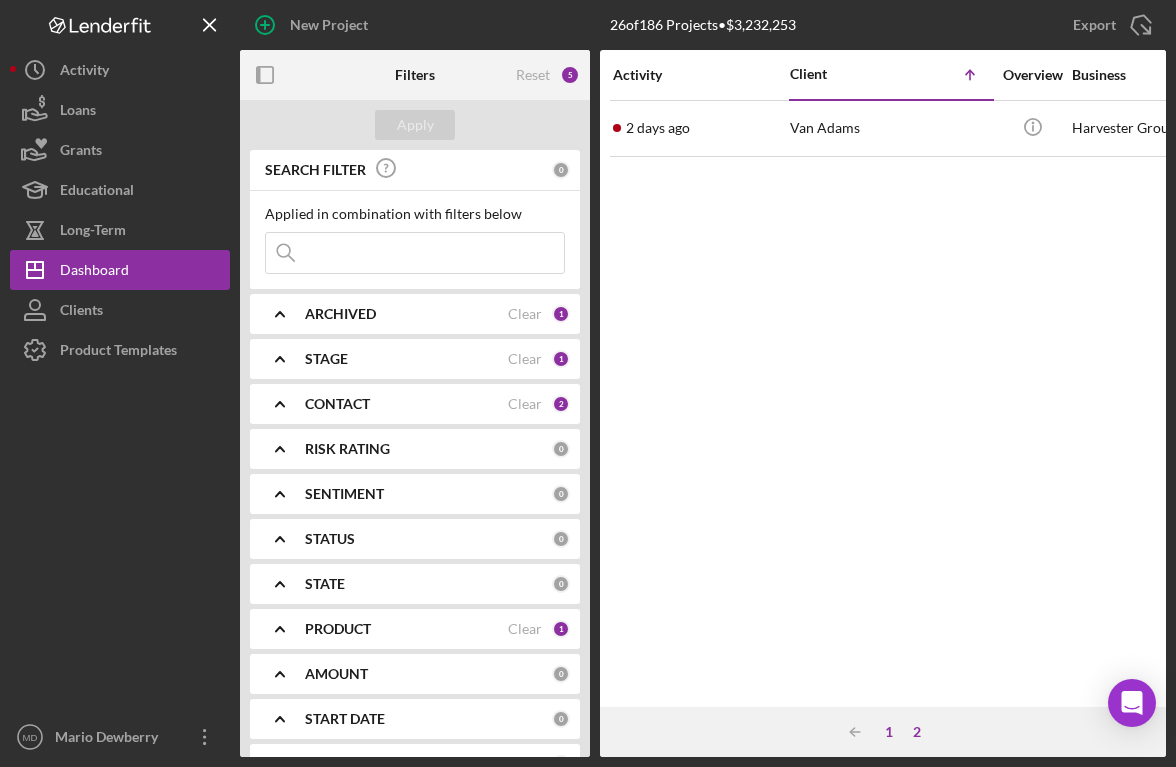 click on "1" at bounding box center (889, 732) 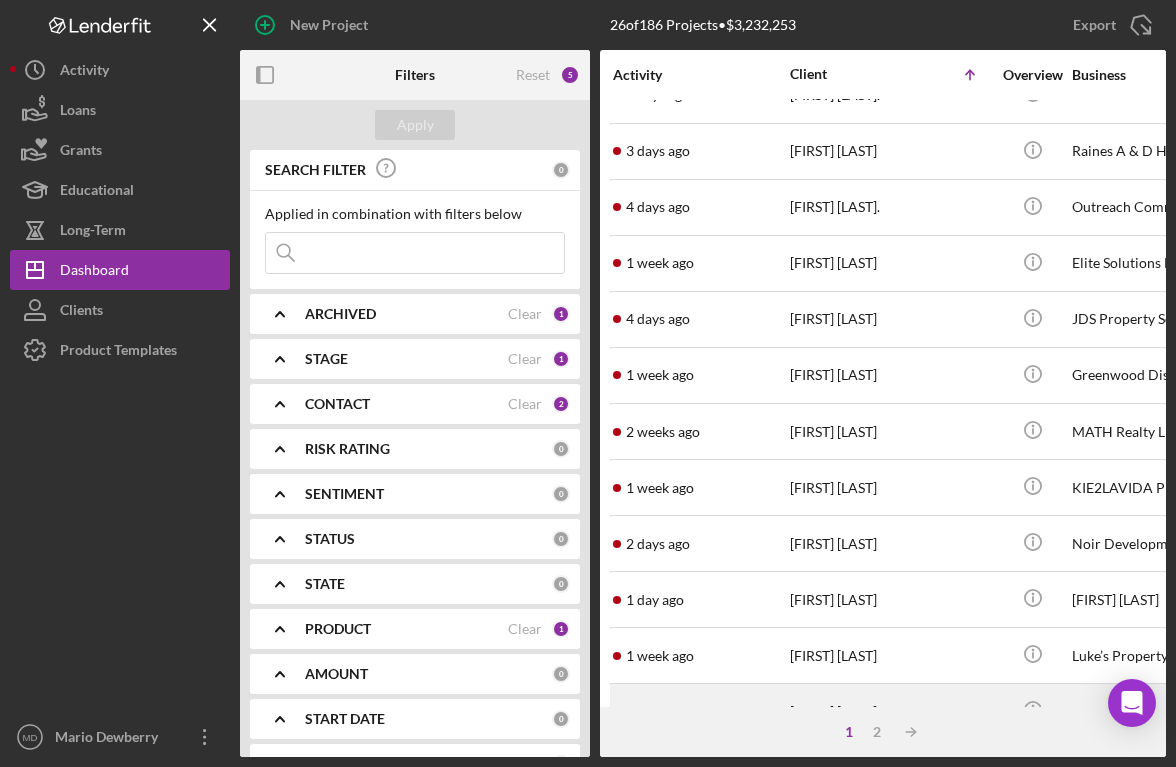 scroll, scrollTop: 593, scrollLeft: 0, axis: vertical 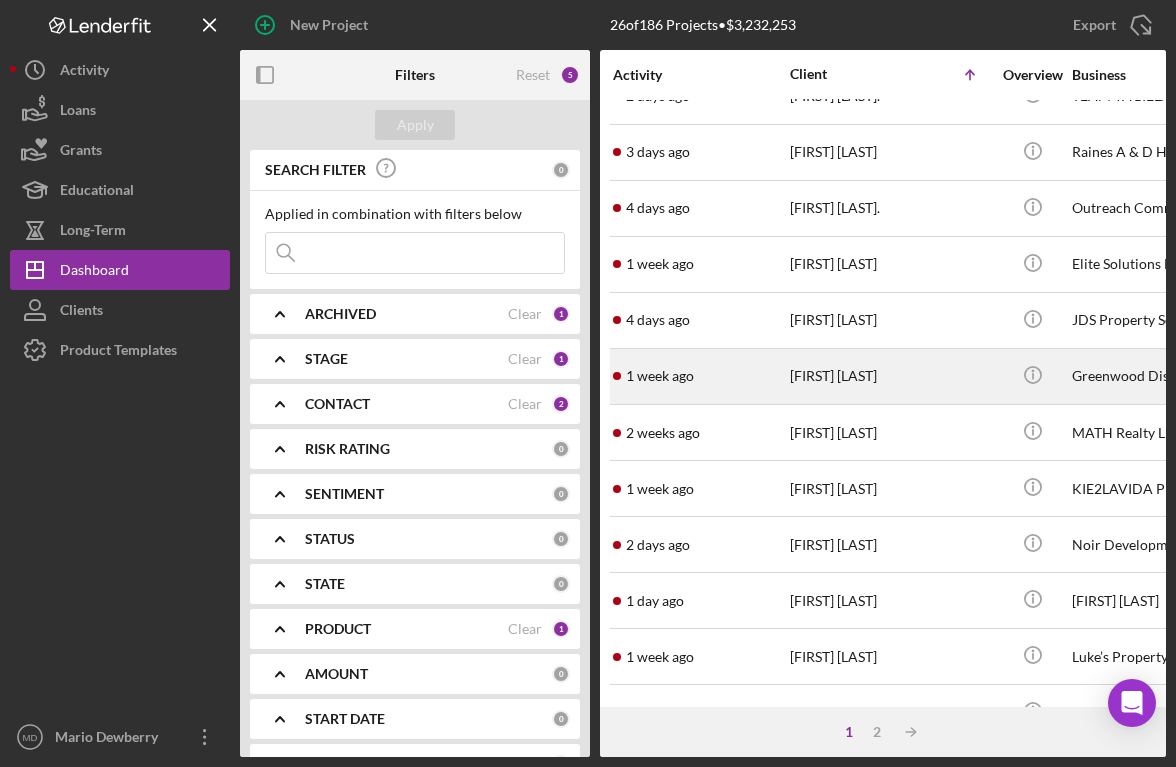click on "[FIRST] [LAST]" at bounding box center (890, 376) 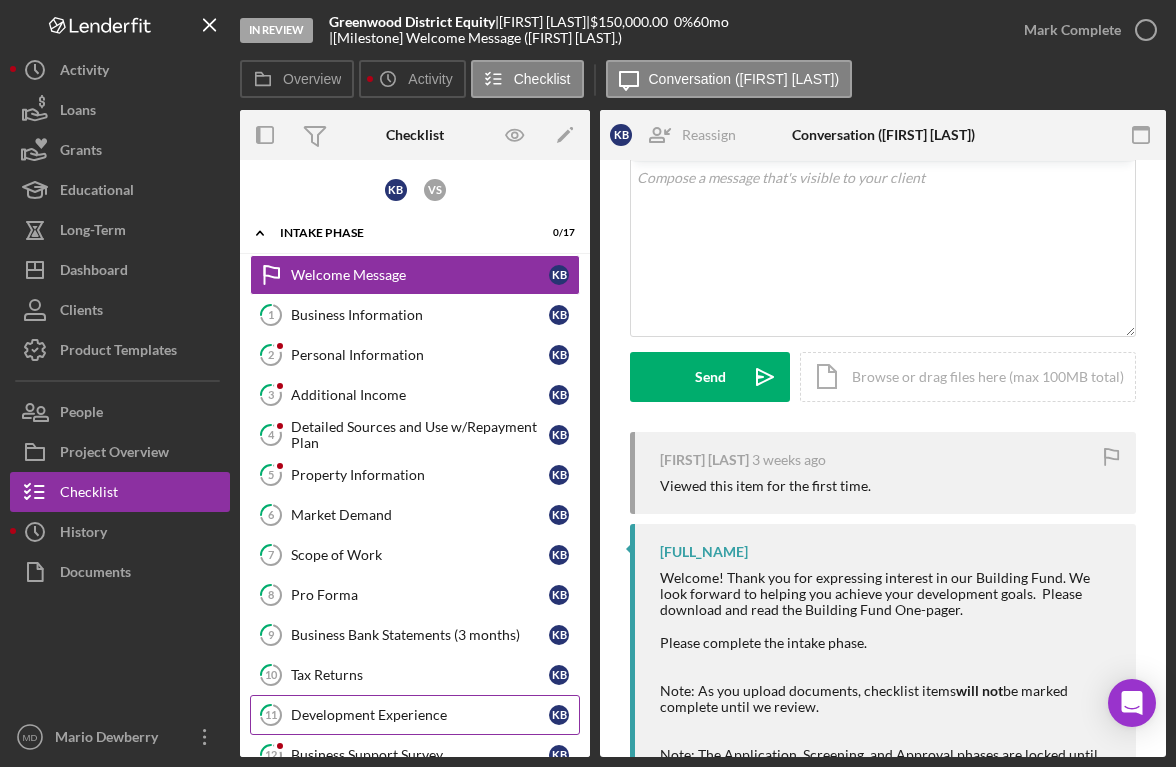 scroll, scrollTop: 0, scrollLeft: 0, axis: both 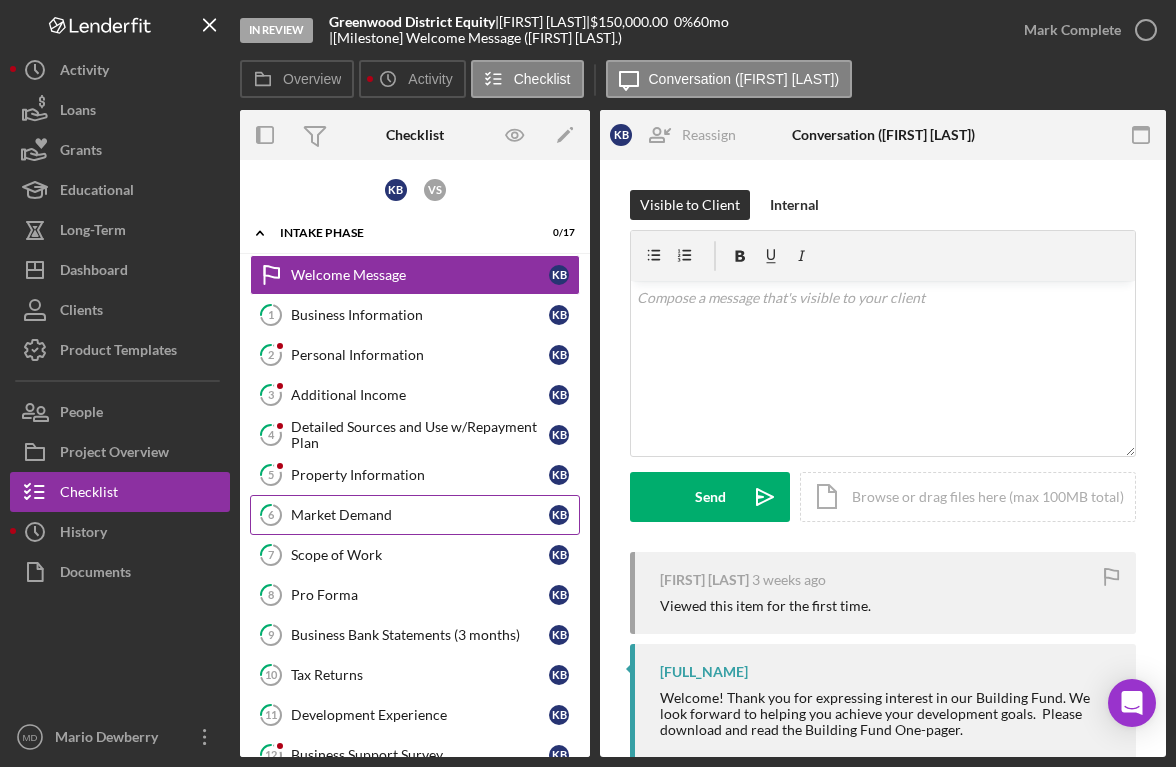 click on "Market Demand" at bounding box center [420, 515] 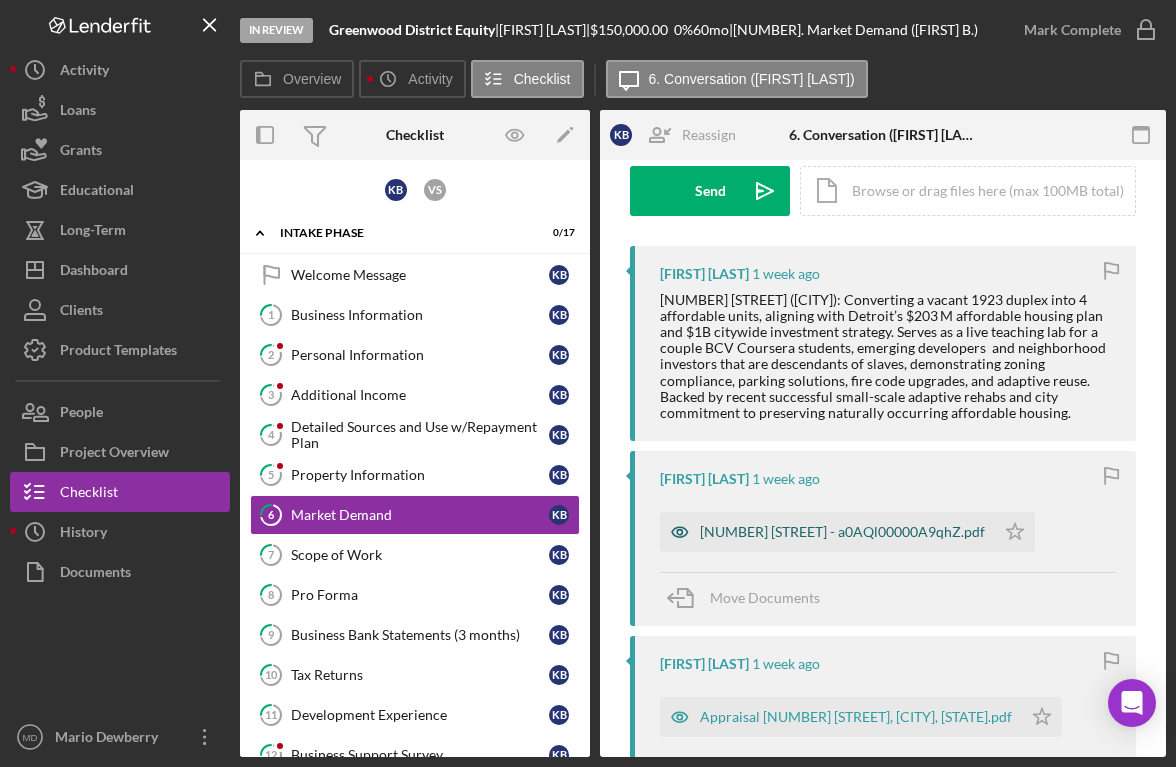 scroll, scrollTop: 303, scrollLeft: 0, axis: vertical 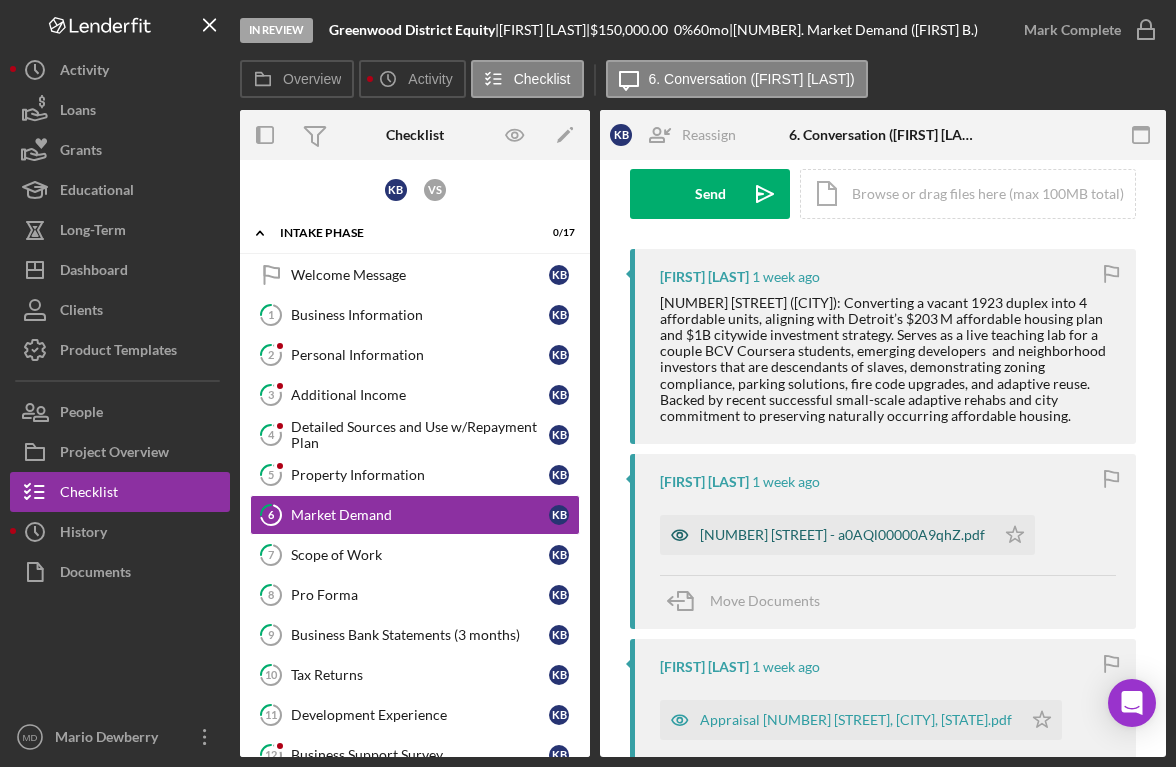 click on "[NUMBER] [STREET] - a0AQl00000A9qhZ.pdf" at bounding box center (842, 535) 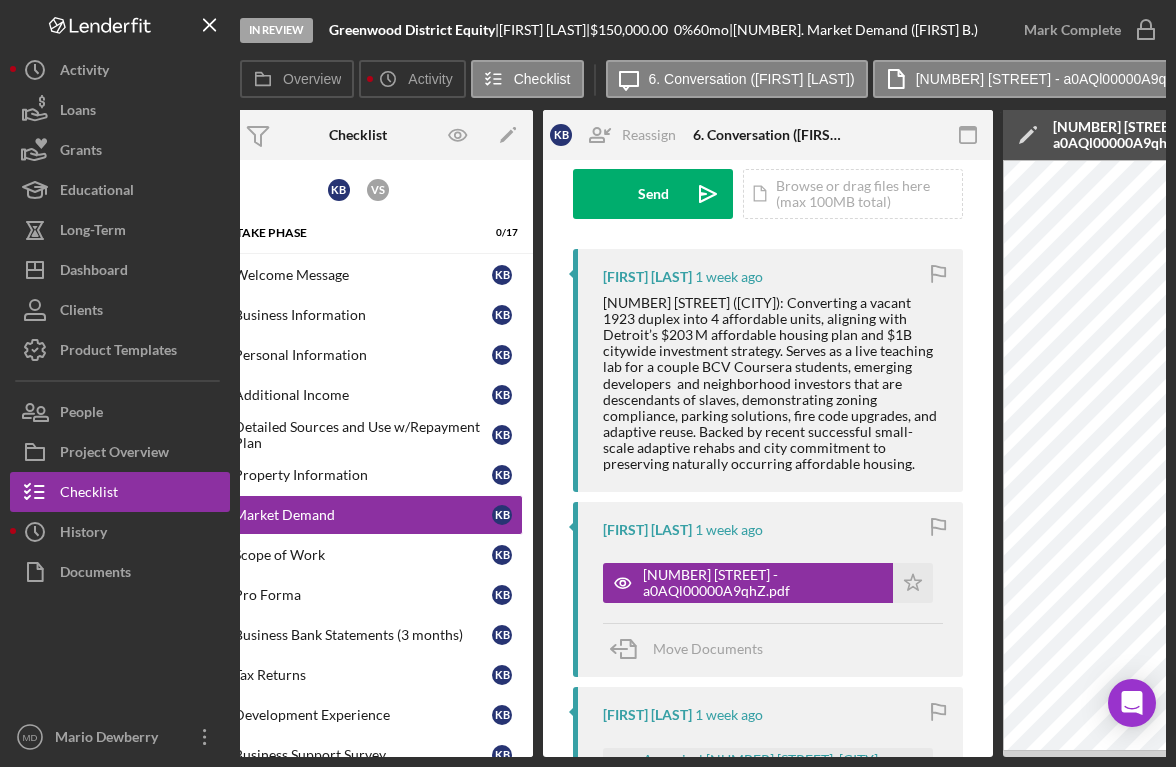 scroll, scrollTop: 0, scrollLeft: 0, axis: both 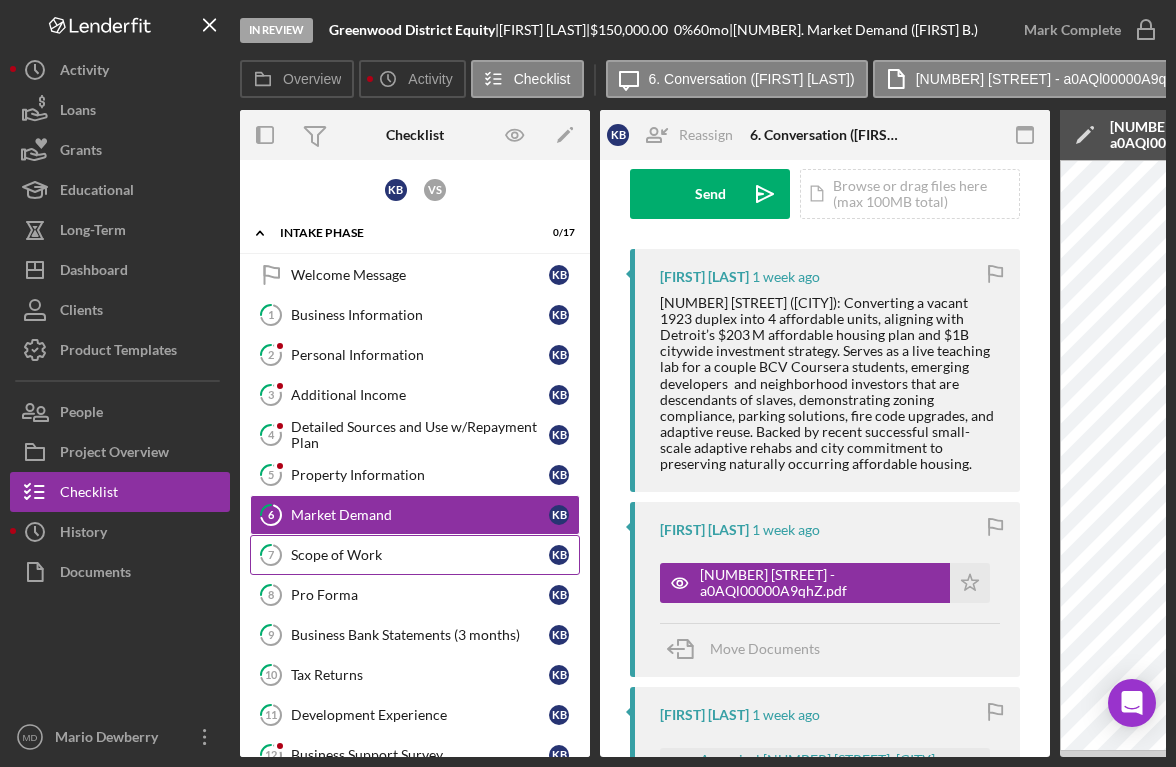 click on "Scope of Work" at bounding box center (420, 555) 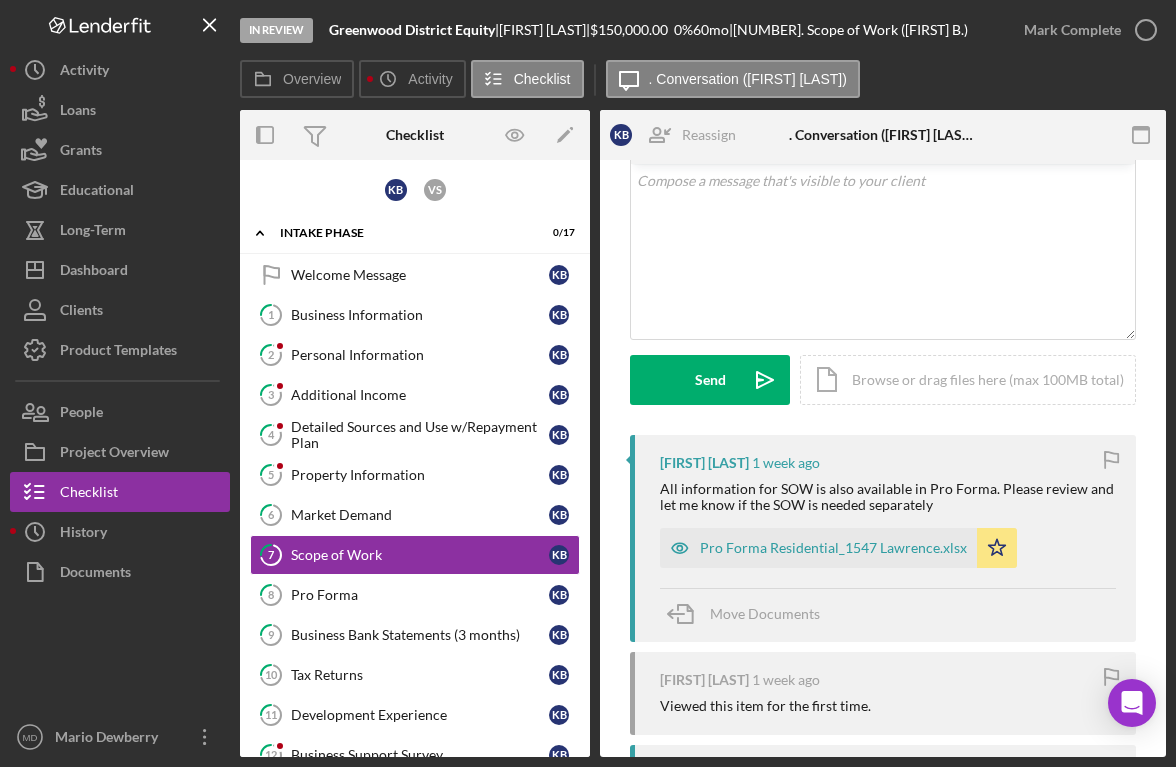 scroll, scrollTop: 160, scrollLeft: 0, axis: vertical 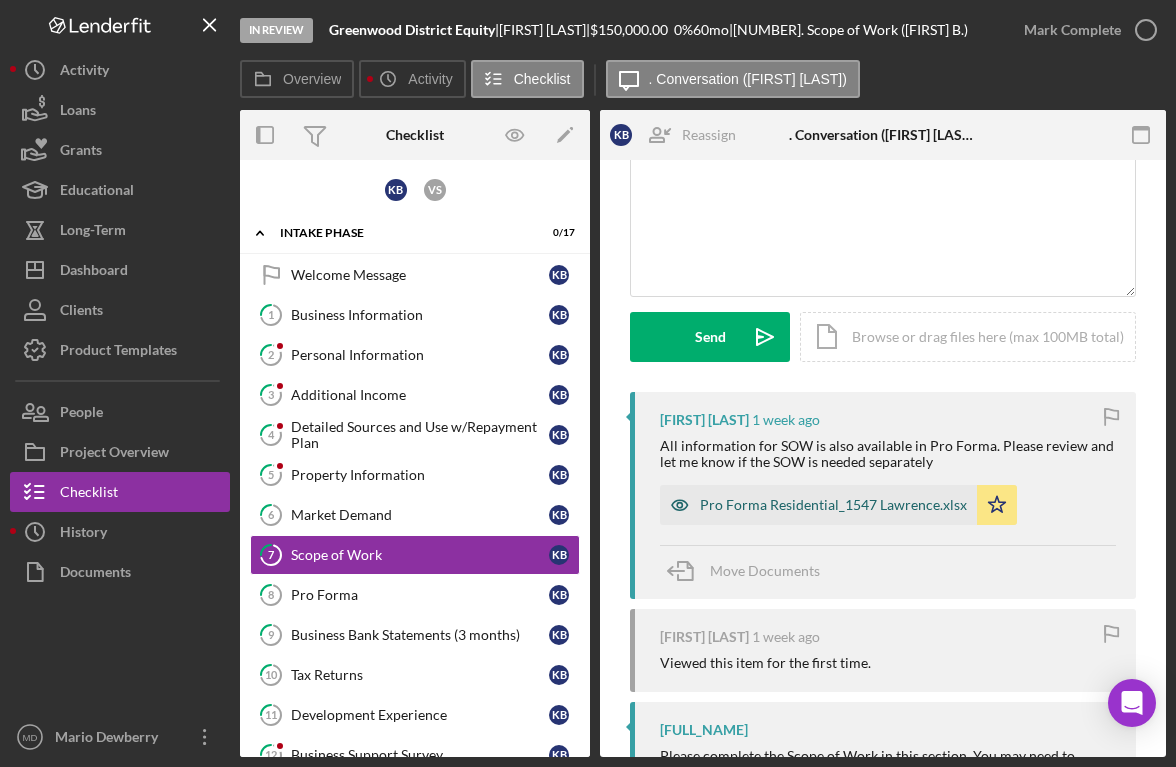 click on "Pro Forma Residential_1547 Lawrence.xlsx" at bounding box center [818, 505] 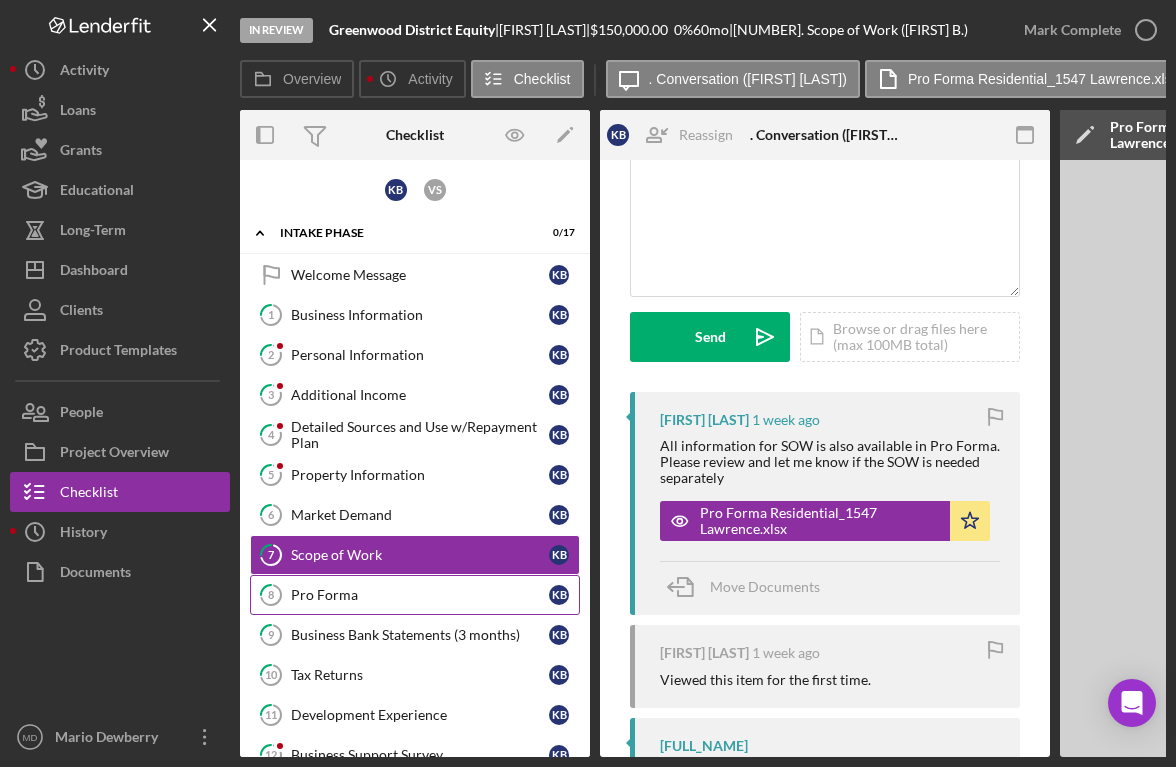 click on "Pro Forma" at bounding box center [420, 595] 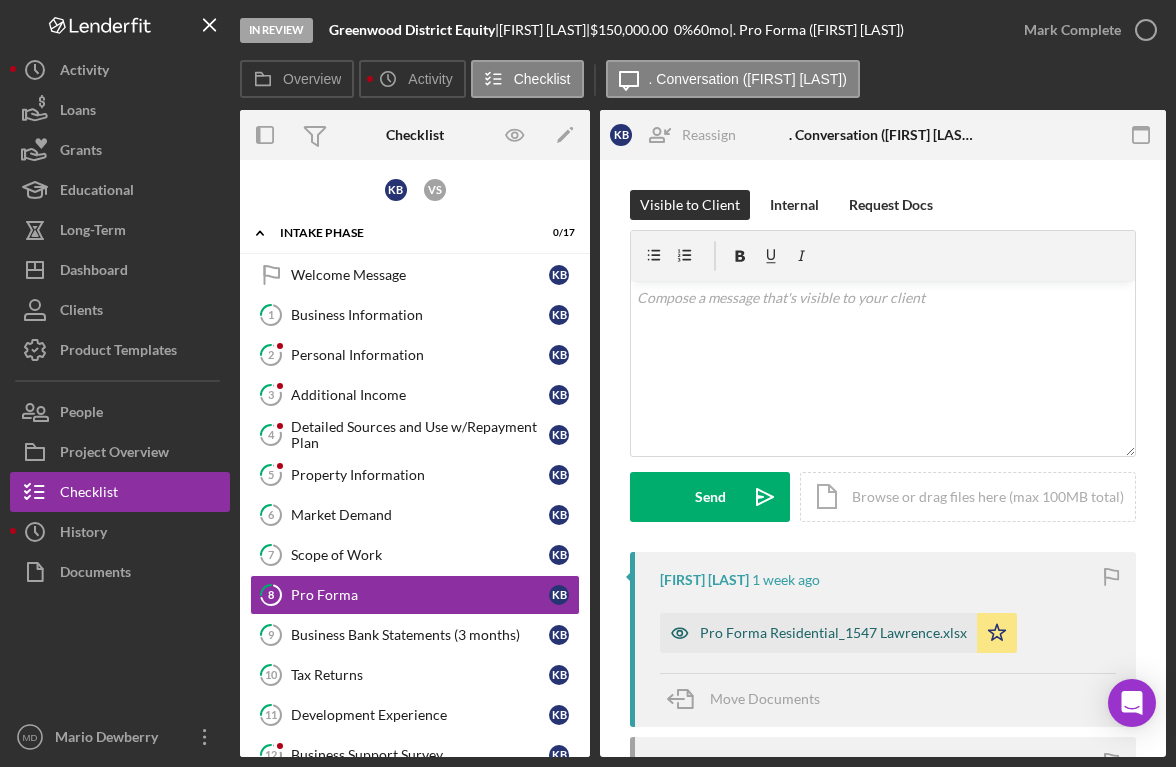 click on "Pro Forma Residential_1547 Lawrence.xlsx" at bounding box center (833, 633) 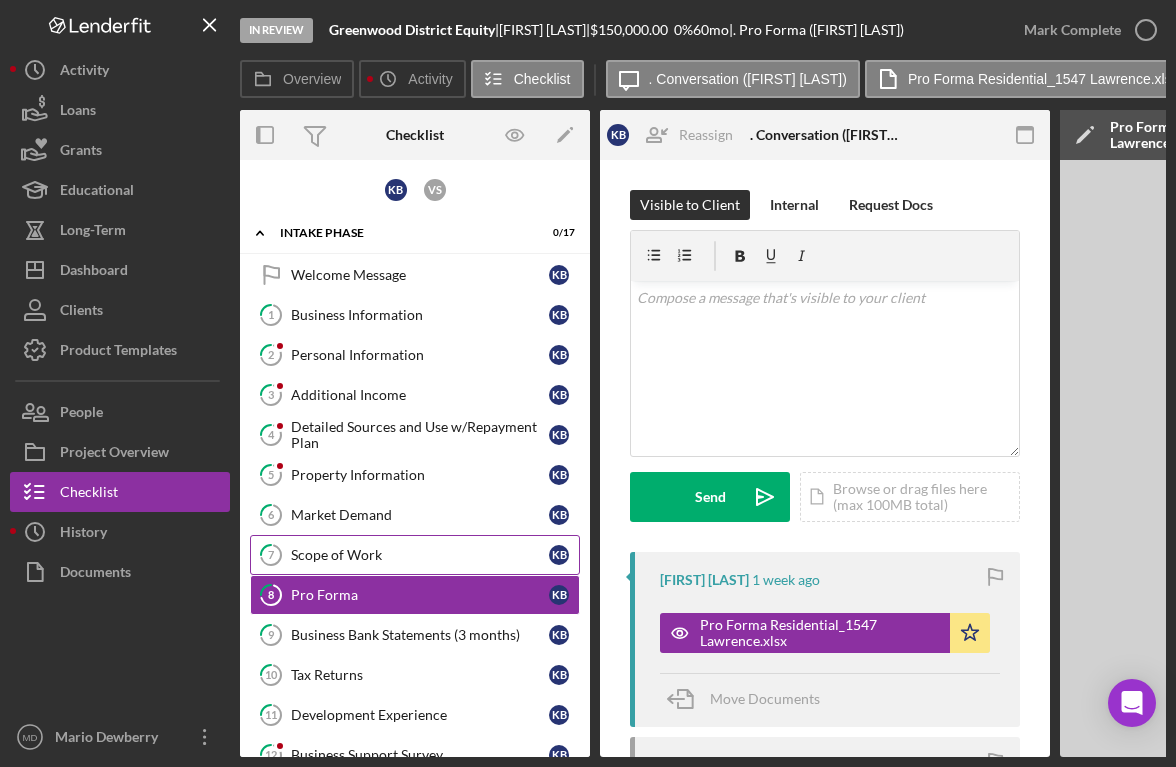 click on "Scope of Work" at bounding box center (420, 555) 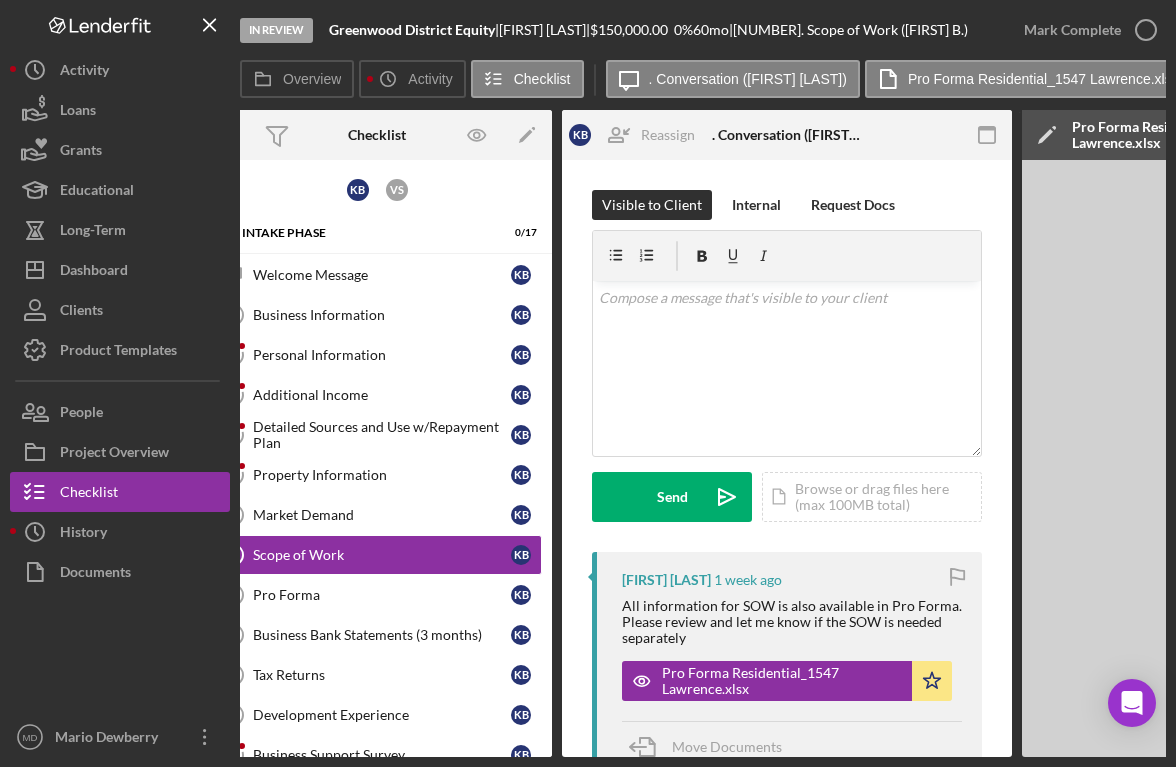 scroll, scrollTop: 0, scrollLeft: 0, axis: both 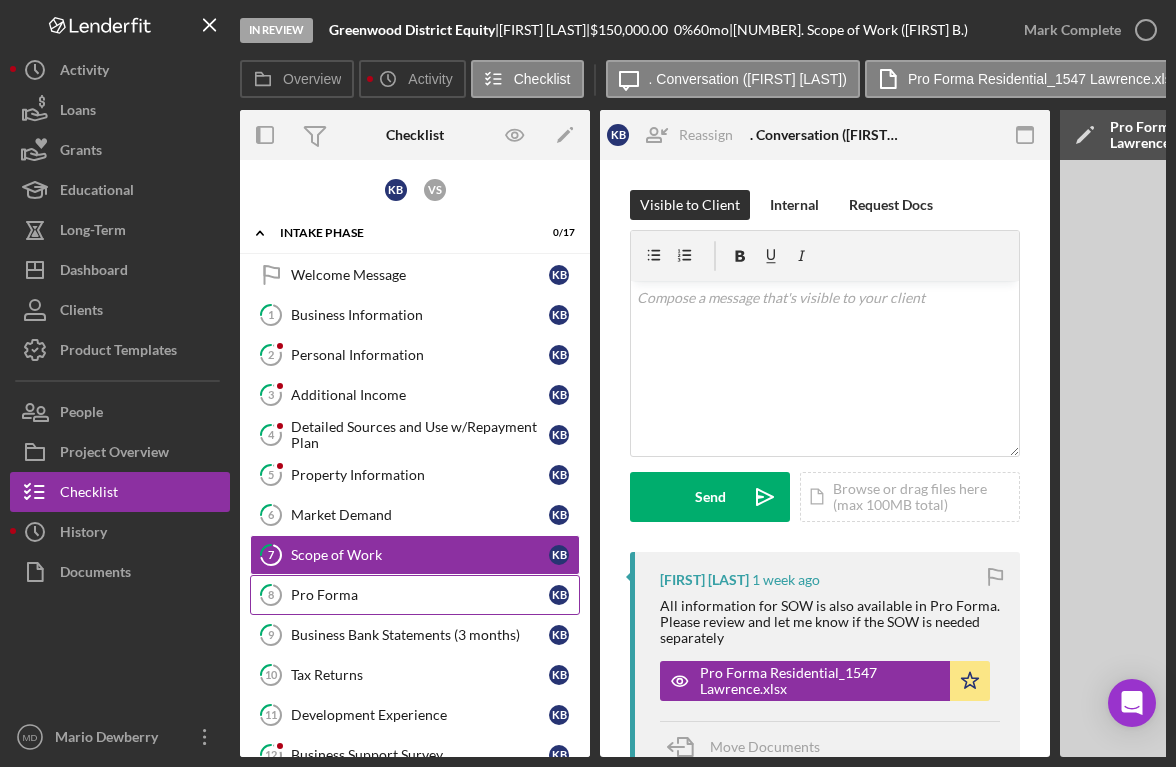 click on "[NUMBER] Pro Forma K [INITIAL]" at bounding box center [415, 595] 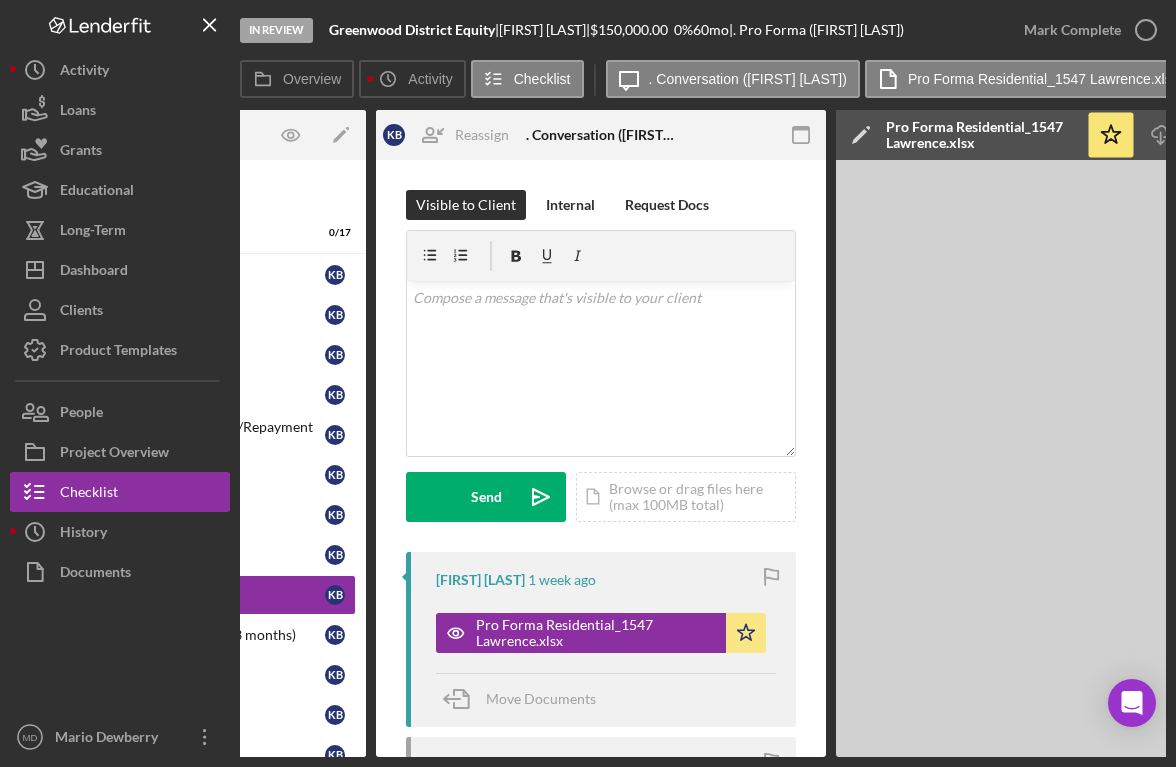 scroll, scrollTop: 0, scrollLeft: 0, axis: both 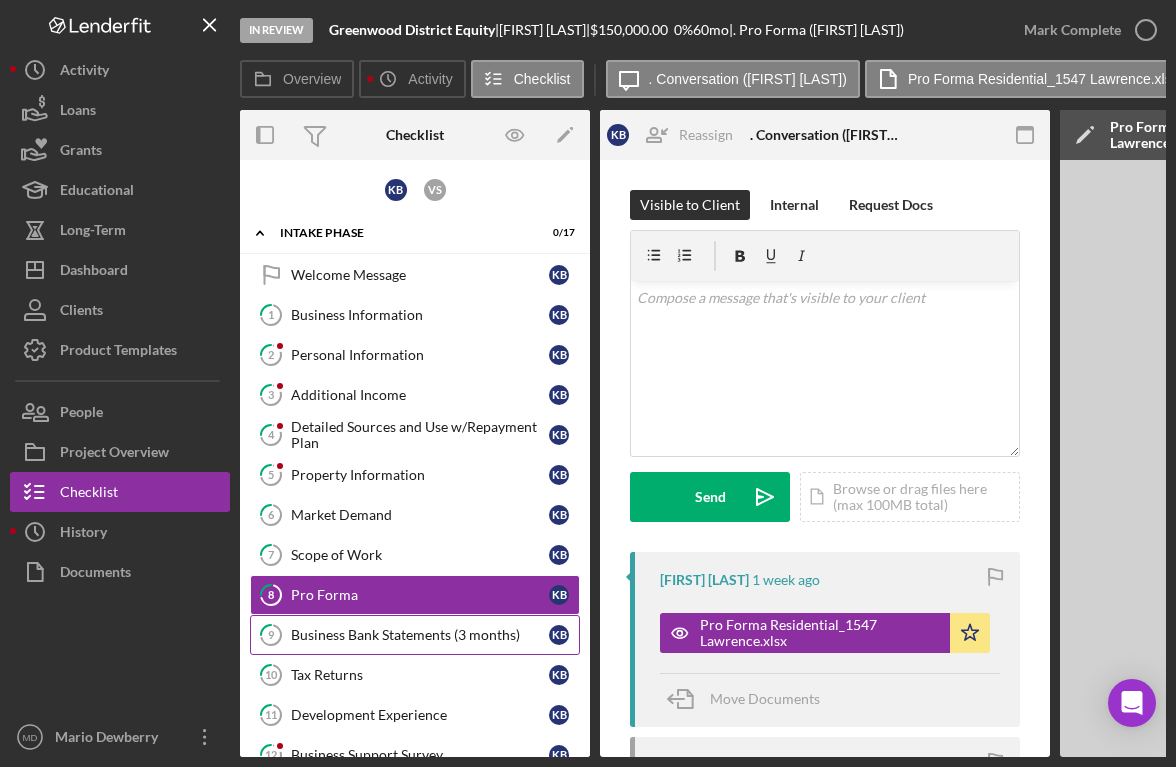 click on "9 Business Bank Statements (3 months) K B" at bounding box center (415, 635) 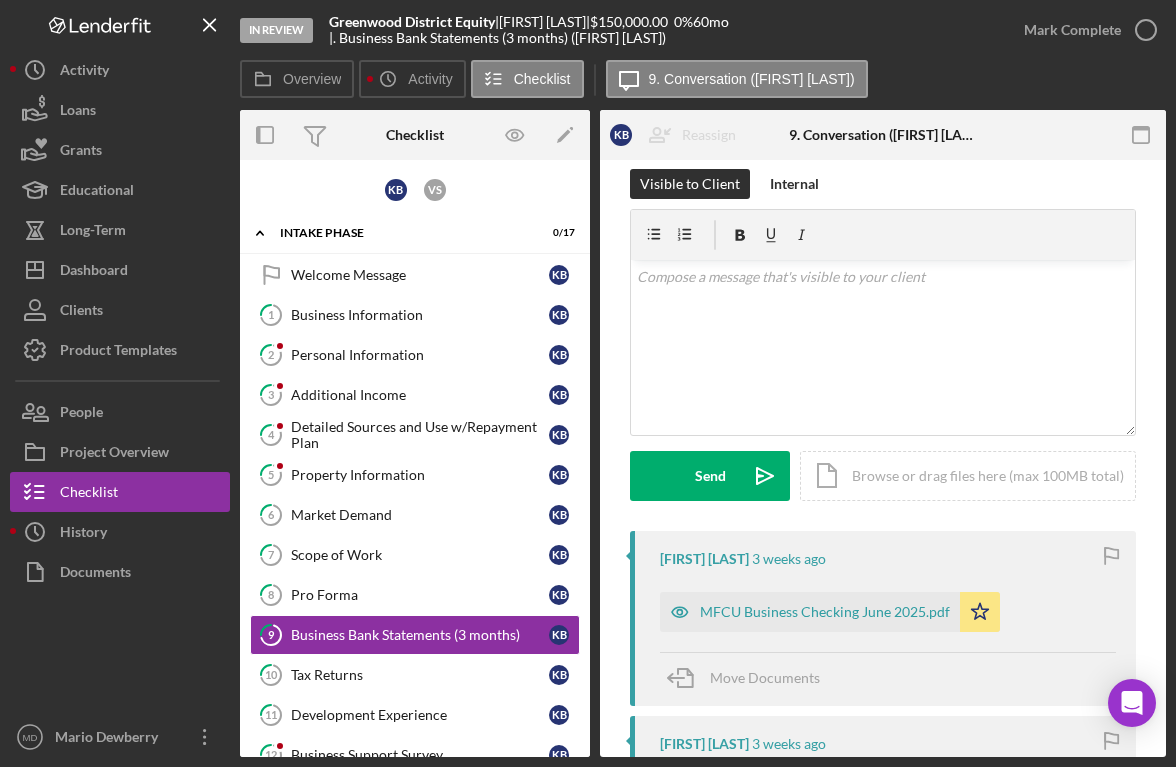 scroll, scrollTop: 0, scrollLeft: 0, axis: both 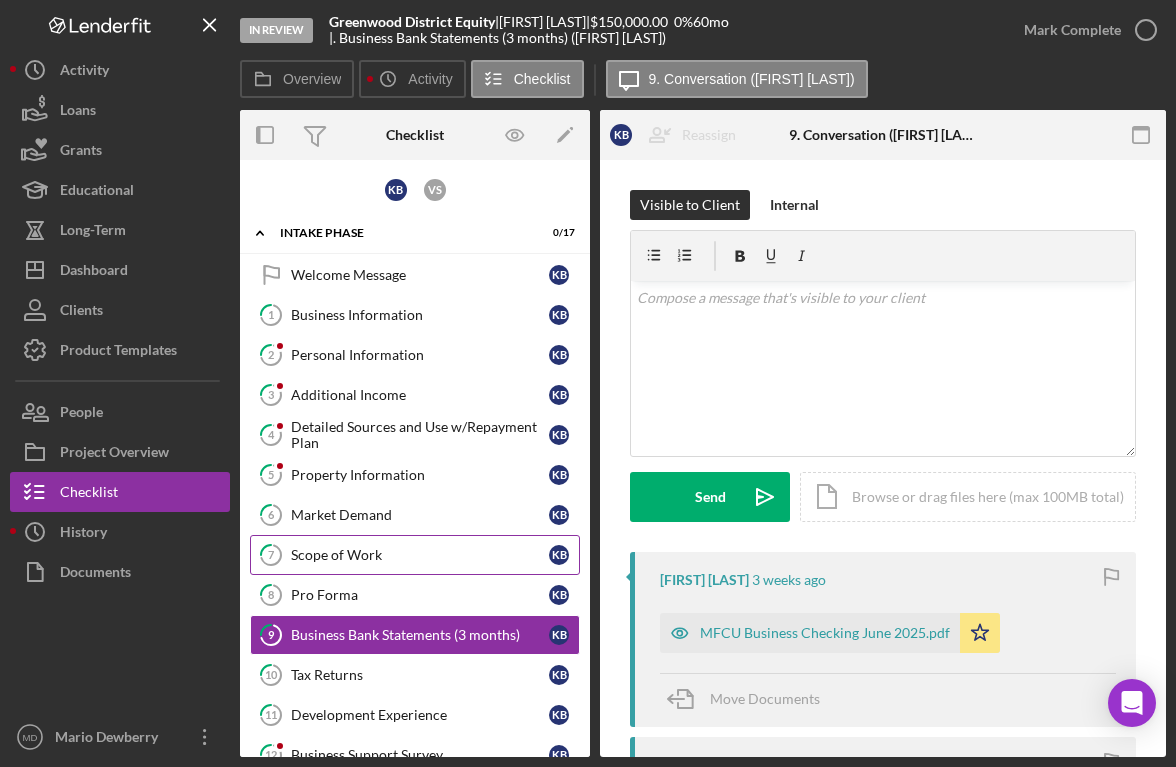 click on "Scope of Work" at bounding box center (420, 555) 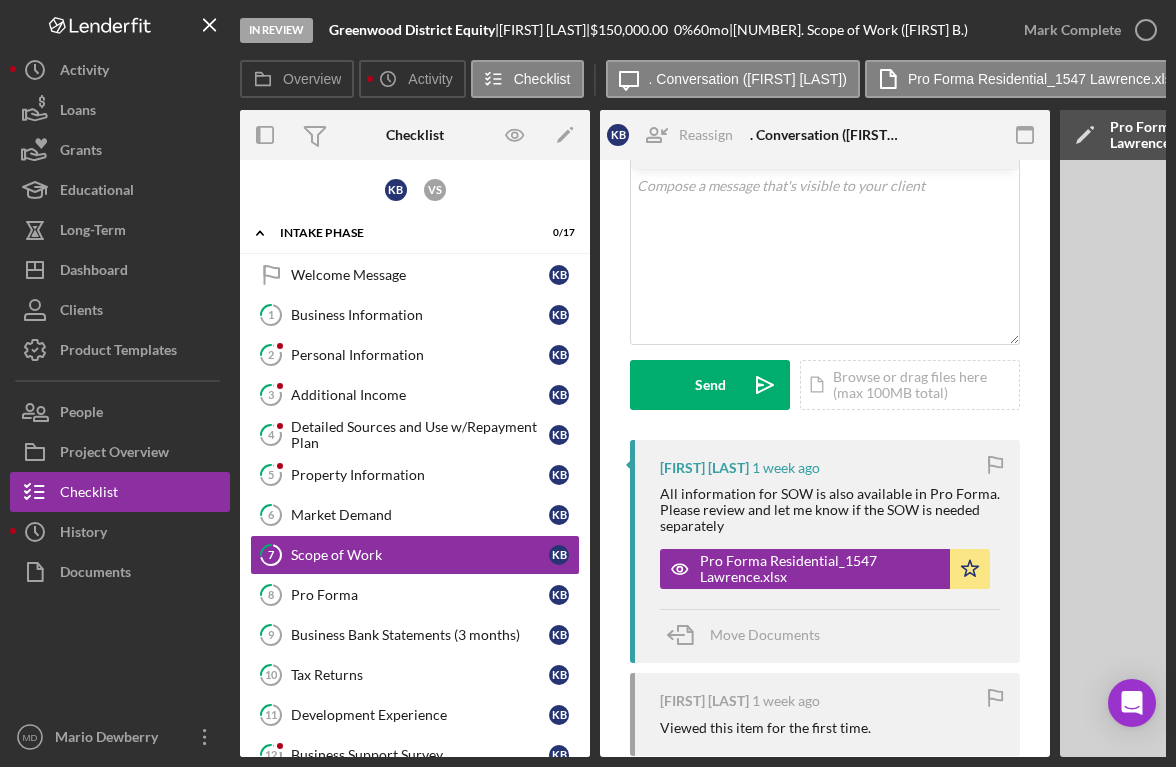 scroll, scrollTop: 119, scrollLeft: 0, axis: vertical 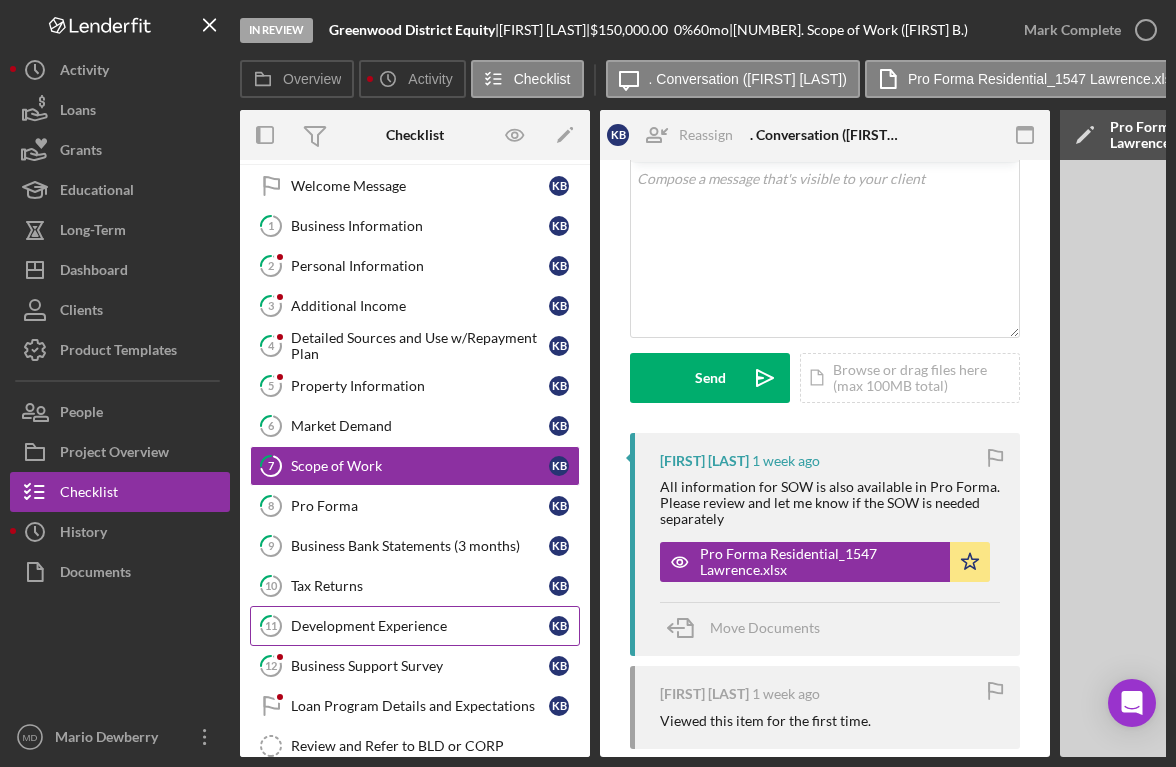click on "Development Experience" at bounding box center (420, 626) 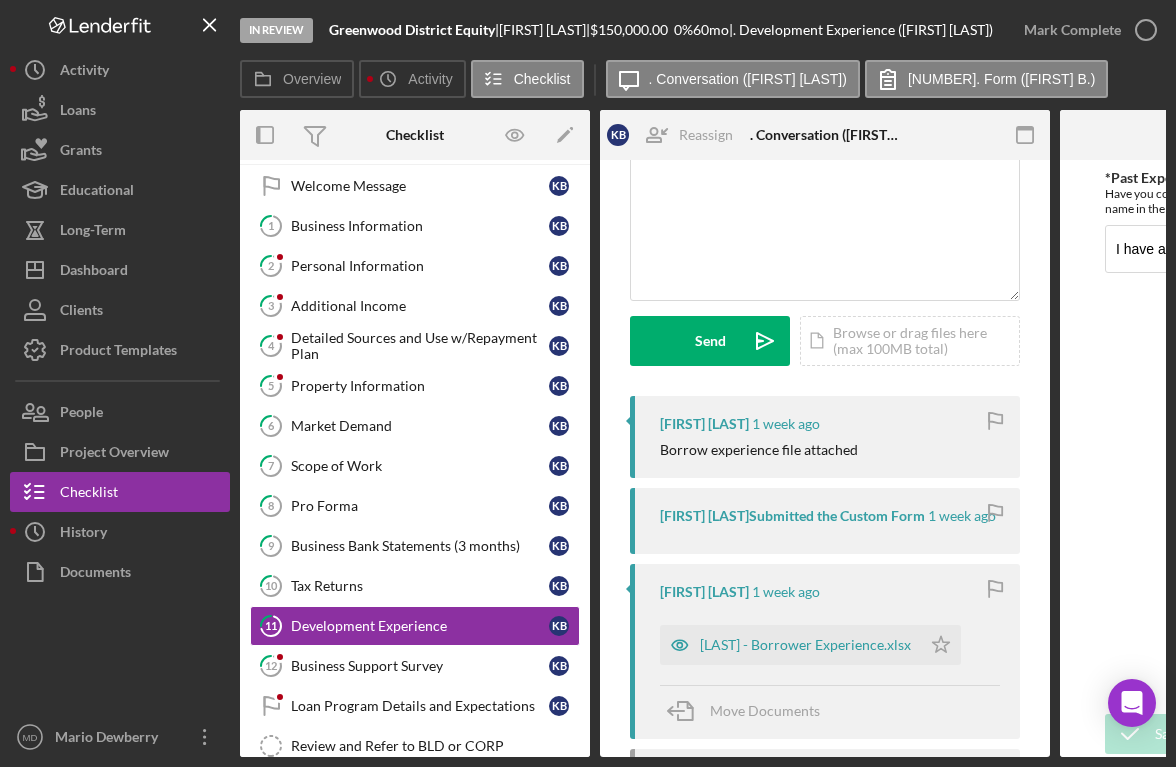 scroll, scrollTop: 161, scrollLeft: 0, axis: vertical 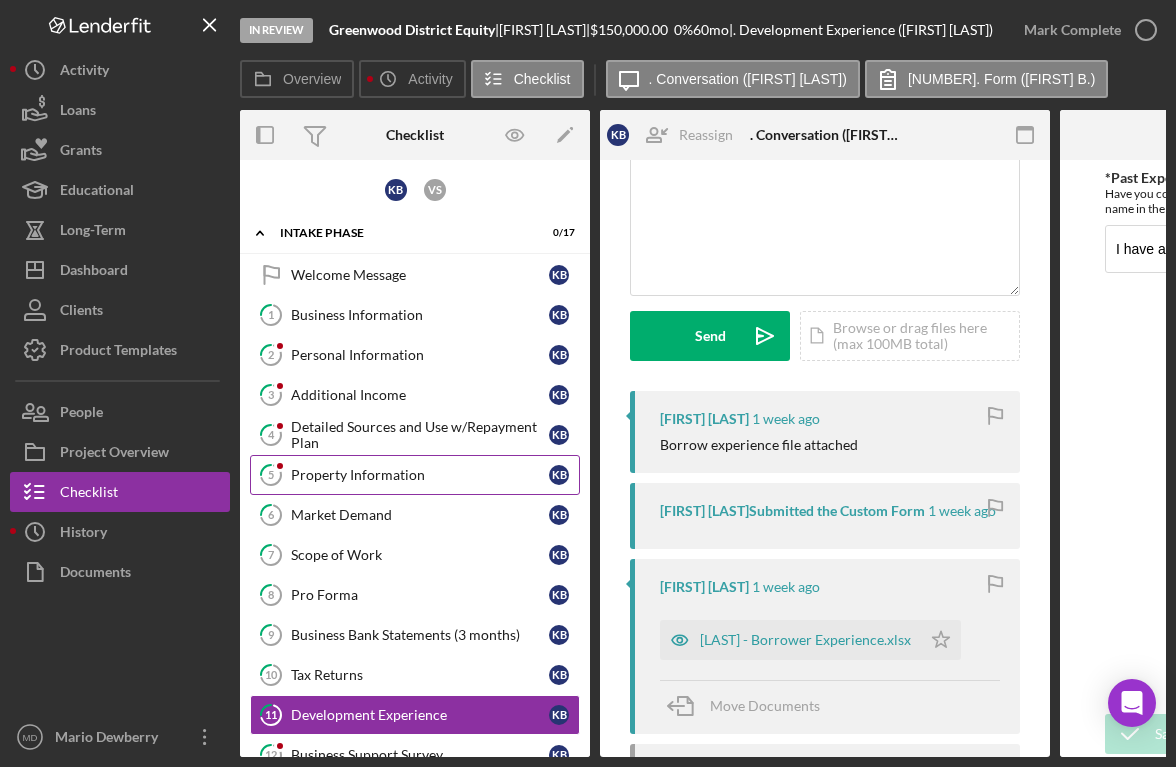click on "Property Information" at bounding box center [420, 475] 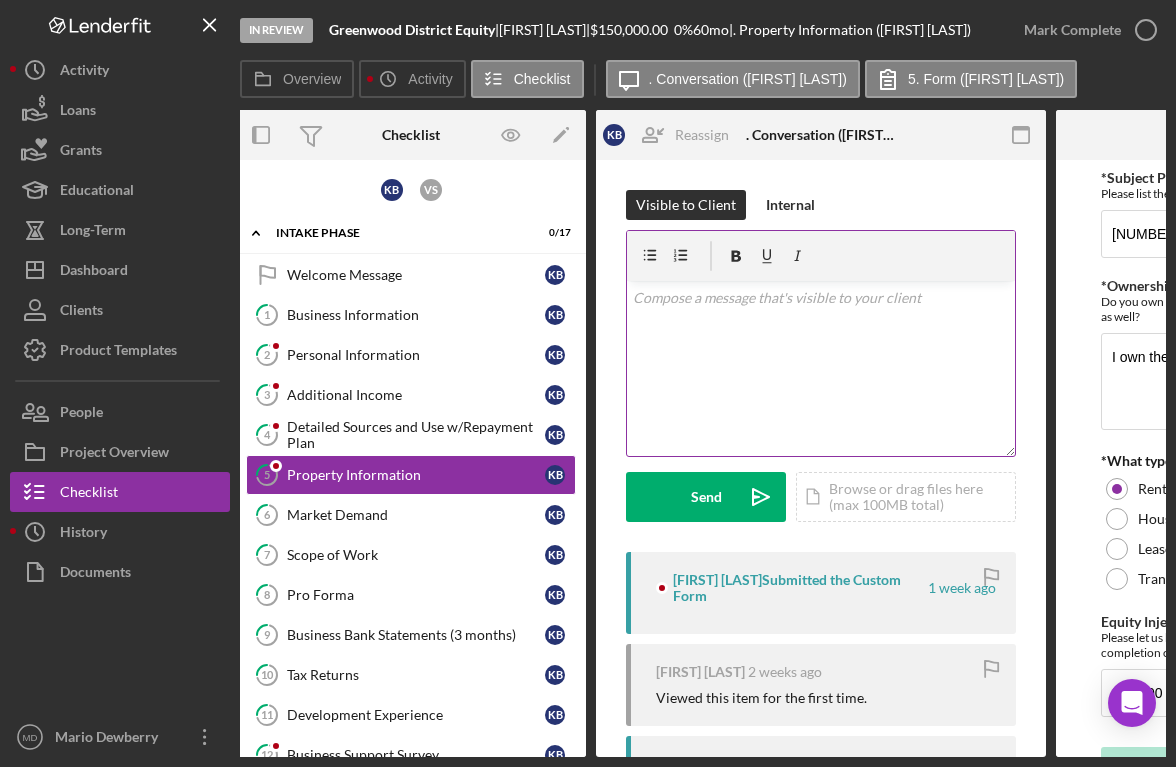 scroll, scrollTop: 0, scrollLeft: 0, axis: both 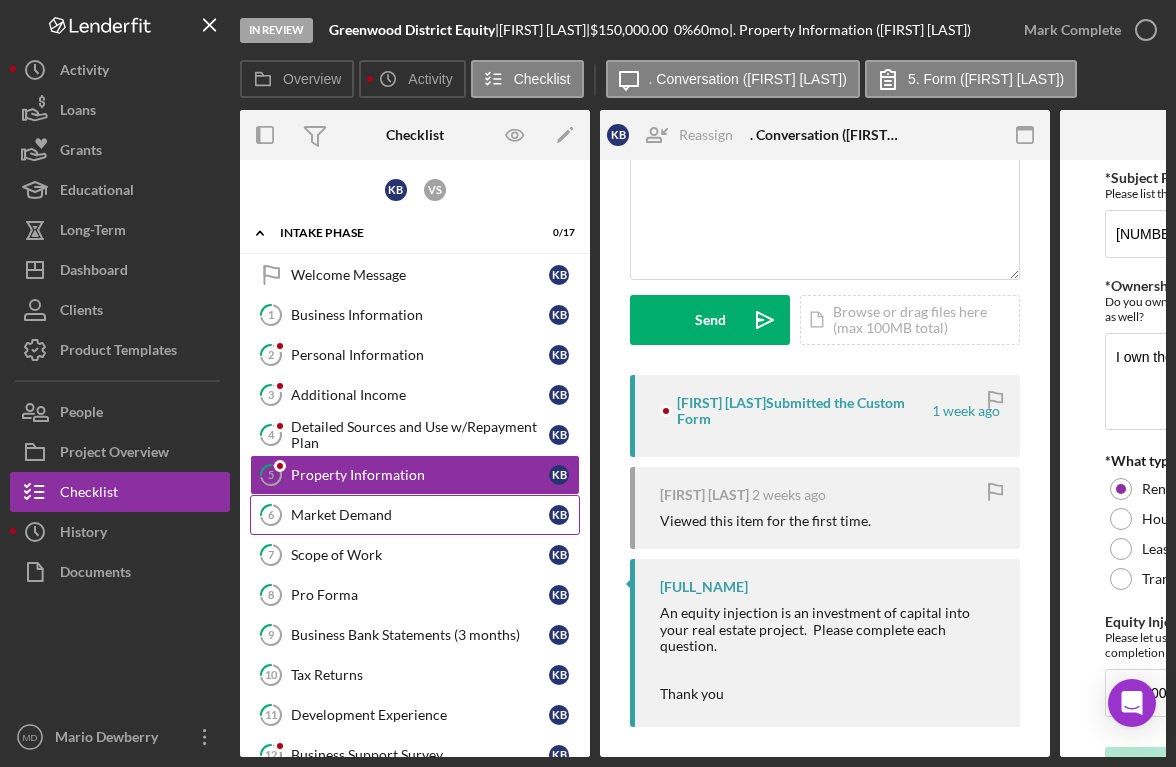 click on "Market Demand" at bounding box center [420, 515] 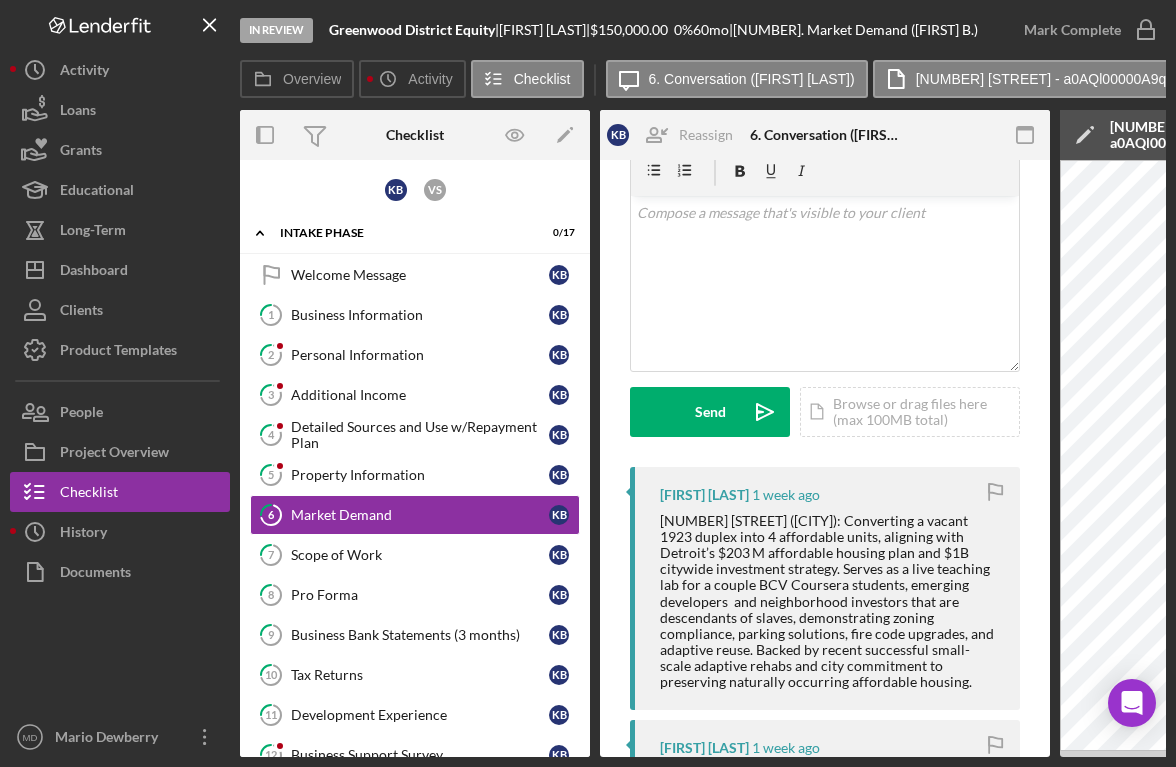 scroll, scrollTop: 87, scrollLeft: 0, axis: vertical 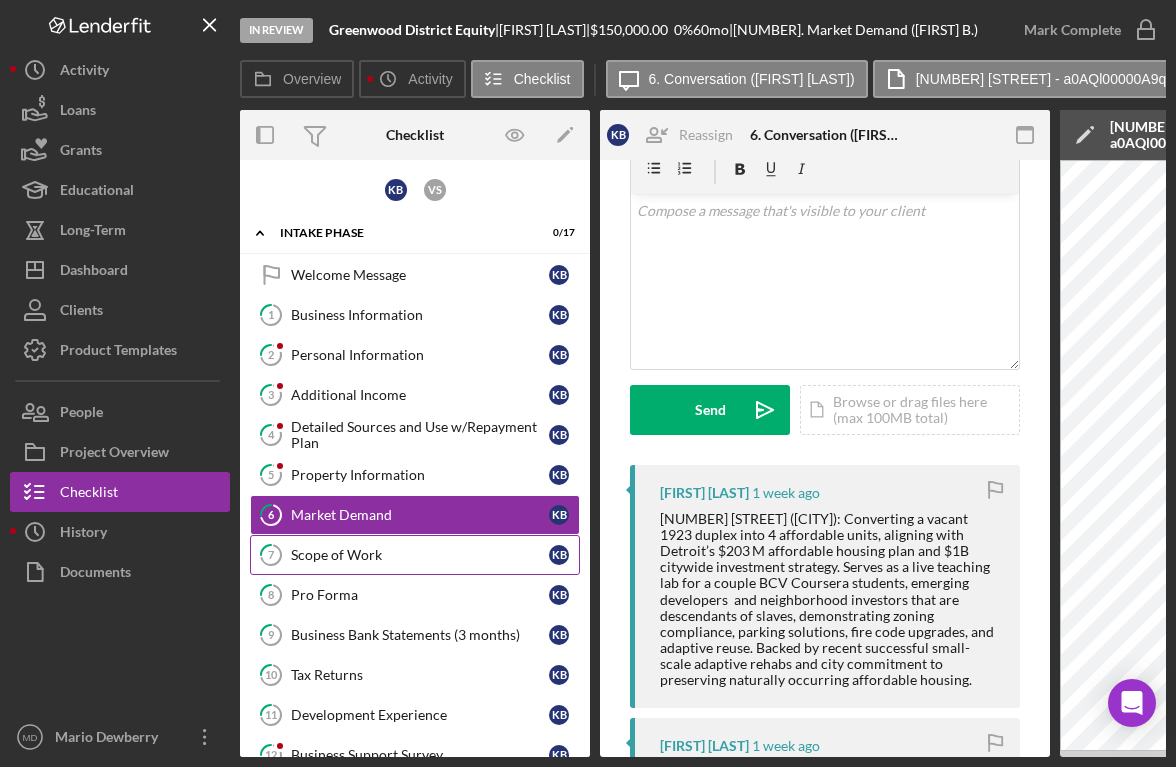 click on "Scope of Work" at bounding box center (420, 555) 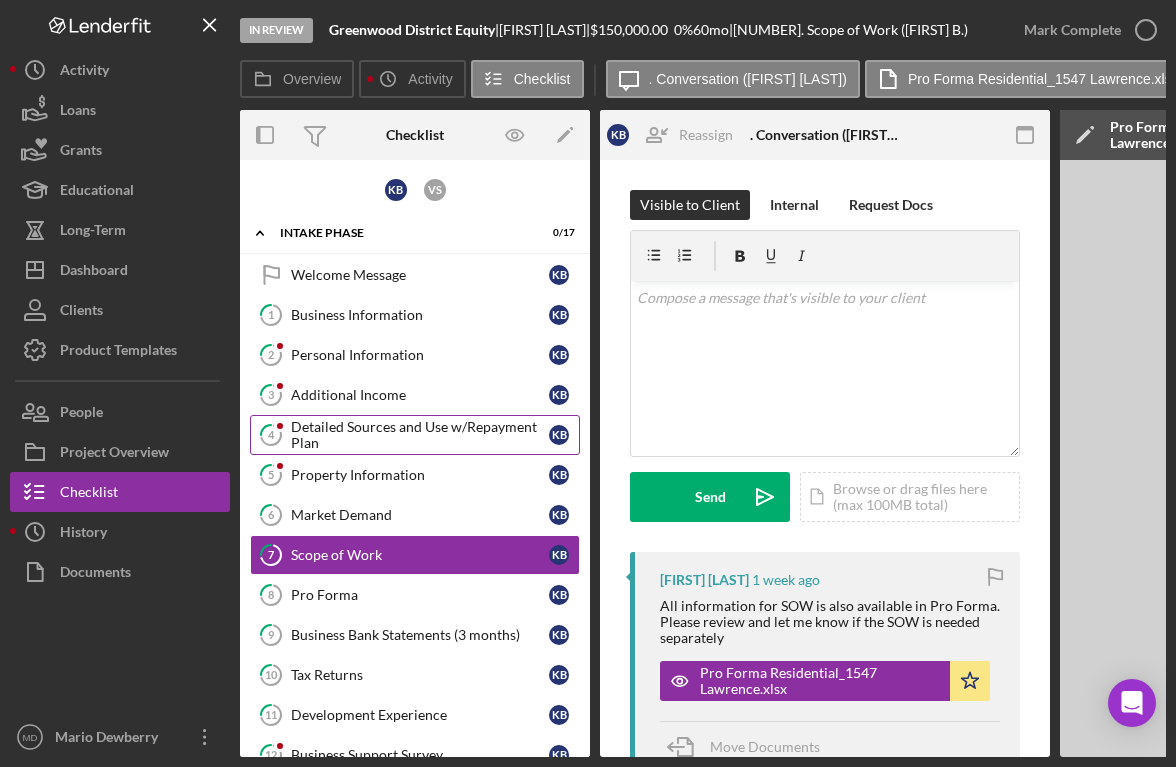 click on "Detailed Sources and Use w/Repayment Plan" at bounding box center [420, 435] 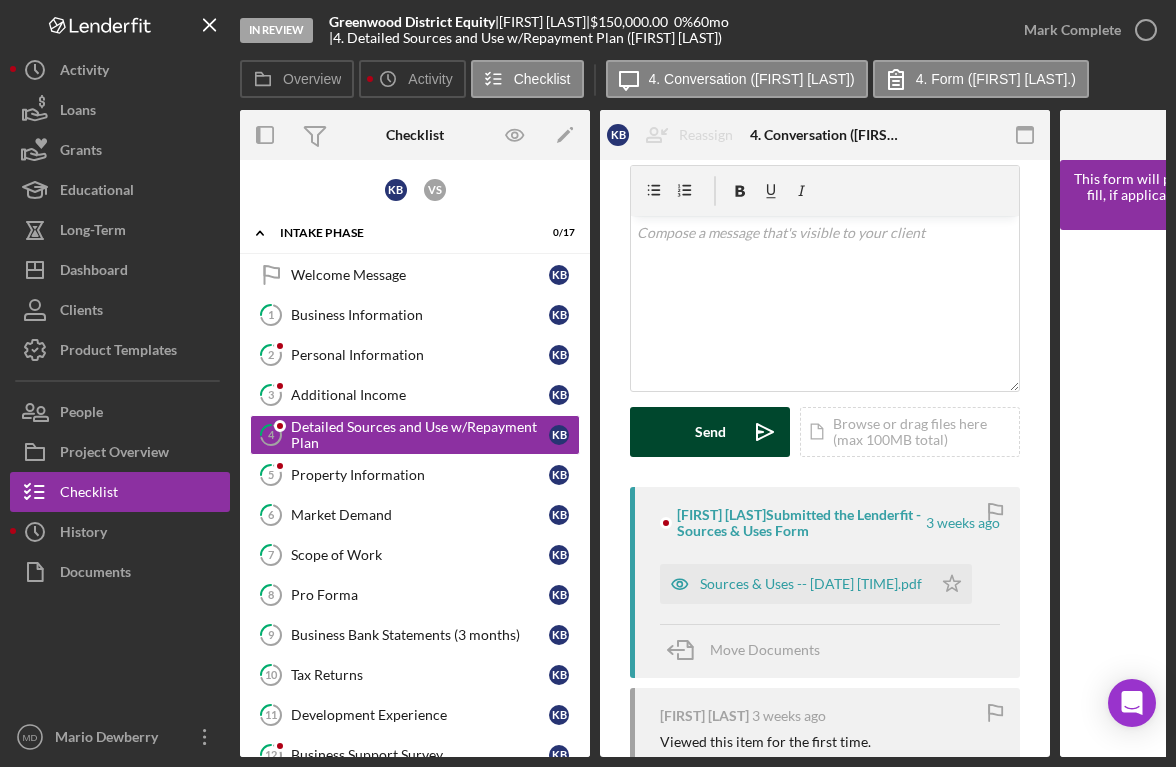 scroll, scrollTop: 66, scrollLeft: 0, axis: vertical 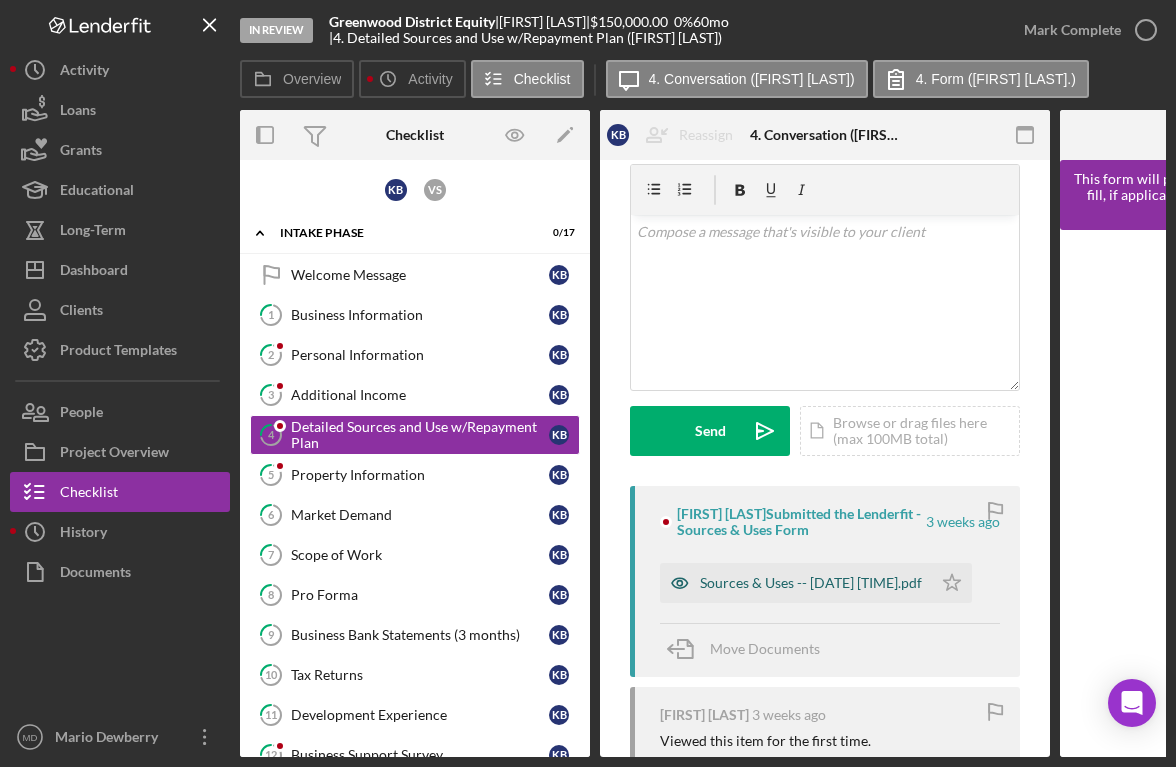 click on "Sources & Uses -- [DATE] [TIME].pdf" at bounding box center (811, 583) 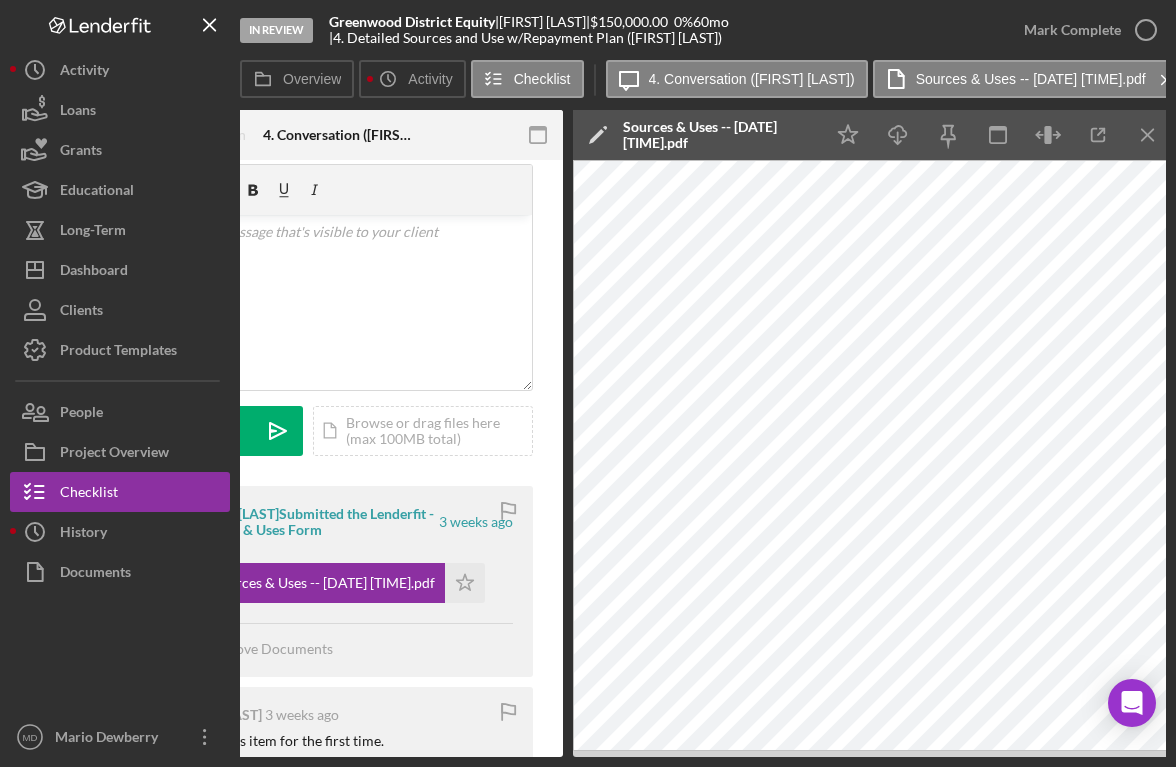 scroll, scrollTop: 0, scrollLeft: 486, axis: horizontal 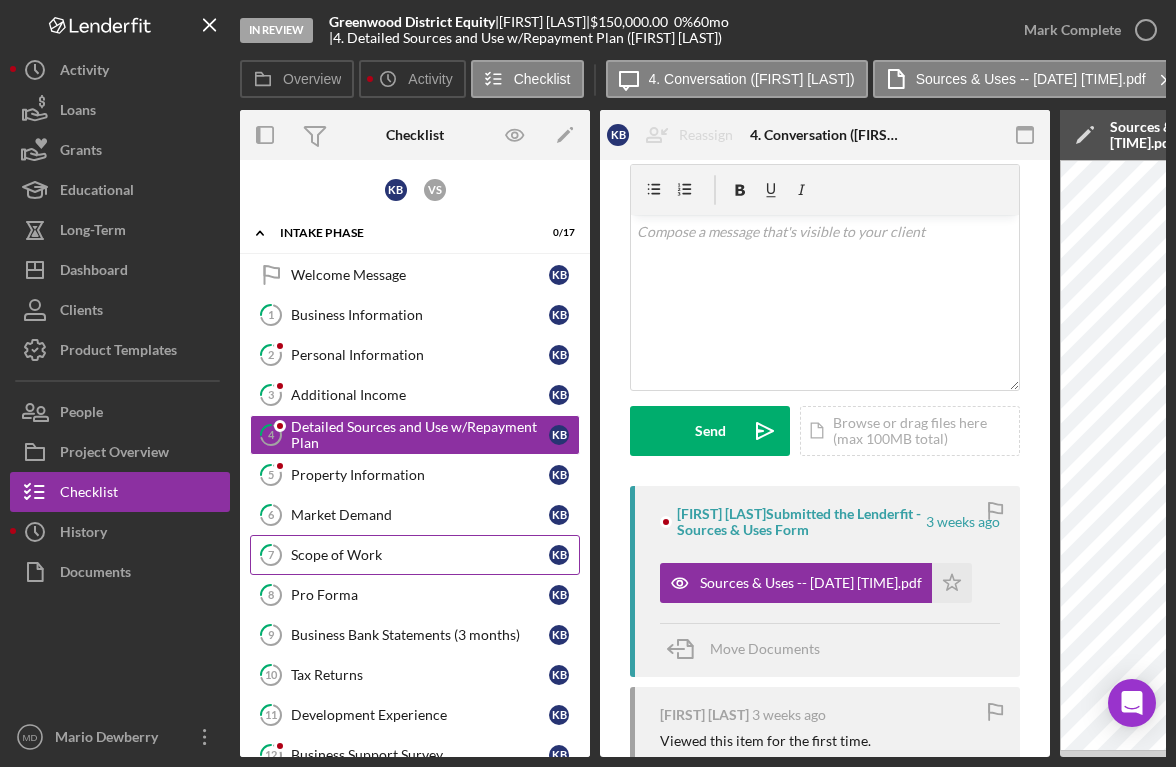 click on "7 Scope of Work K B" at bounding box center (415, 555) 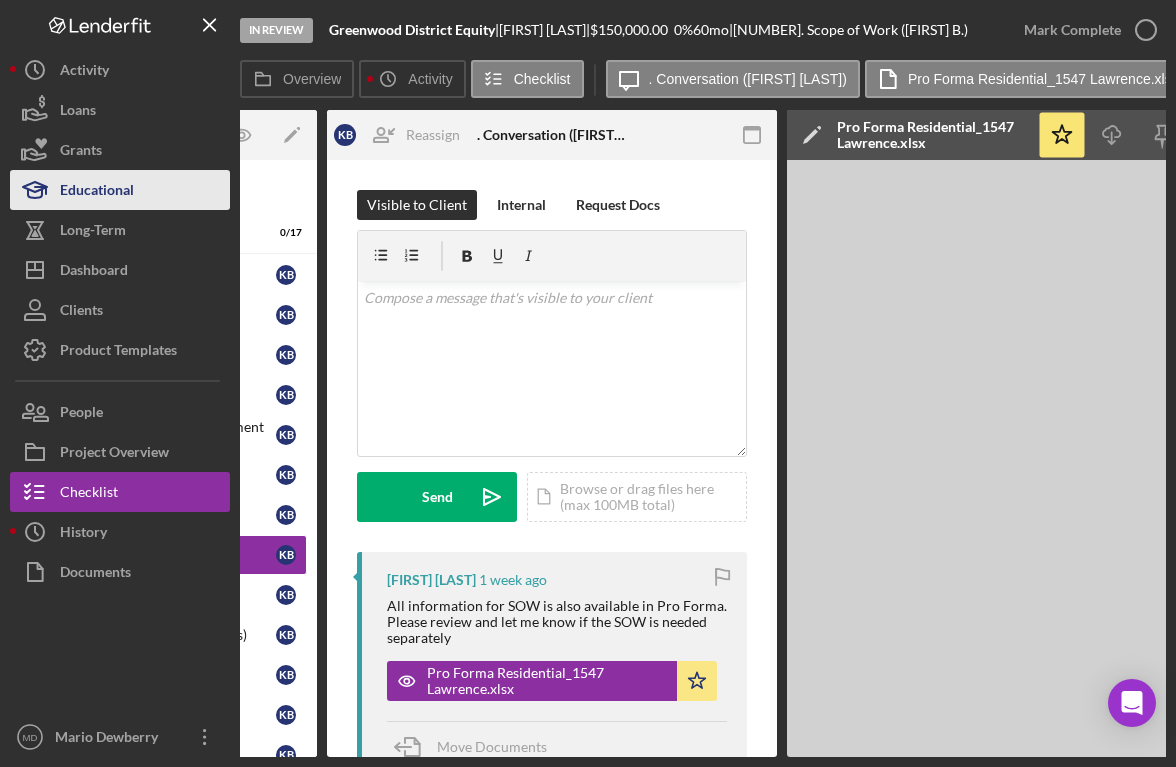 scroll, scrollTop: 0, scrollLeft: 219, axis: horizontal 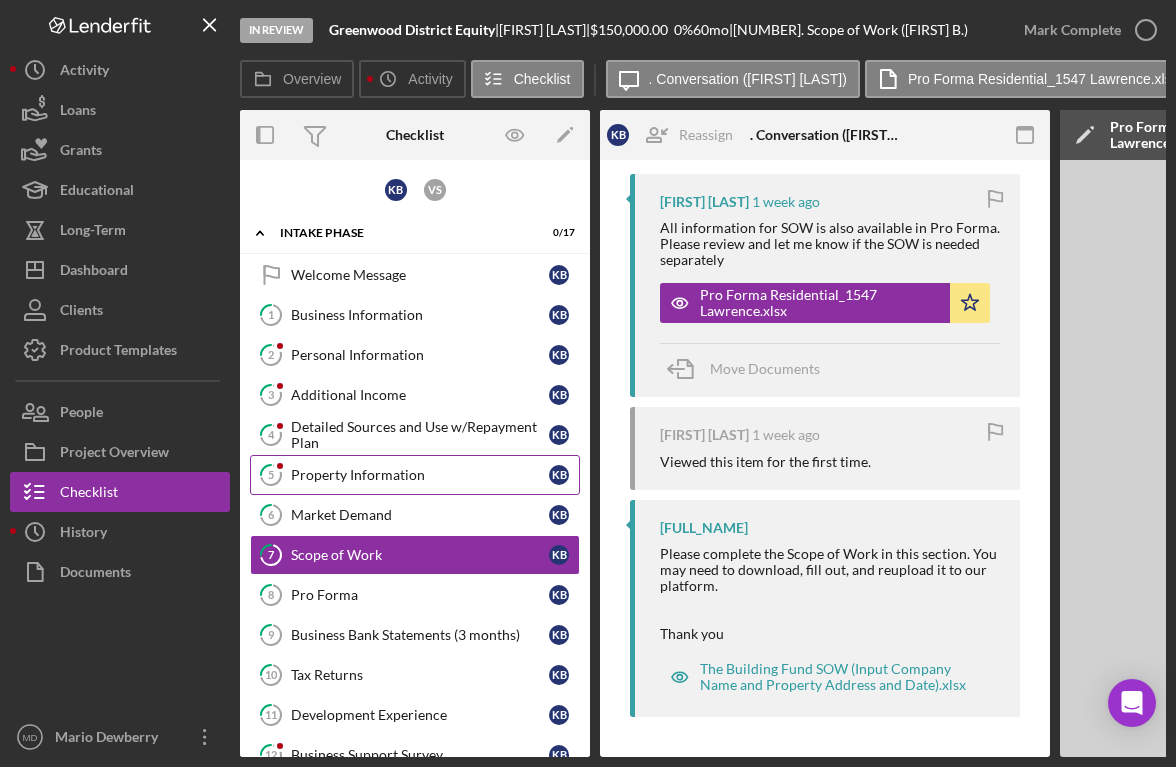 click on "Property Information" at bounding box center [420, 475] 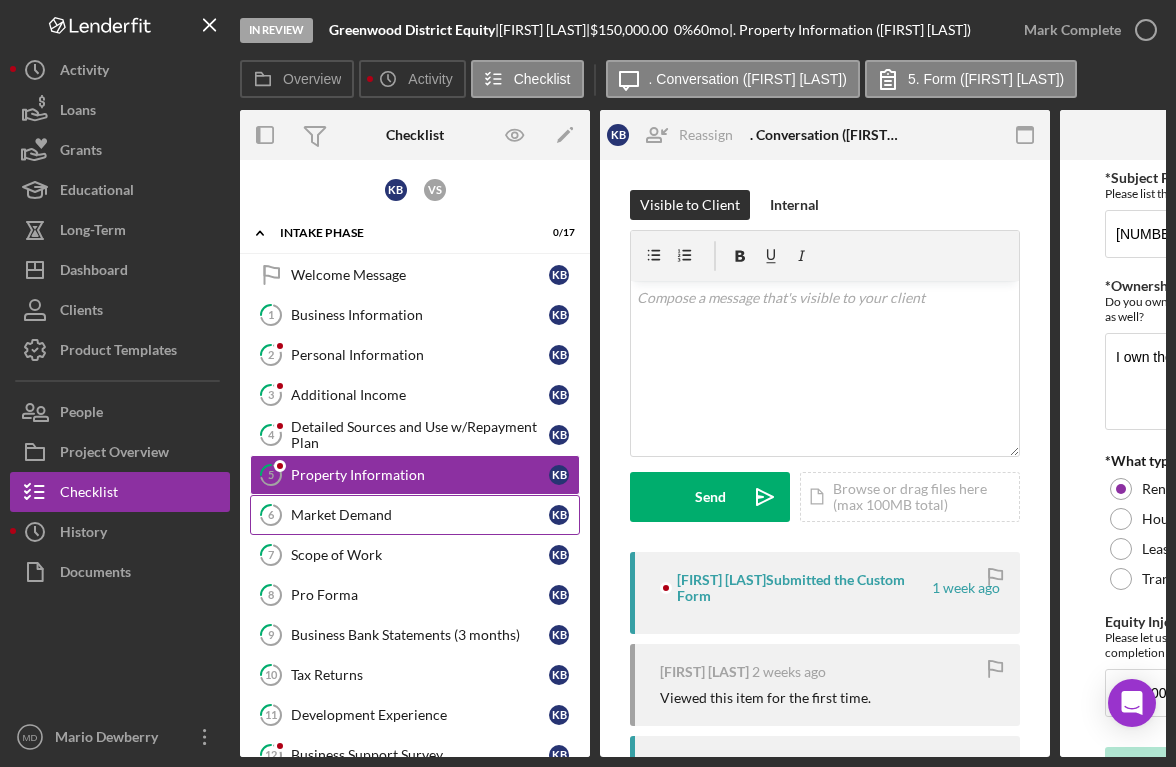 click on "Market Demand [FIRST] [LAST]" at bounding box center (415, 515) 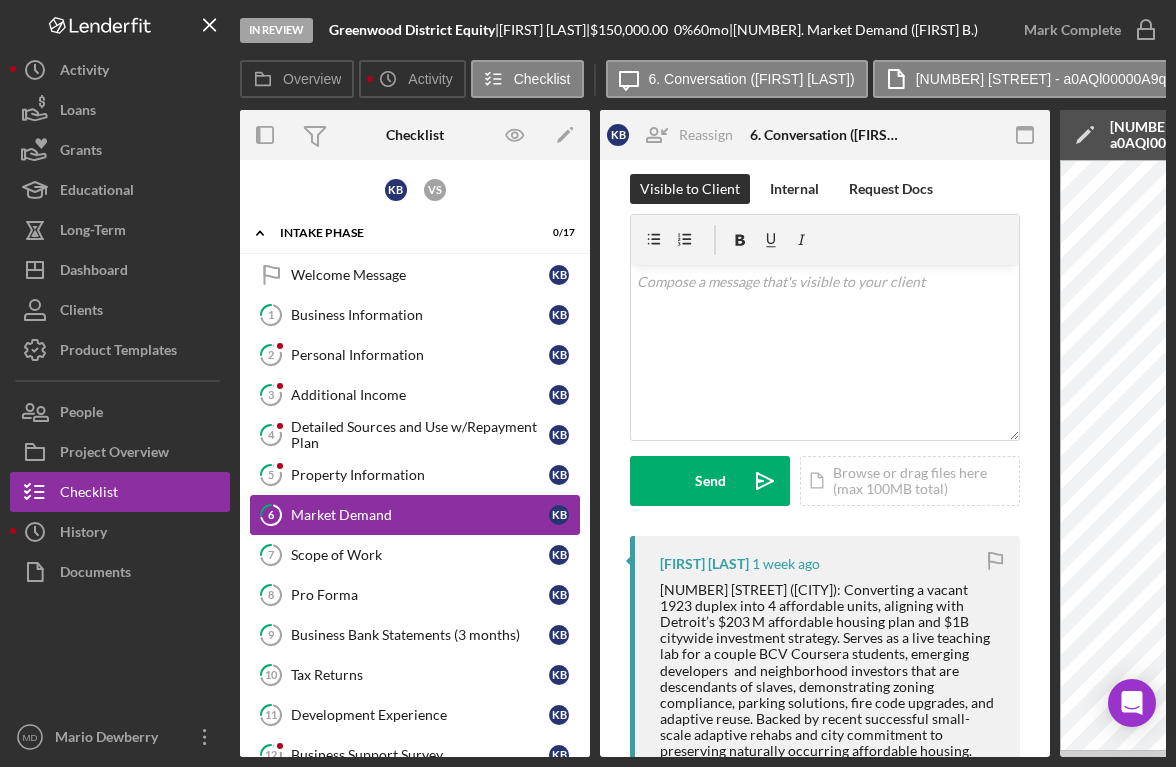 scroll, scrollTop: 8, scrollLeft: 0, axis: vertical 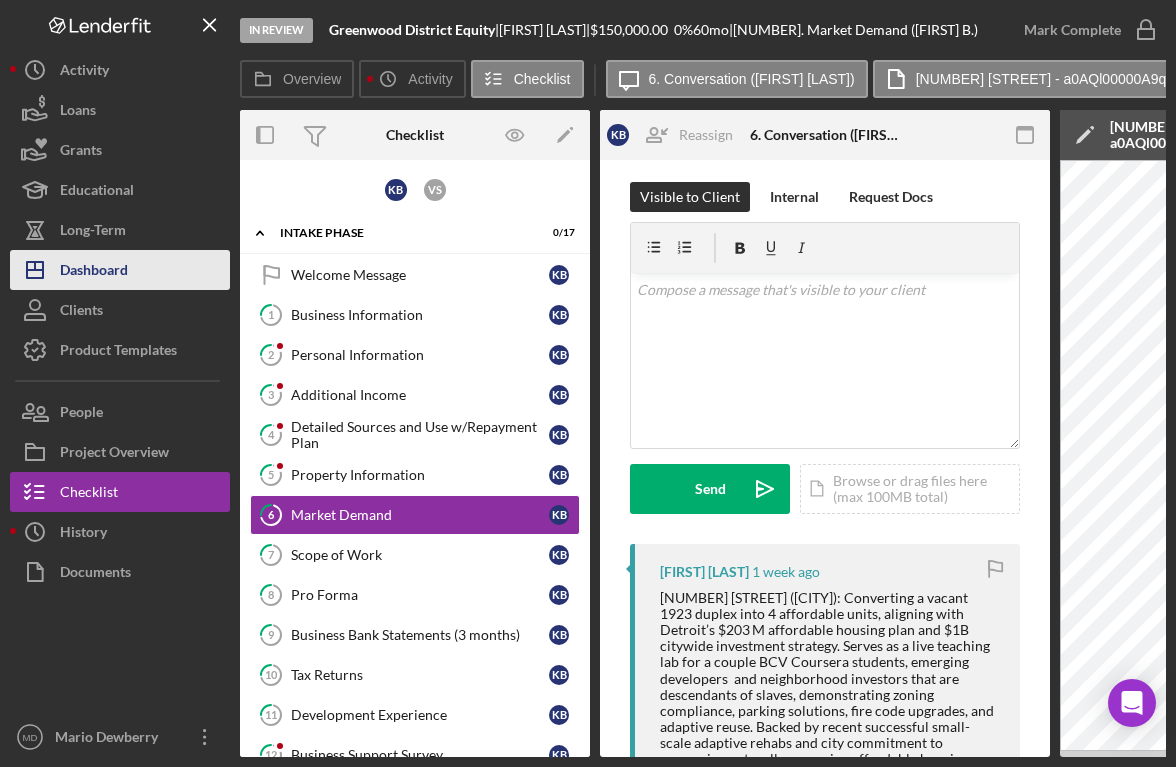 click on "Icon/Dashboard Dashboard" at bounding box center [120, 270] 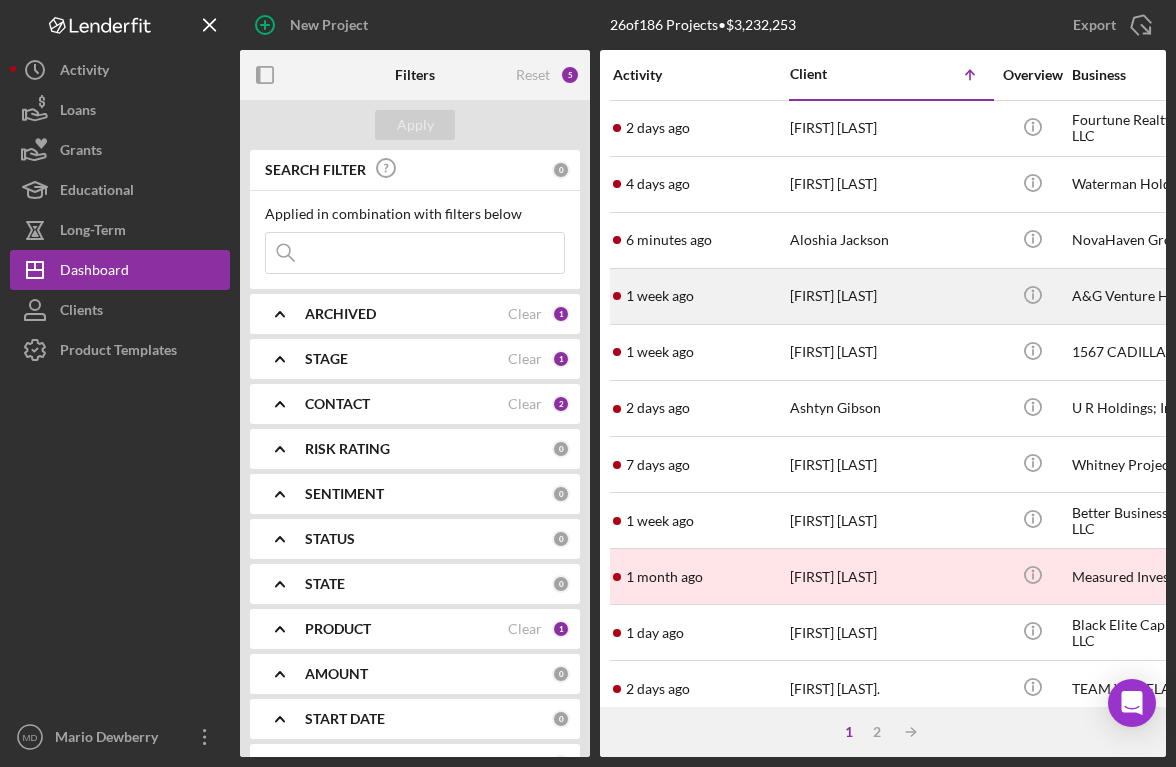 click on "[FIRST] [LAST]" at bounding box center (890, 296) 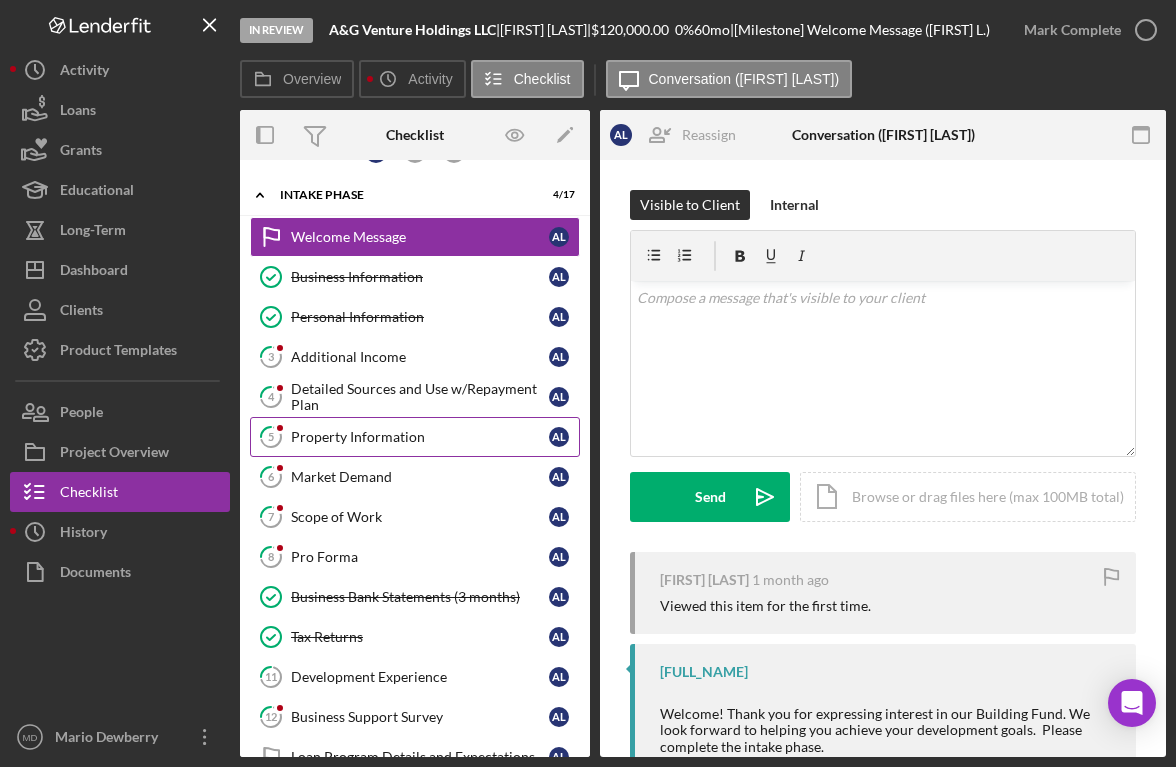 scroll, scrollTop: 41, scrollLeft: 0, axis: vertical 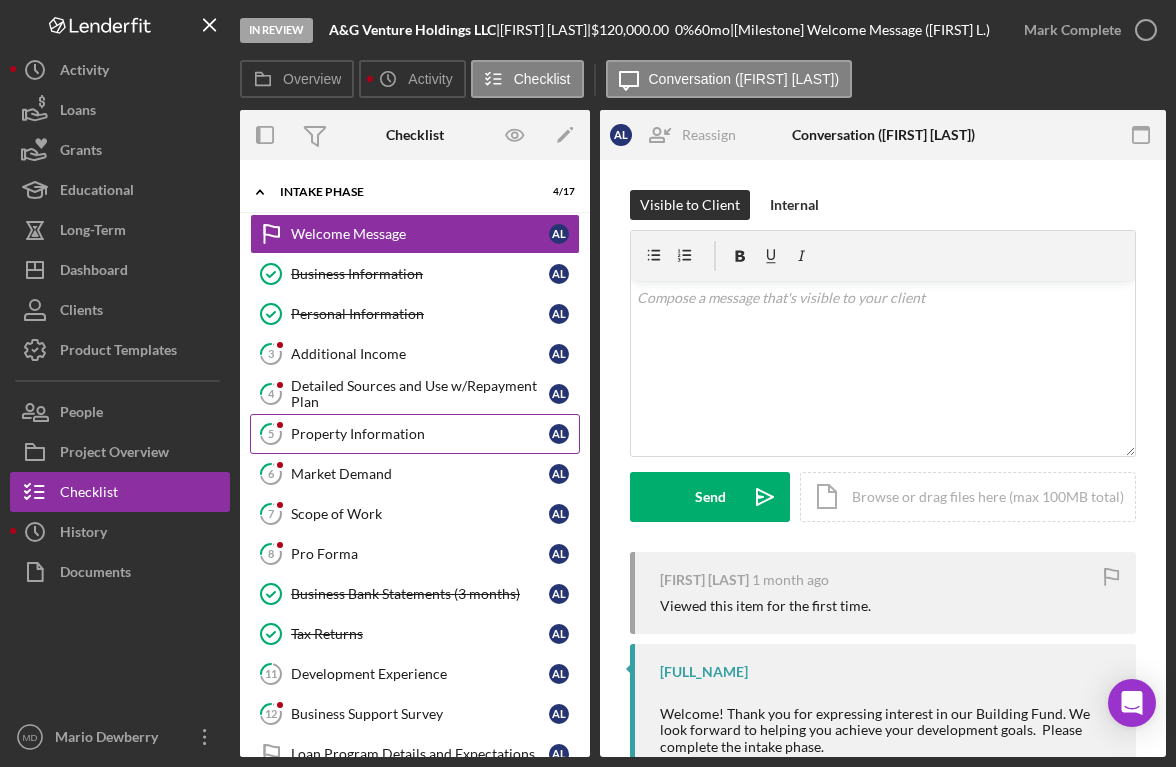 click on "Property Information [FIRST] [LAST]" at bounding box center [415, 434] 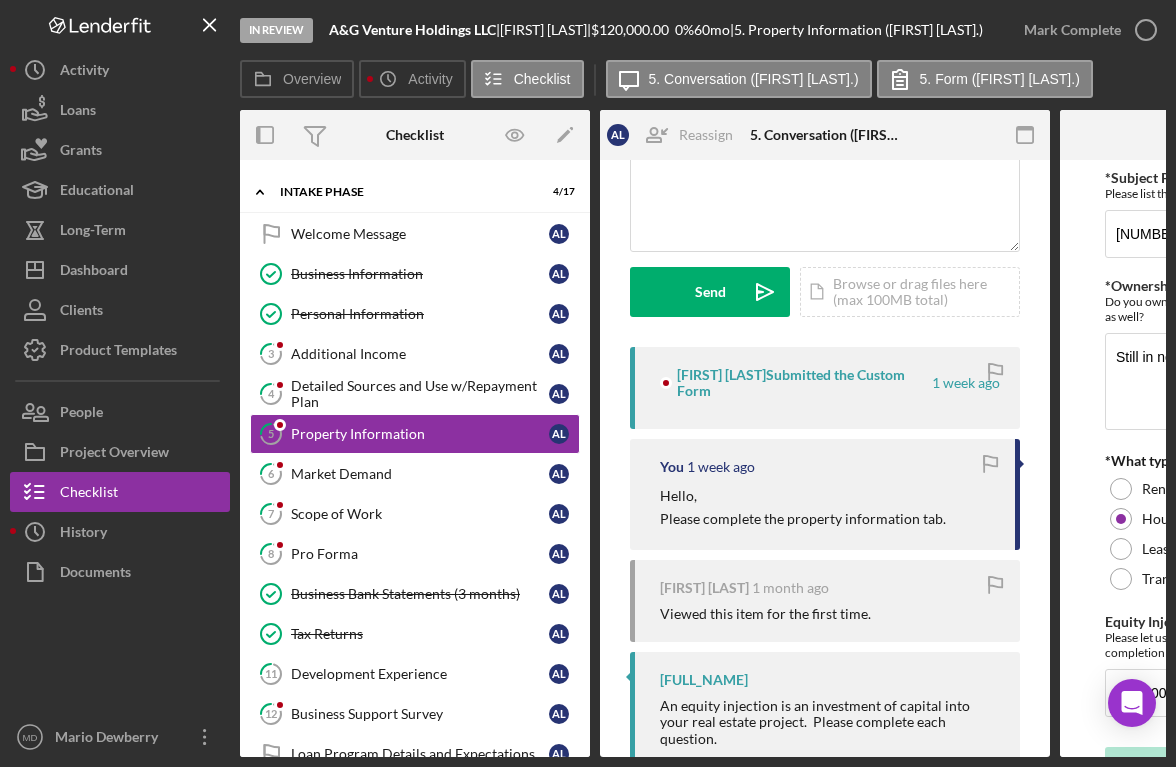 scroll, scrollTop: 173, scrollLeft: 0, axis: vertical 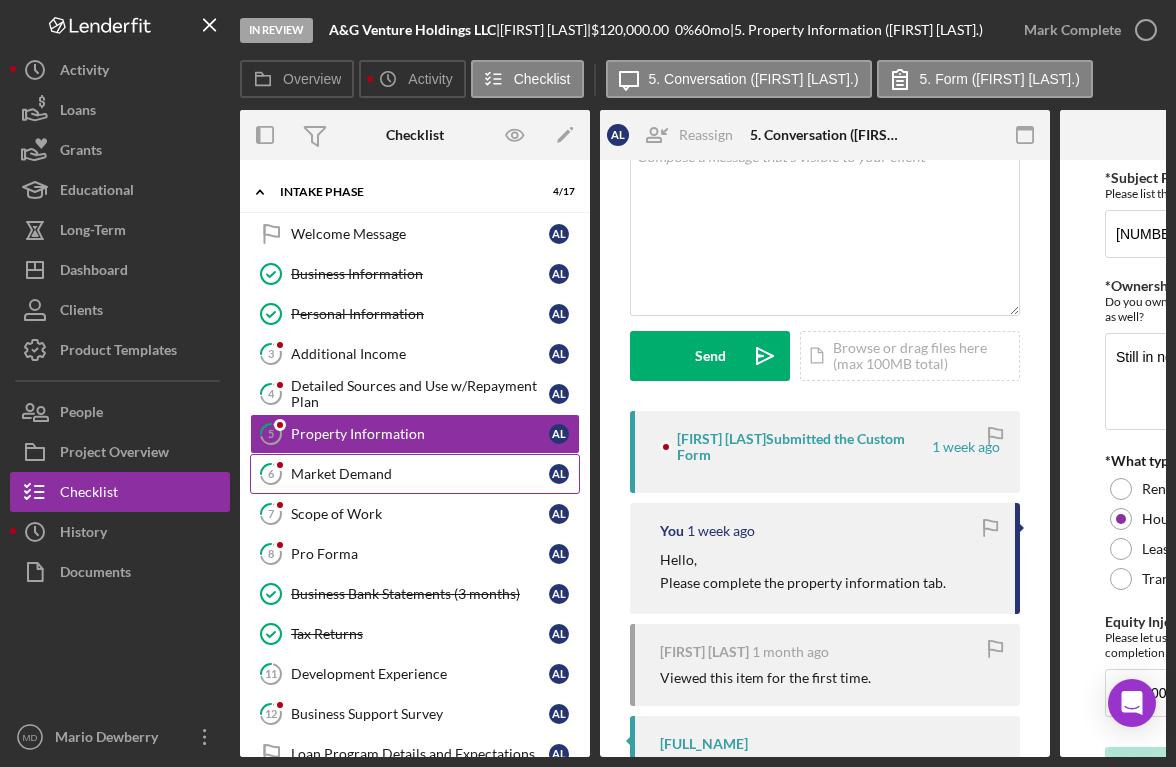 click on "6 Market Demand A L" at bounding box center [415, 474] 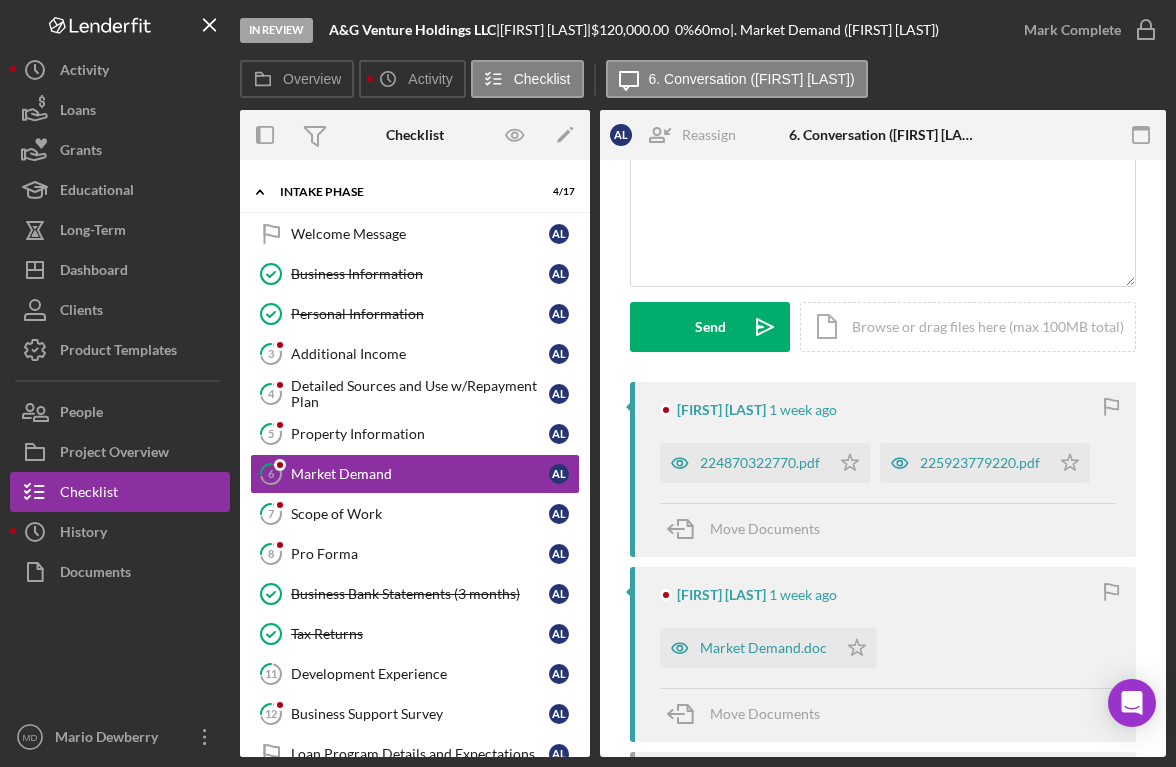 scroll, scrollTop: 183, scrollLeft: 0, axis: vertical 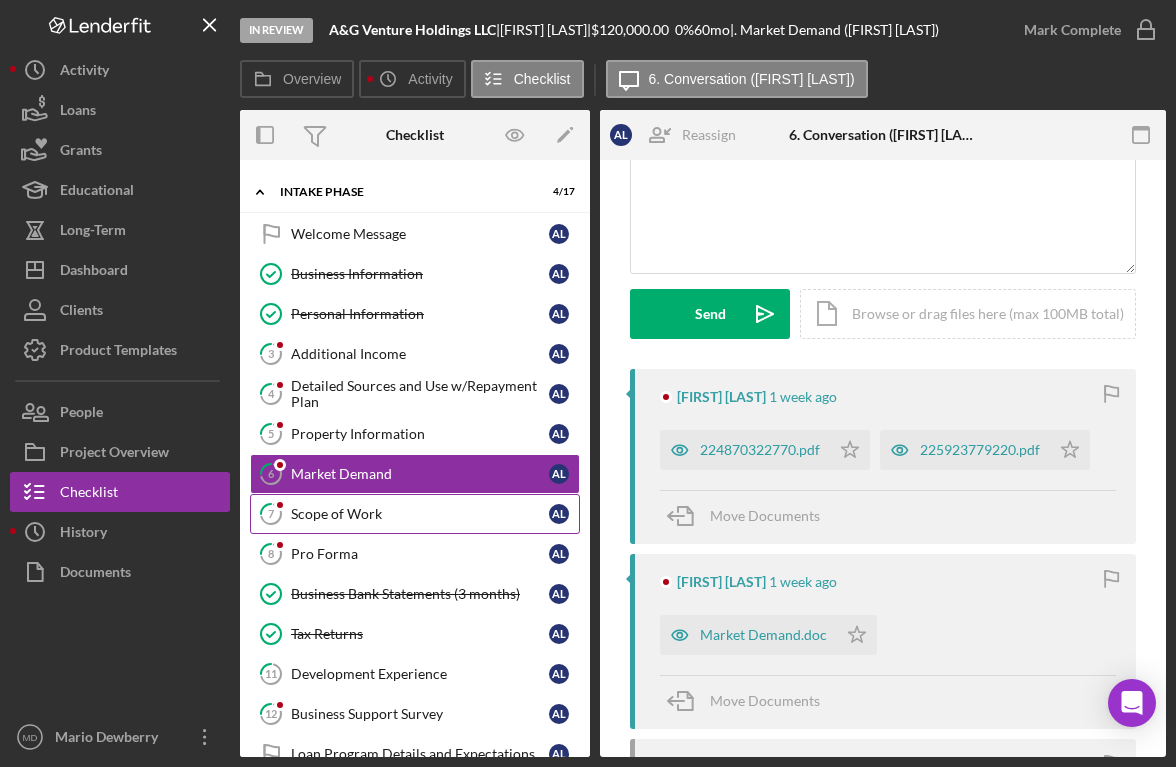 click on "Scope of Work" at bounding box center [420, 514] 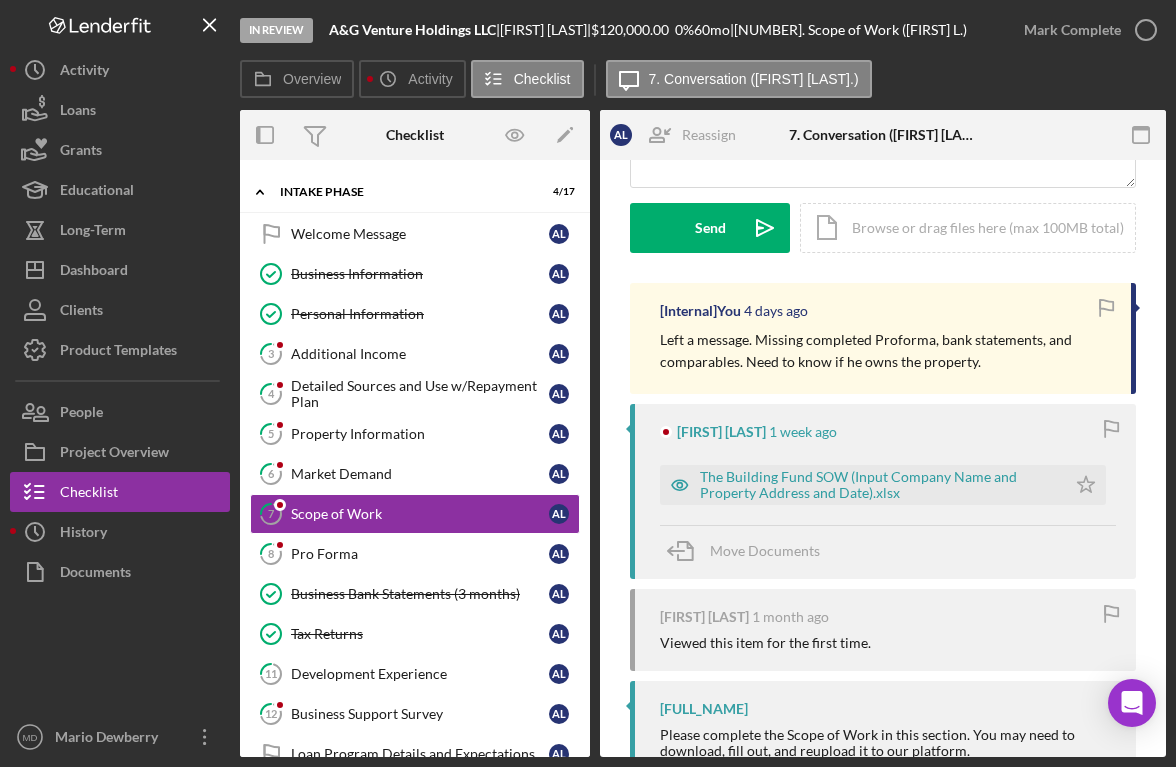 scroll, scrollTop: 281, scrollLeft: 0, axis: vertical 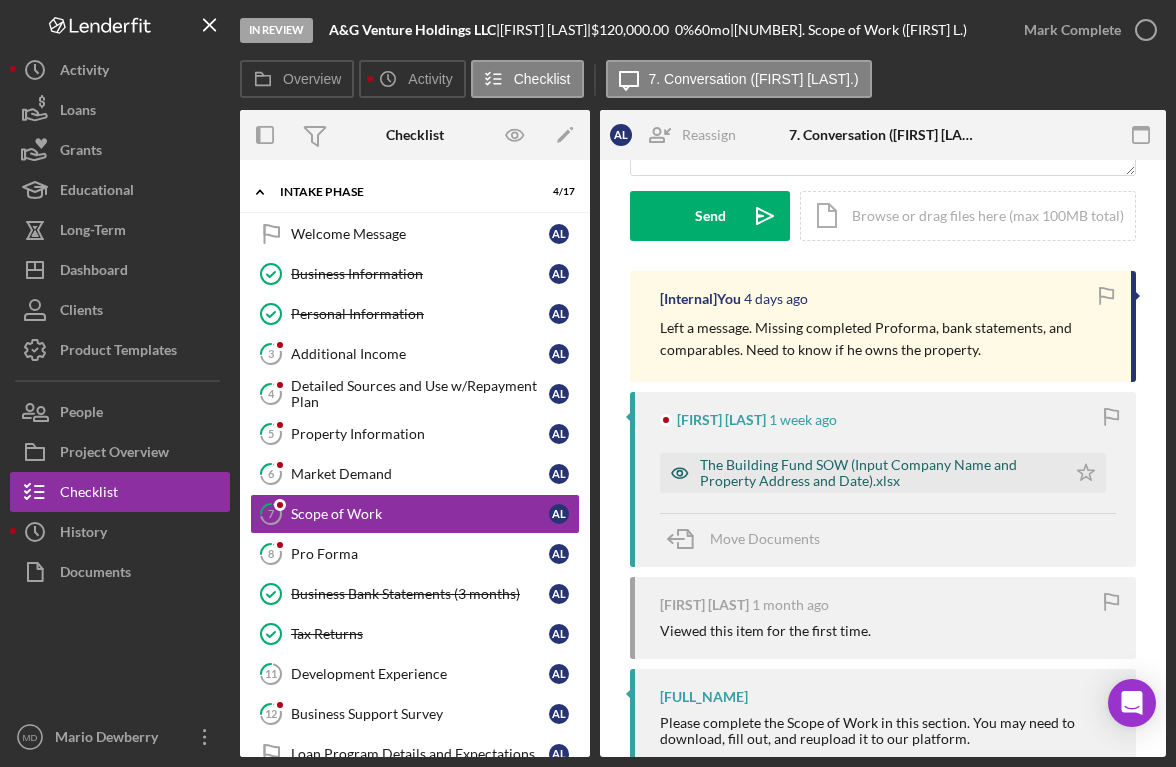 click on "The Building Fund SOW  (Input Company Name and Property Address and Date).xlsx" at bounding box center (878, 473) 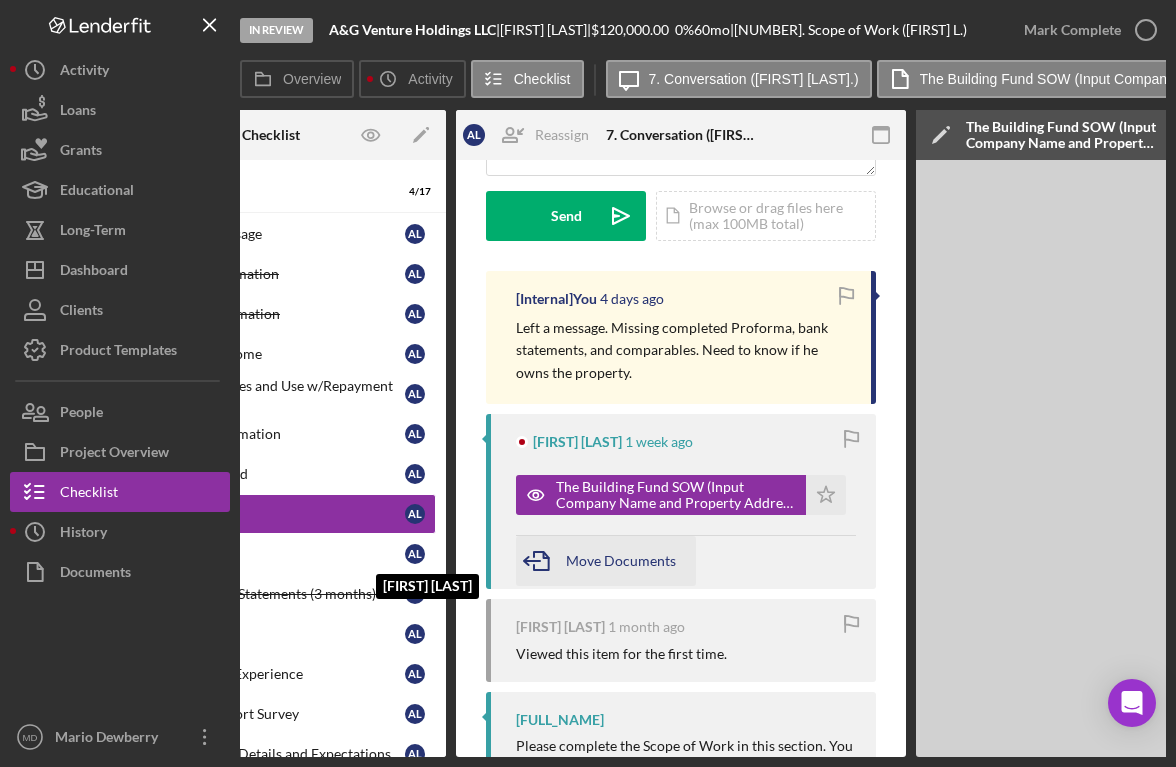 scroll, scrollTop: 0, scrollLeft: 135, axis: horizontal 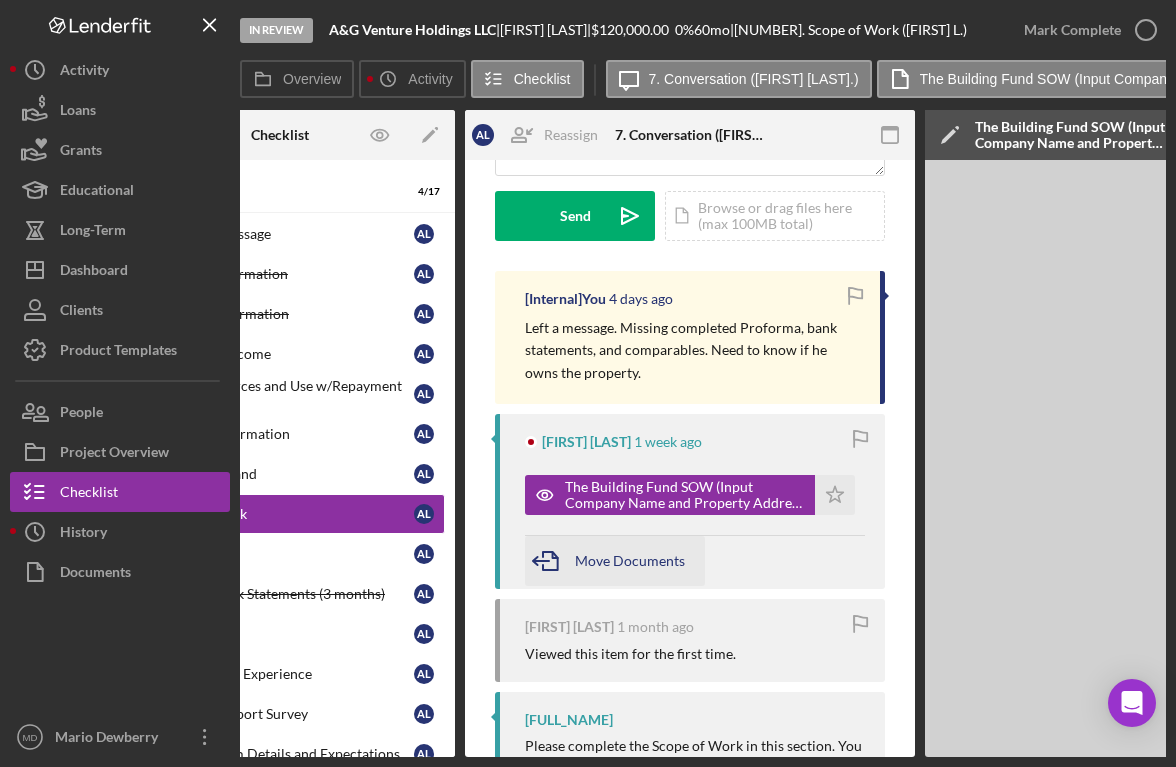 click on "Pro Forma" at bounding box center (285, 554) 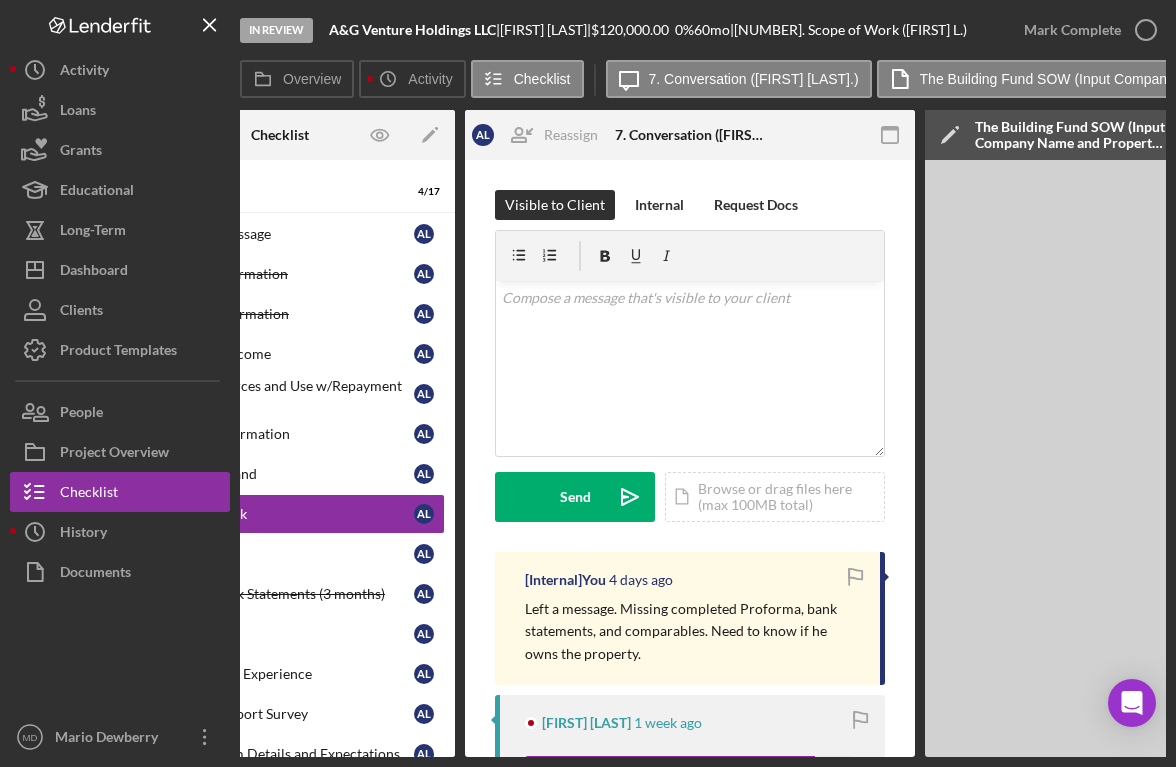 scroll, scrollTop: 0, scrollLeft: 0, axis: both 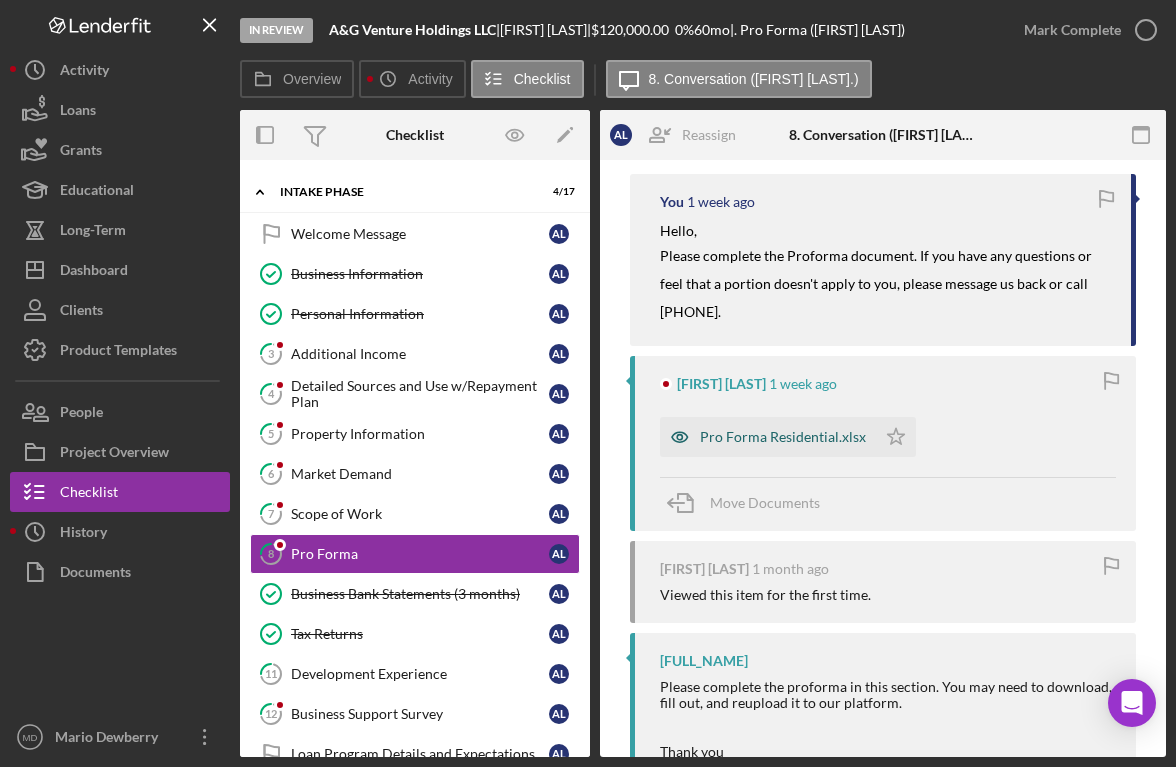 click on "Pro Forma Residential.xlsx" at bounding box center (768, 437) 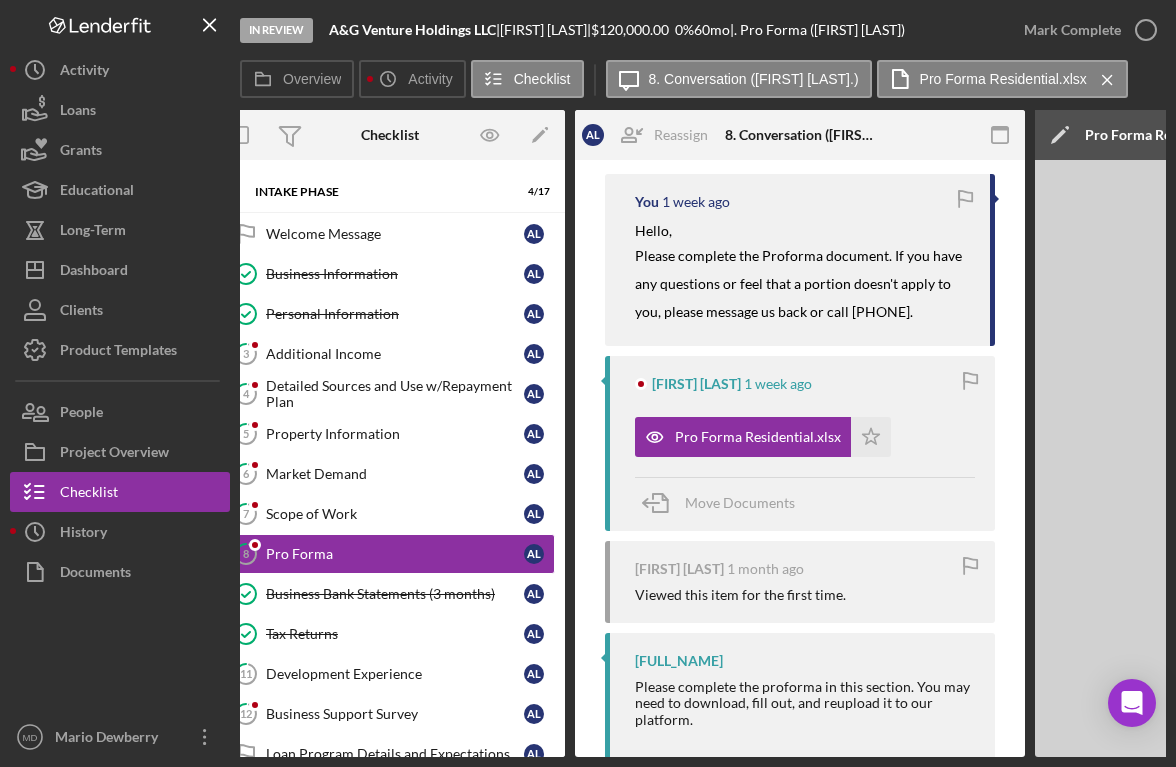 scroll, scrollTop: 0, scrollLeft: 0, axis: both 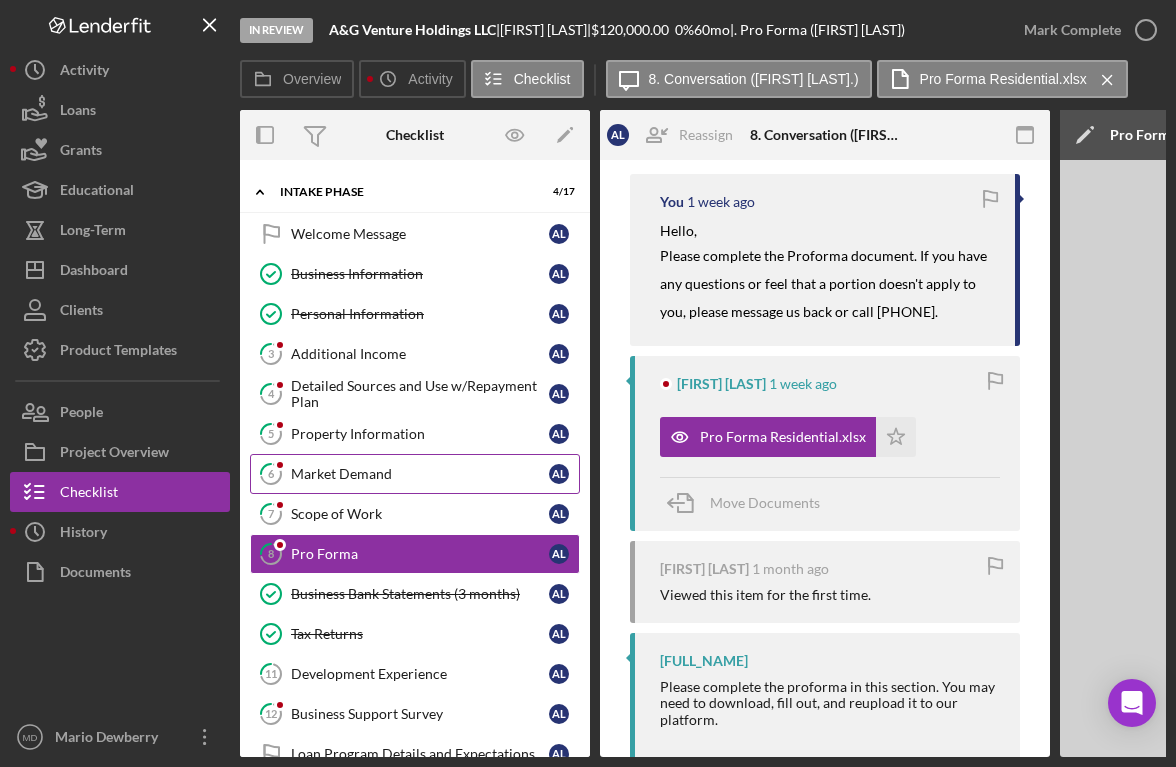 click on "6 Market Demand A L" at bounding box center [415, 474] 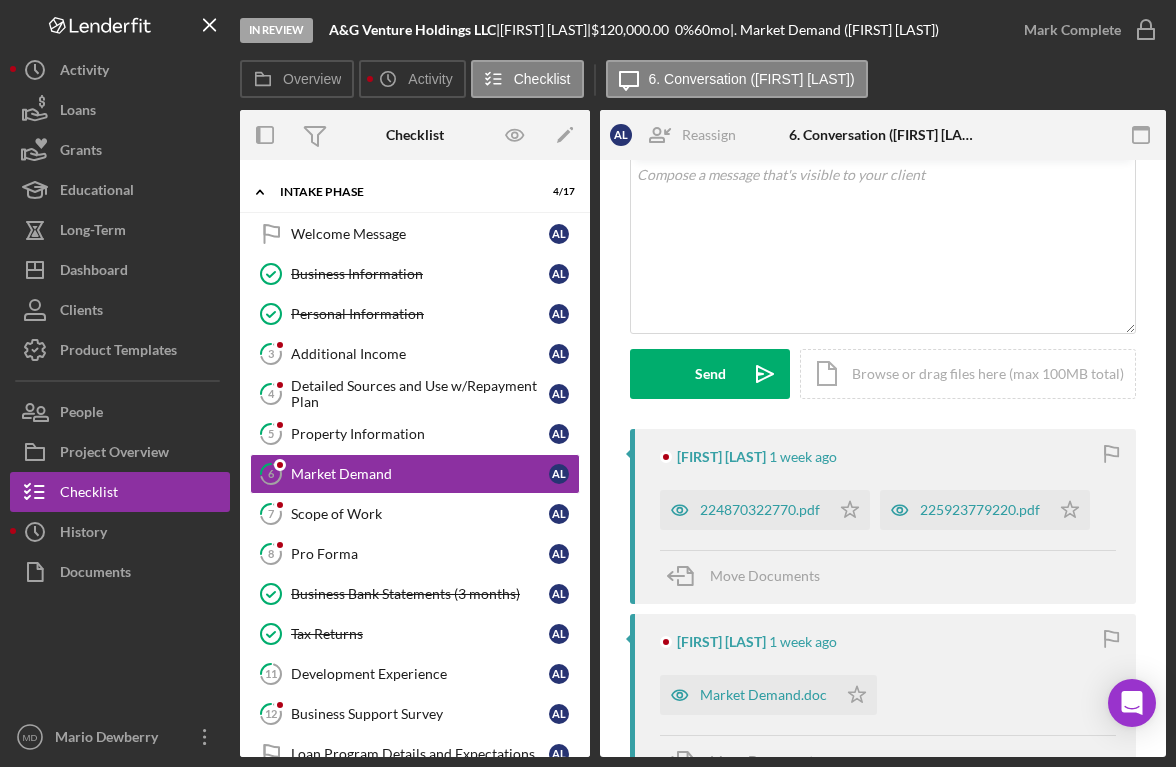 scroll, scrollTop: 126, scrollLeft: 0, axis: vertical 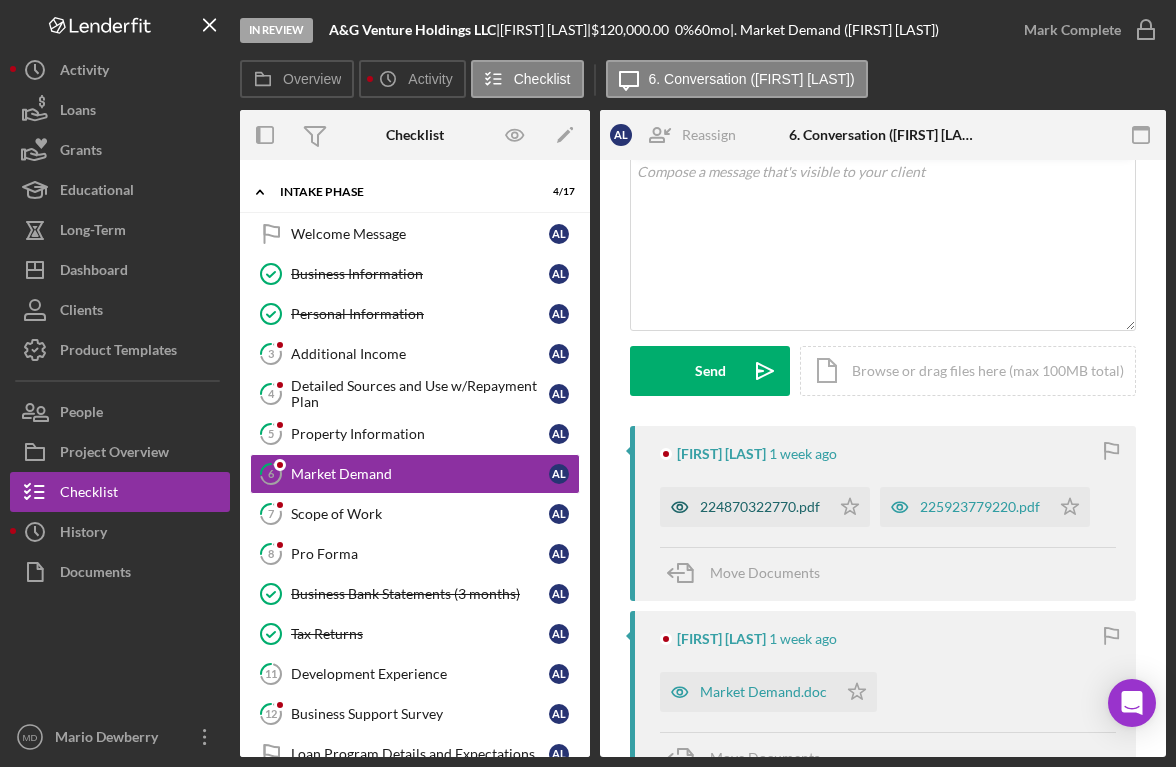 click on "224870322770.pdf" at bounding box center (760, 507) 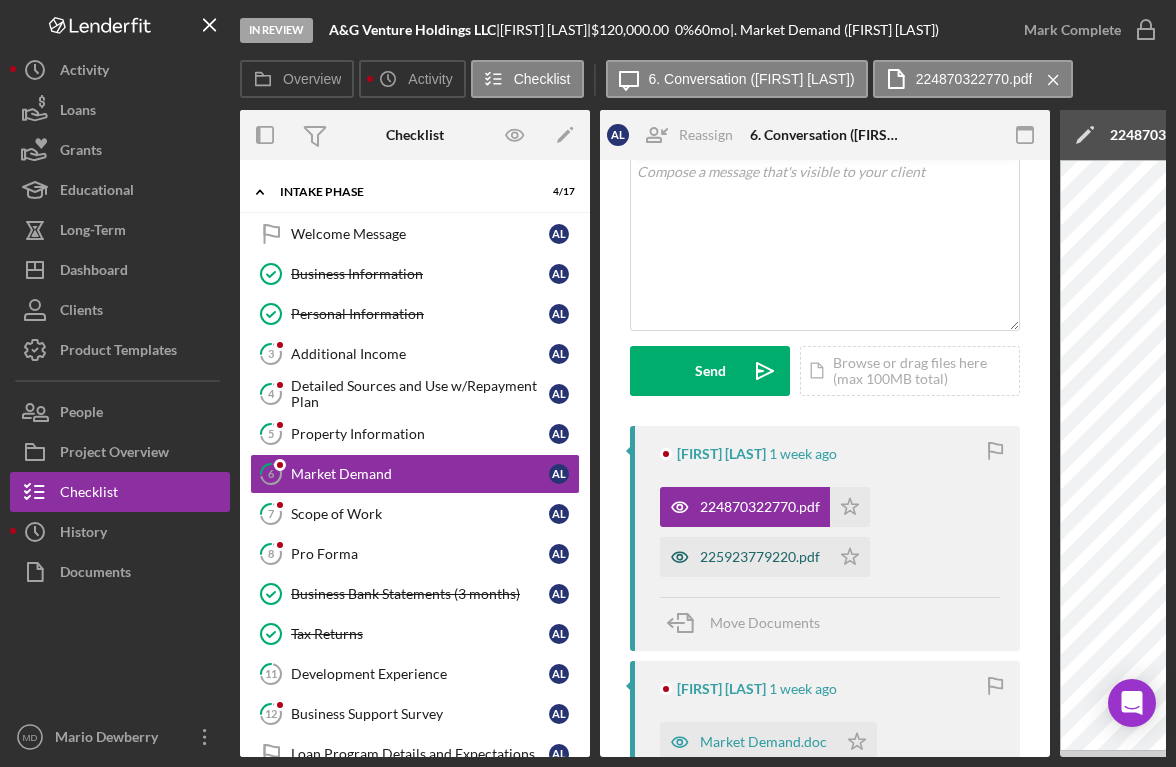 click on "225923779220.pdf" at bounding box center (760, 557) 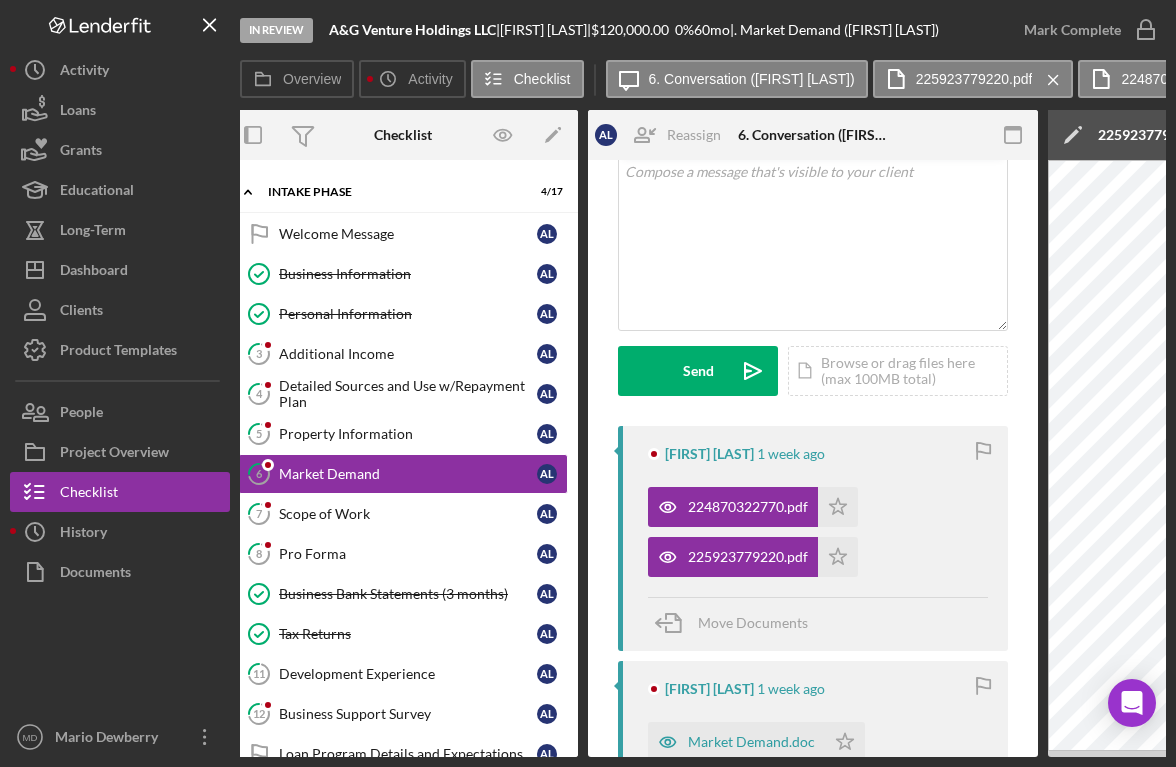 scroll, scrollTop: 0, scrollLeft: 17, axis: horizontal 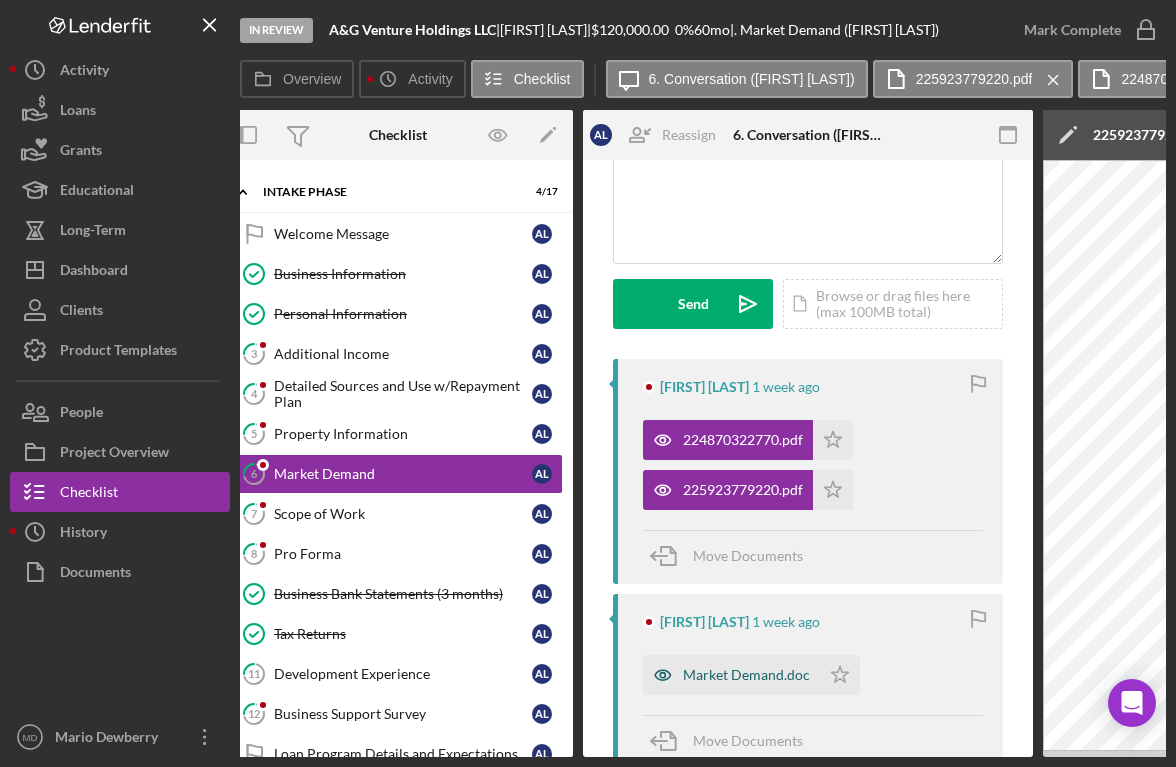click on "Market Demand.doc" at bounding box center (746, 675) 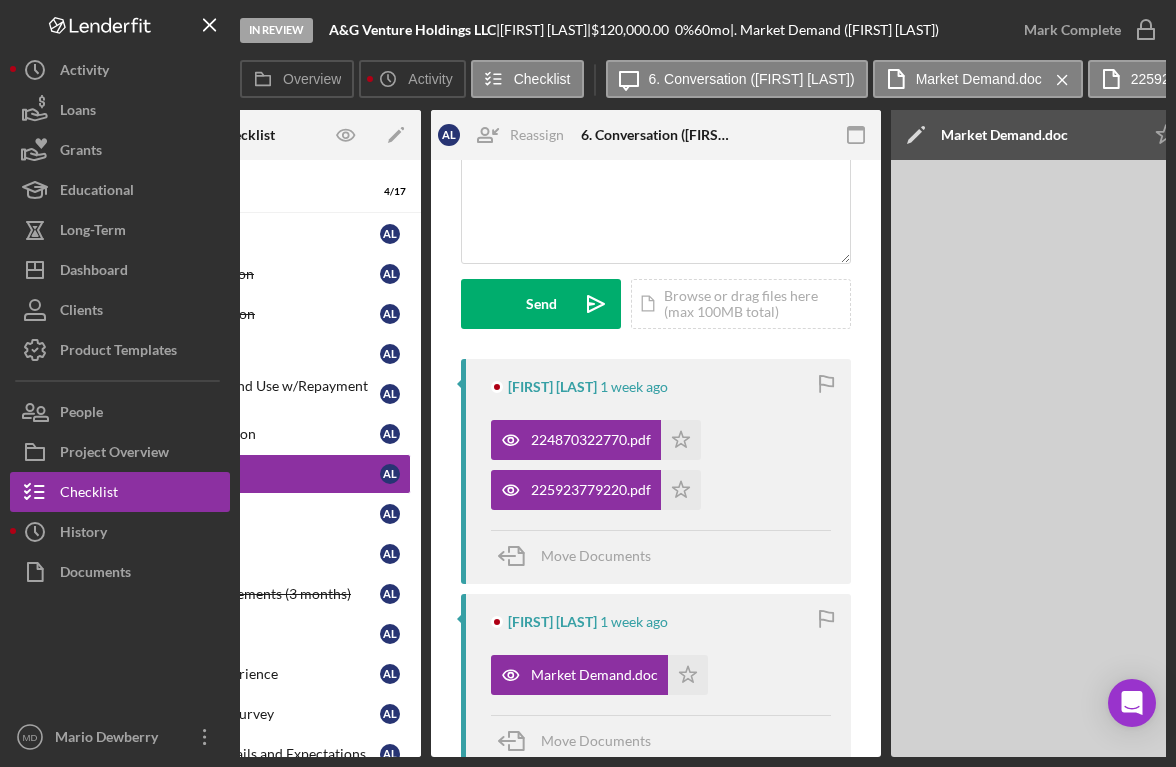scroll, scrollTop: 0, scrollLeft: 161, axis: horizontal 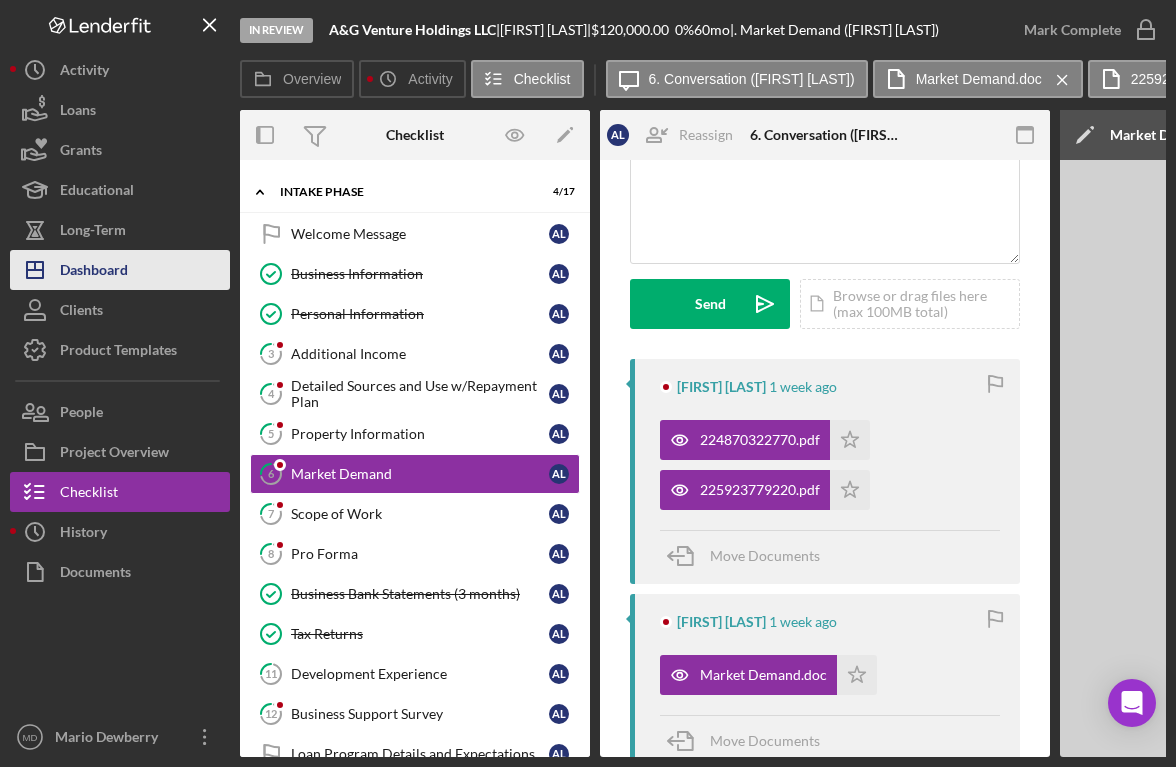 click on "Icon/Dashboard Dashboard" at bounding box center (120, 270) 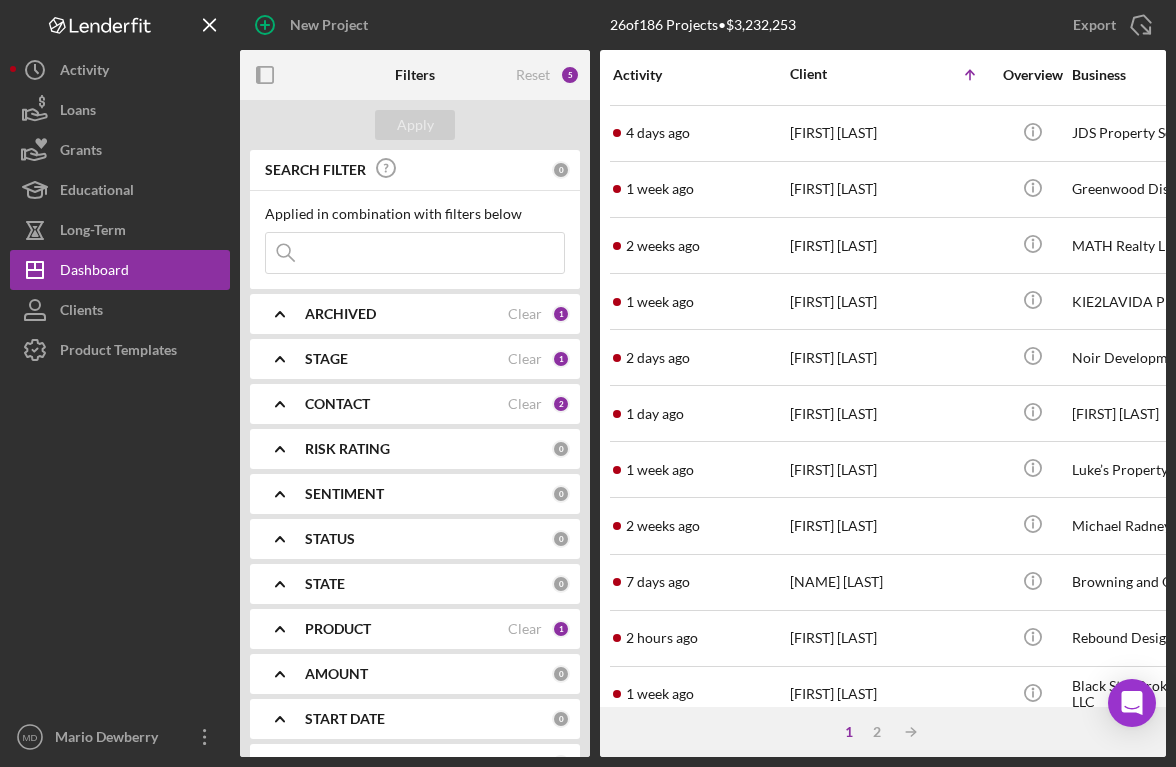 scroll, scrollTop: 793, scrollLeft: 0, axis: vertical 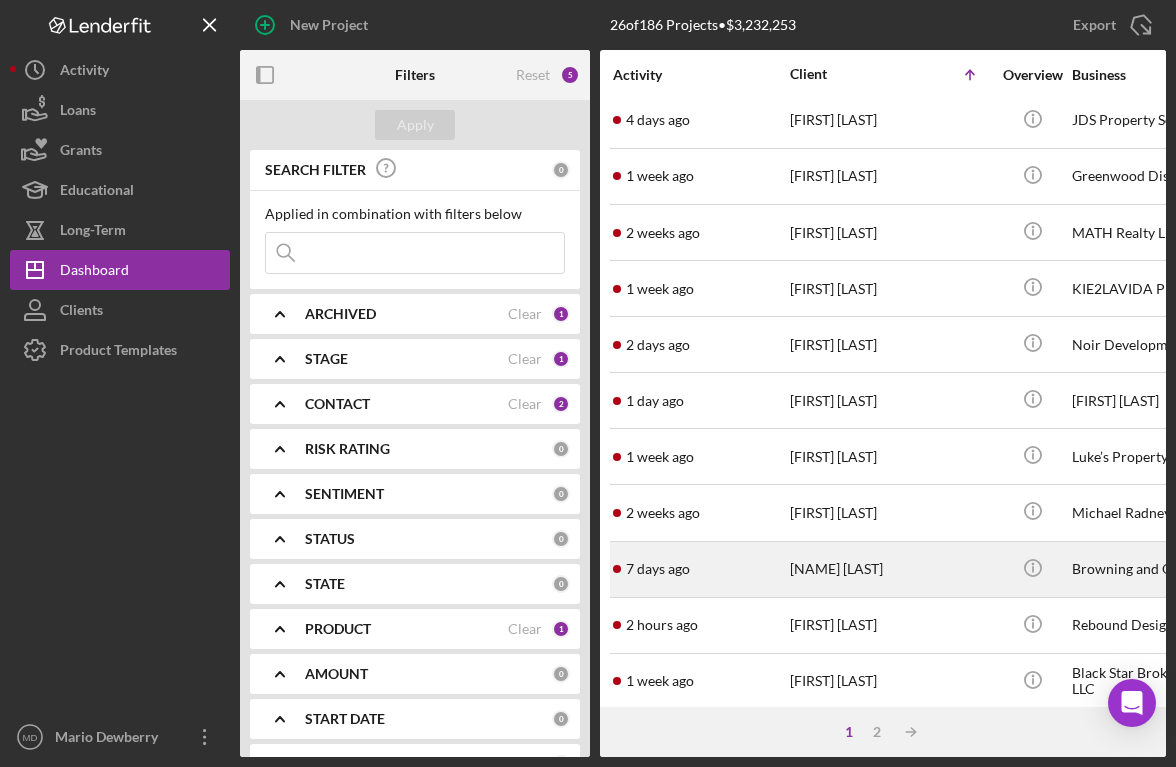 click on "[NAME] [LAST]" at bounding box center [890, 569] 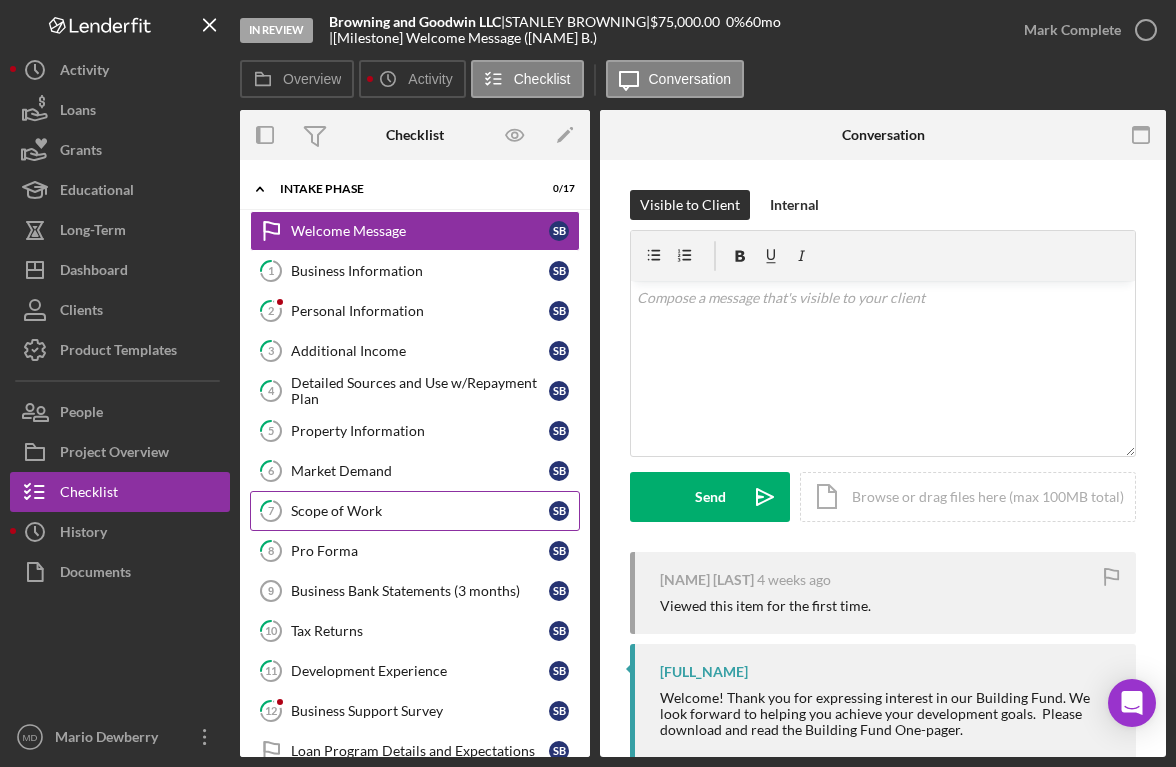 click on "Scope of Work" at bounding box center (420, 511) 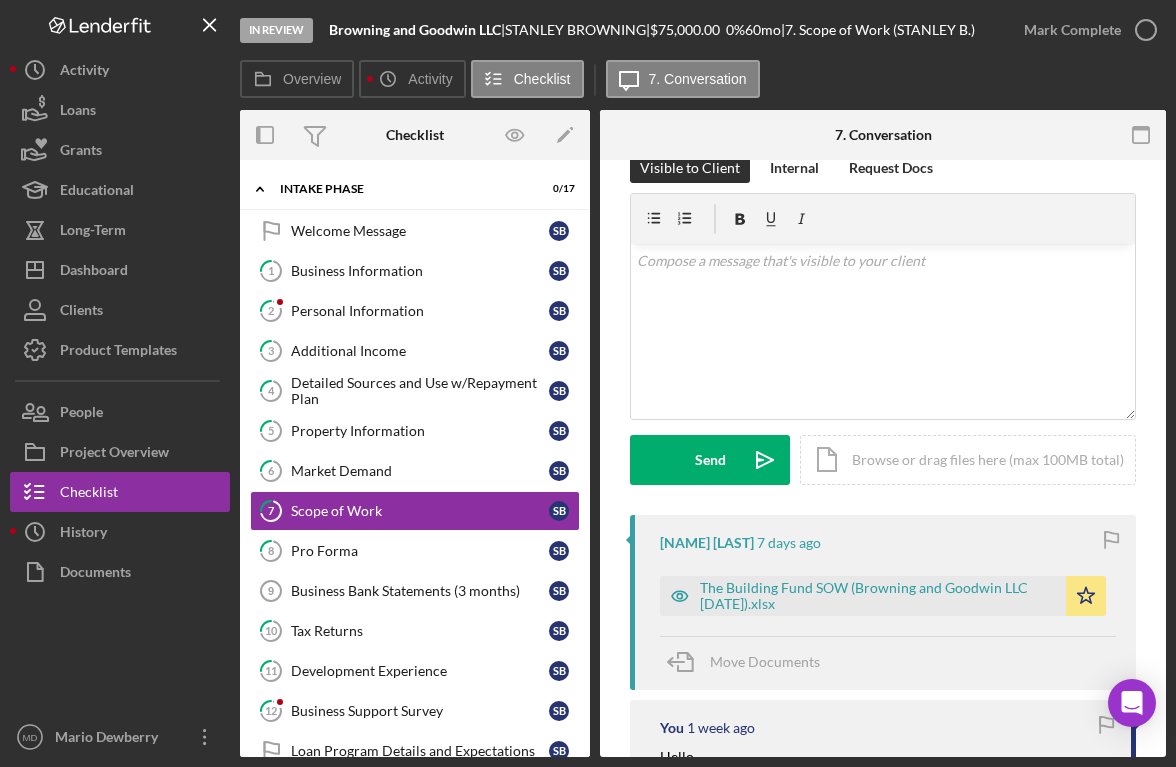scroll, scrollTop: 43, scrollLeft: 0, axis: vertical 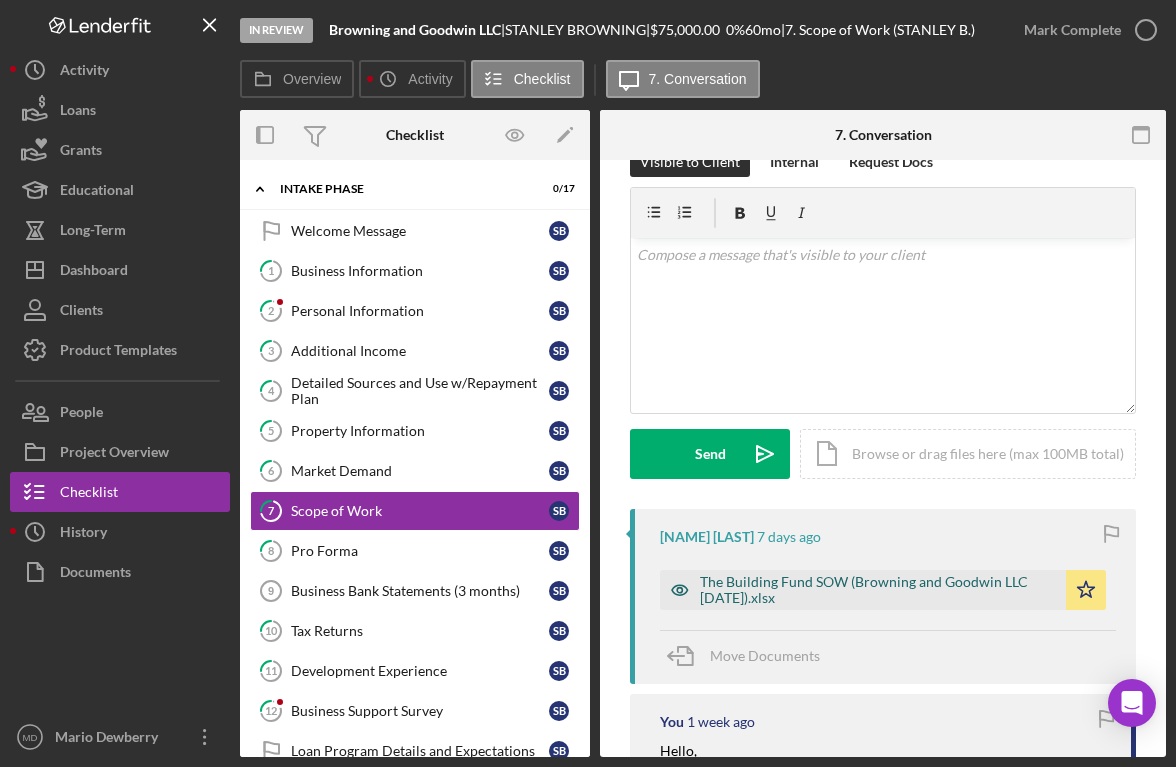 click on "The Building Fund SOW (Browning and Goodwin LLC [DATE]).xlsx" at bounding box center (878, 590) 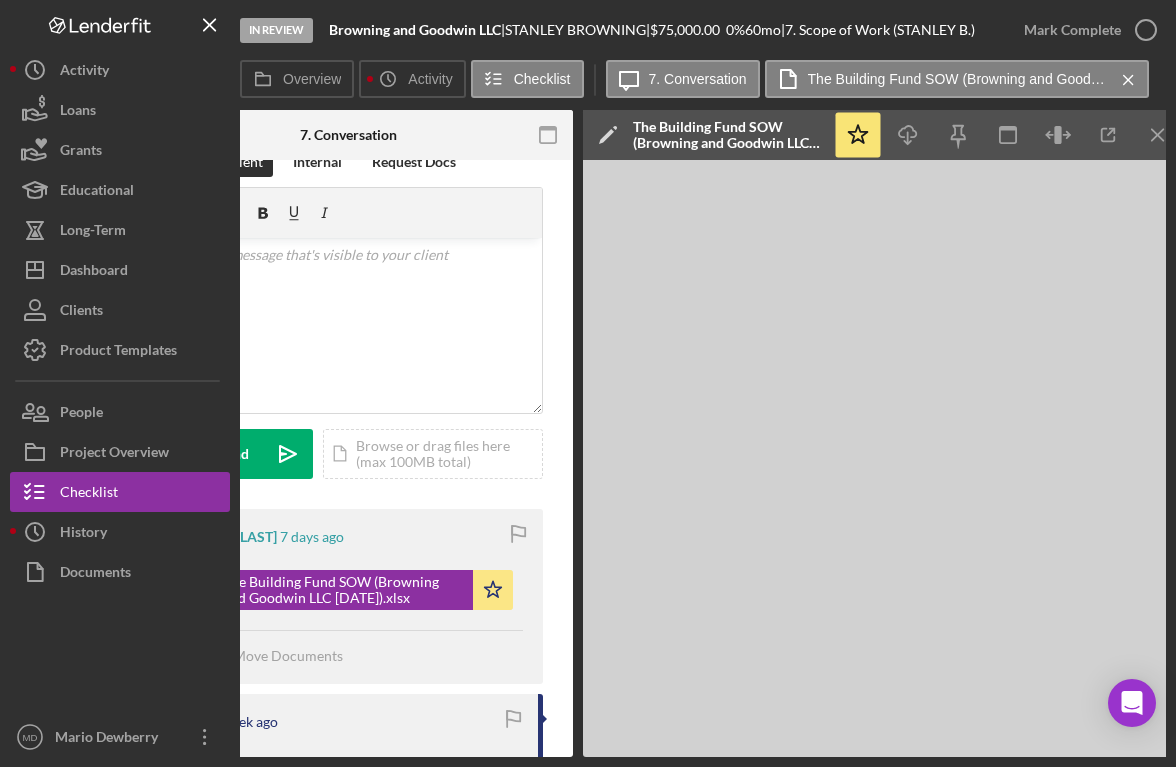 scroll, scrollTop: 0, scrollLeft: 491, axis: horizontal 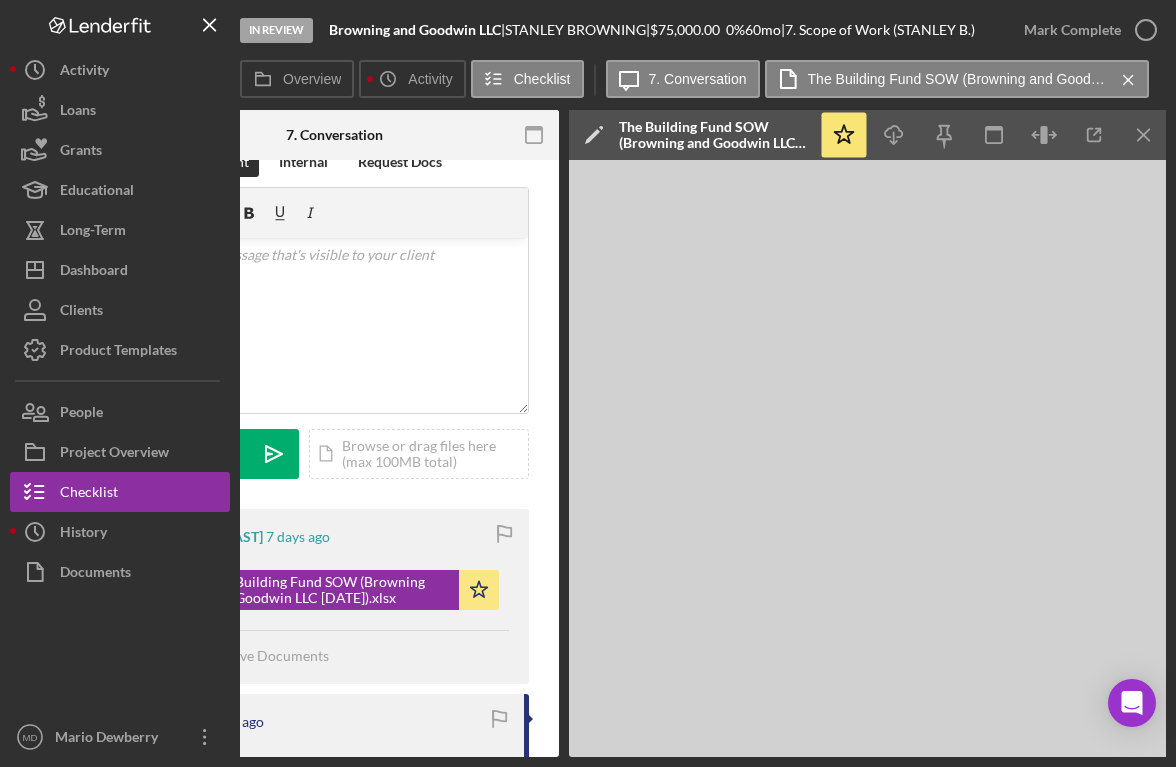 click on "Visible to Client Internal Request Docs v Color teal Color pink Remove color Add row above Add row below Add column before Add column after Merge cells Split cells Remove column Remove row Remove table Send Icon/icon-invite-send Icon/Document Browse or drag files here (max 100MB total) Tap to choose files or take a photo Cancel Send Icon/icon-invite-send" at bounding box center (334, 328) 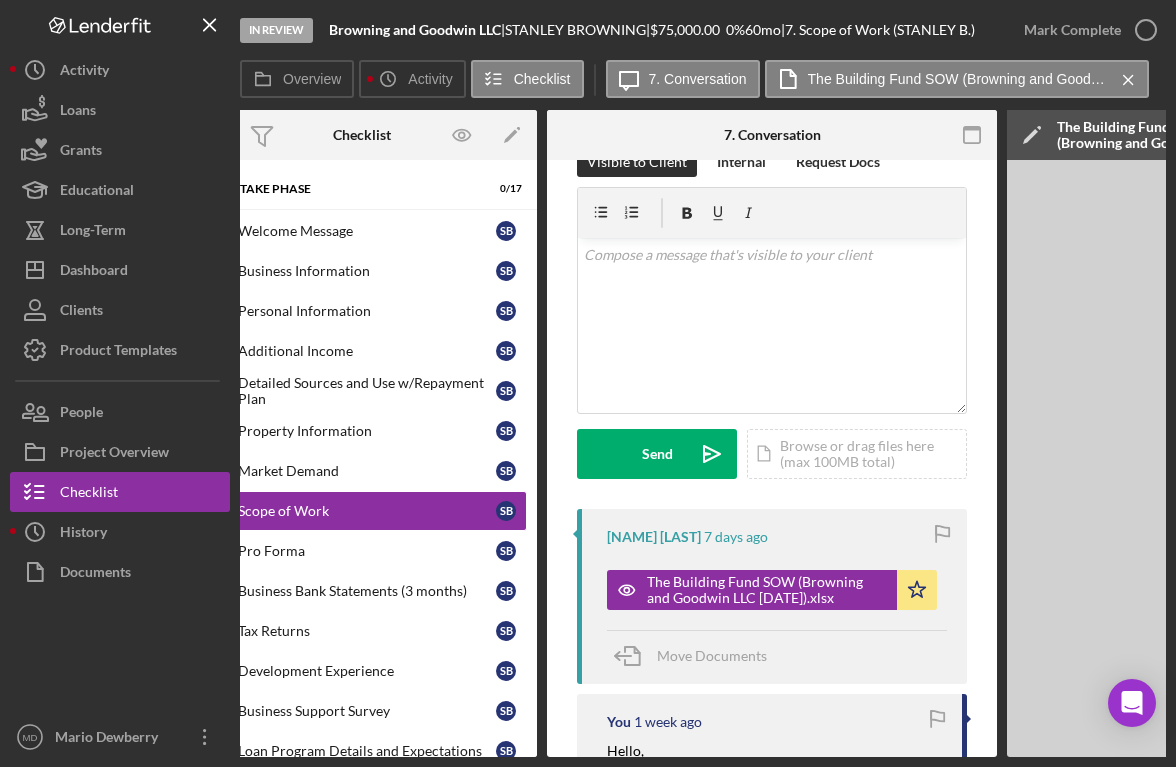 scroll, scrollTop: 0, scrollLeft: 0, axis: both 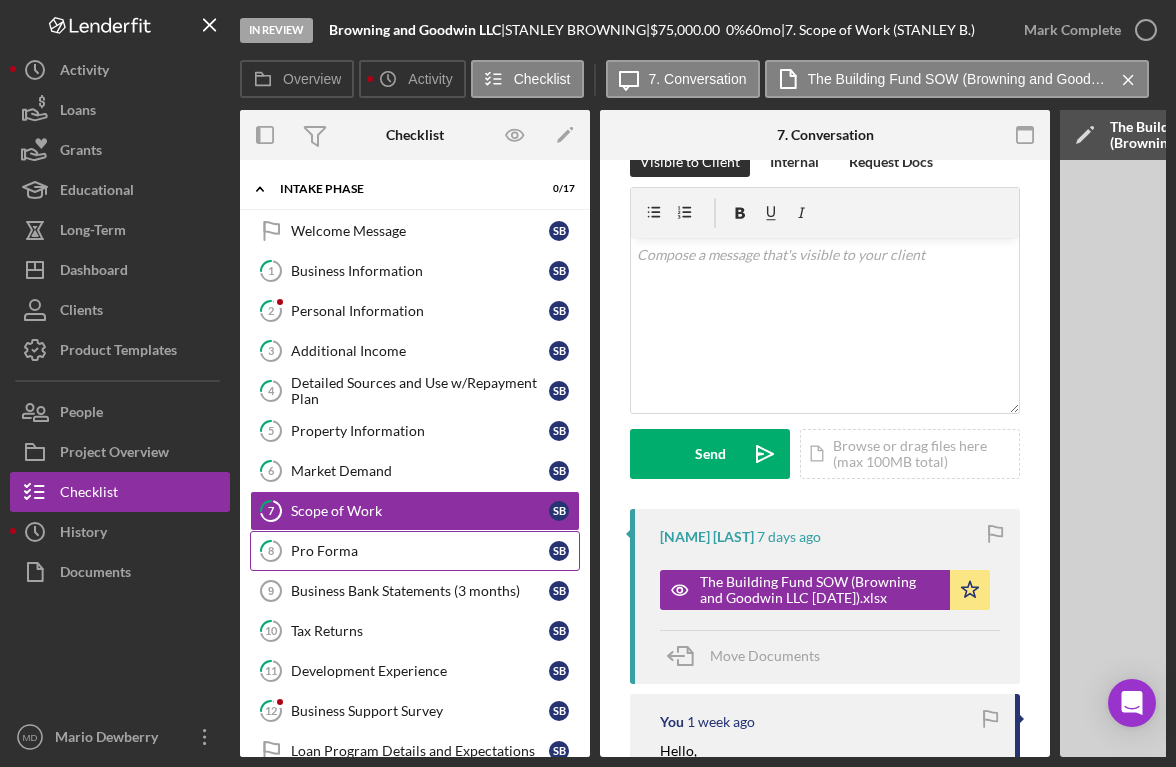 click on "Pro Forma [FIRST] [LAST]" at bounding box center [415, 551] 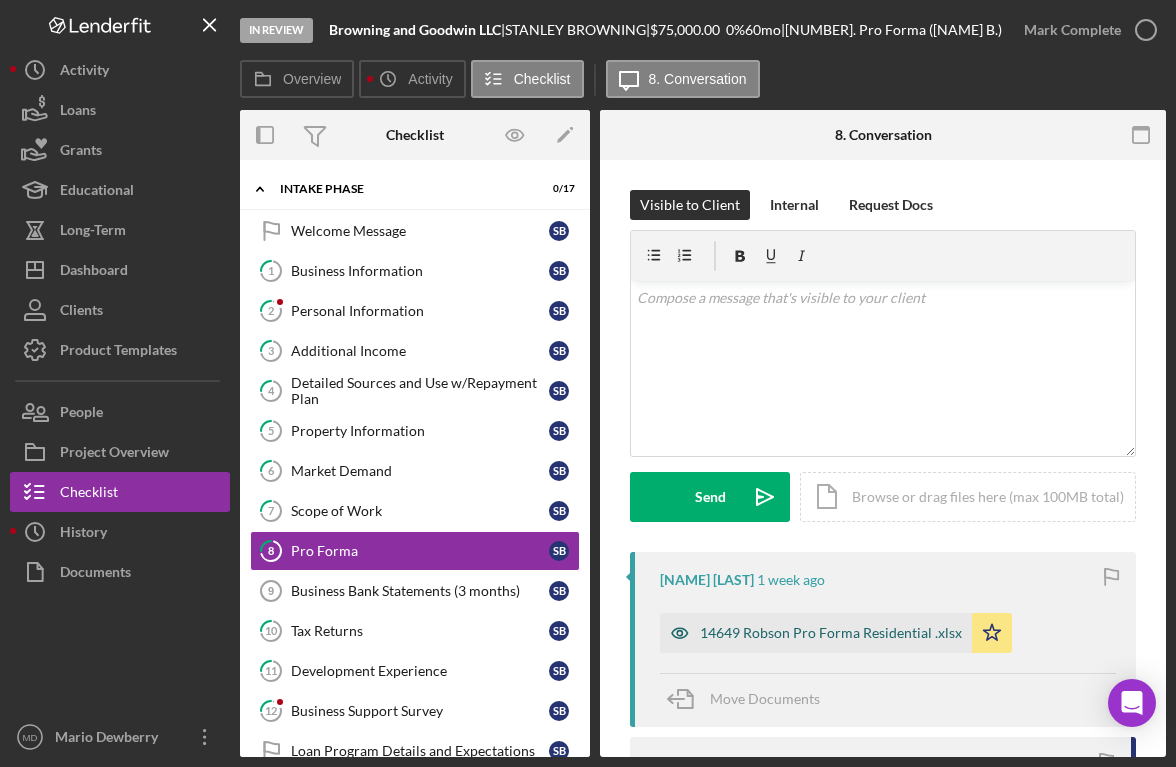 click on "14649 Robson Pro Forma Residential .xlsx" at bounding box center (816, 633) 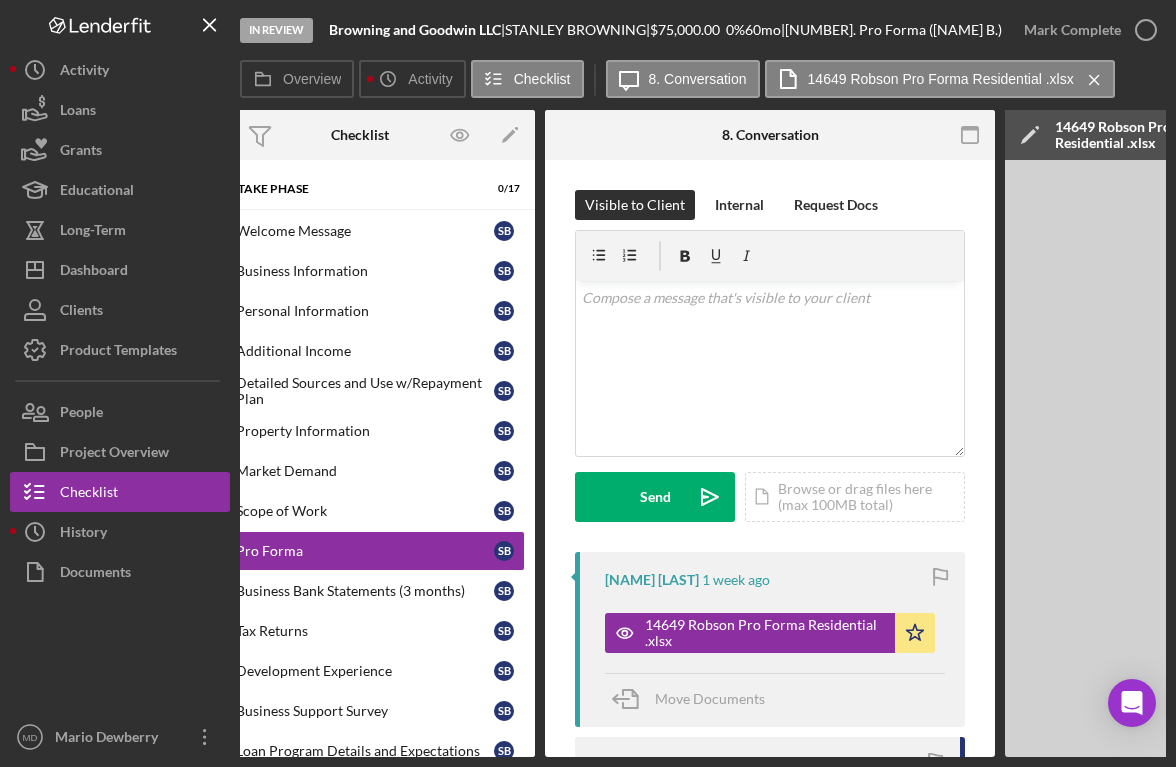 scroll, scrollTop: 0, scrollLeft: 0, axis: both 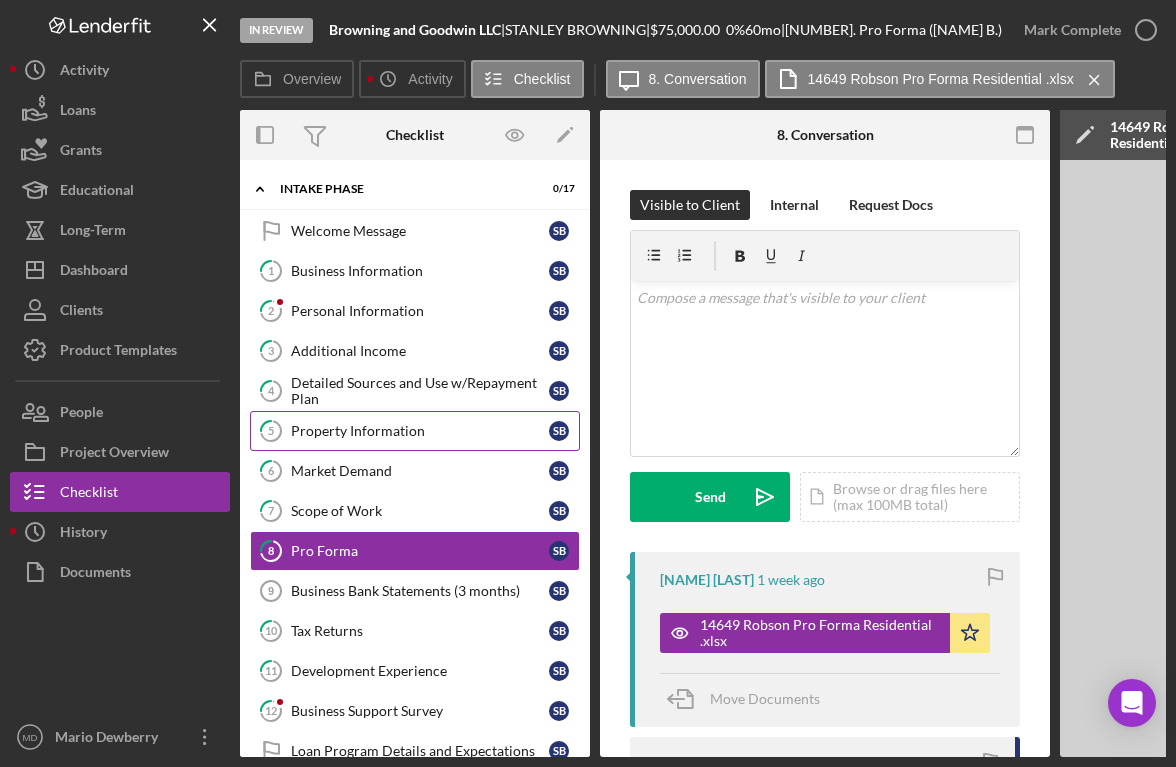 click on "Property Information" at bounding box center [420, 431] 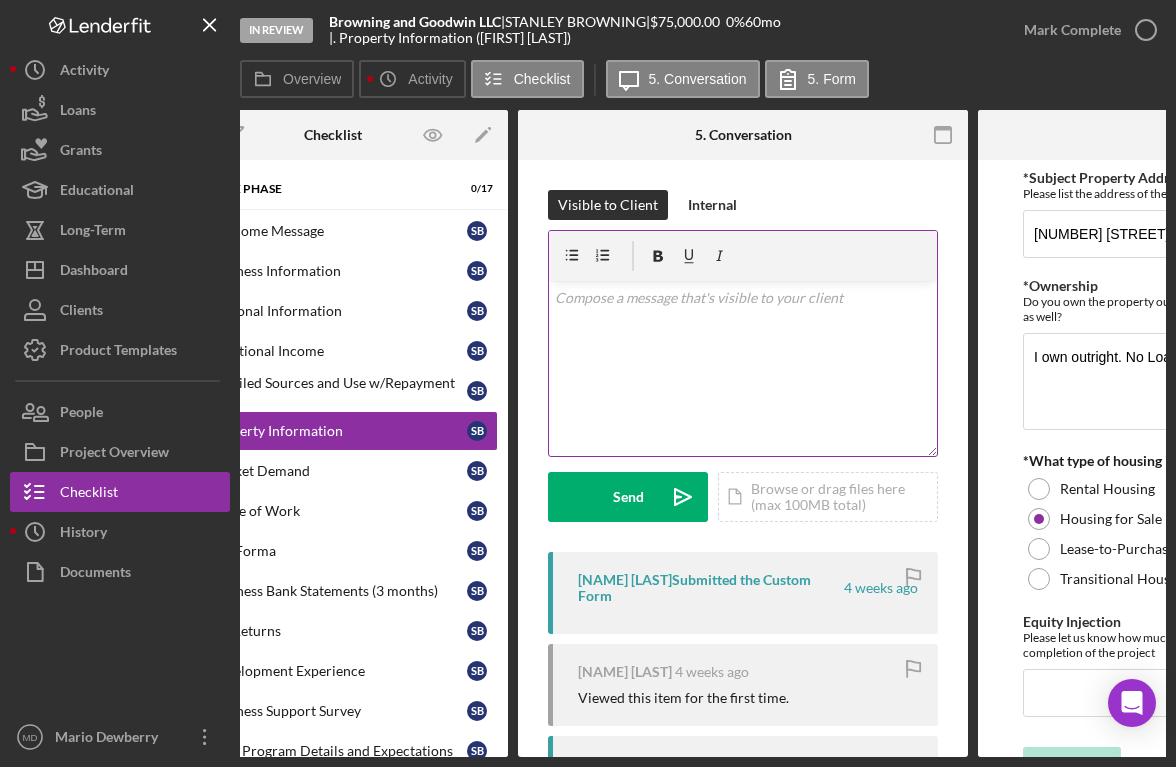 scroll, scrollTop: 0, scrollLeft: 0, axis: both 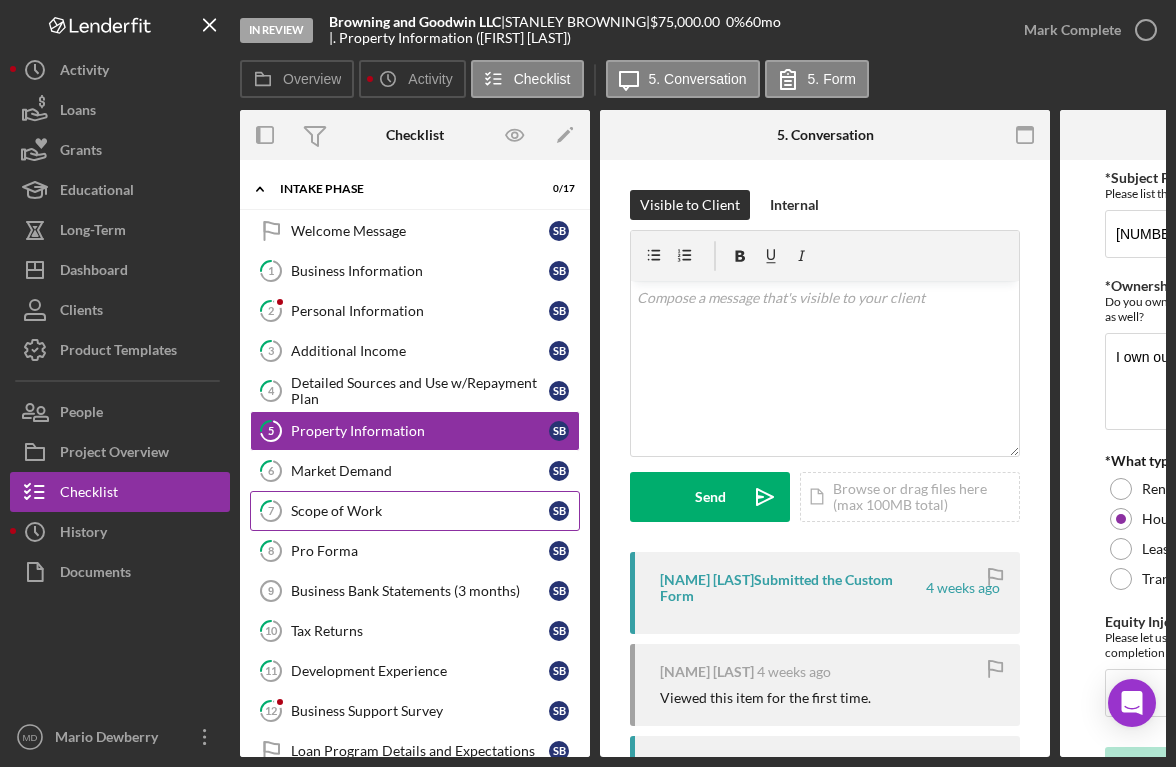 click on "Scope of Work" at bounding box center (420, 511) 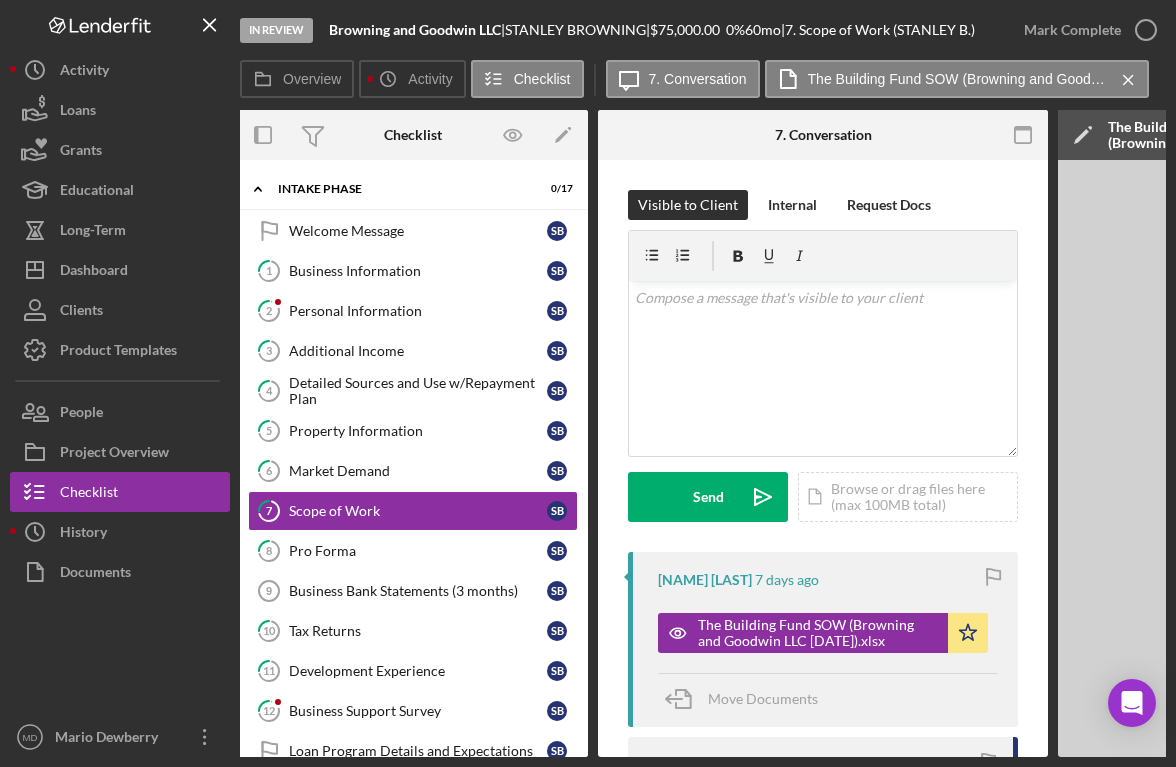 scroll, scrollTop: 0, scrollLeft: 0, axis: both 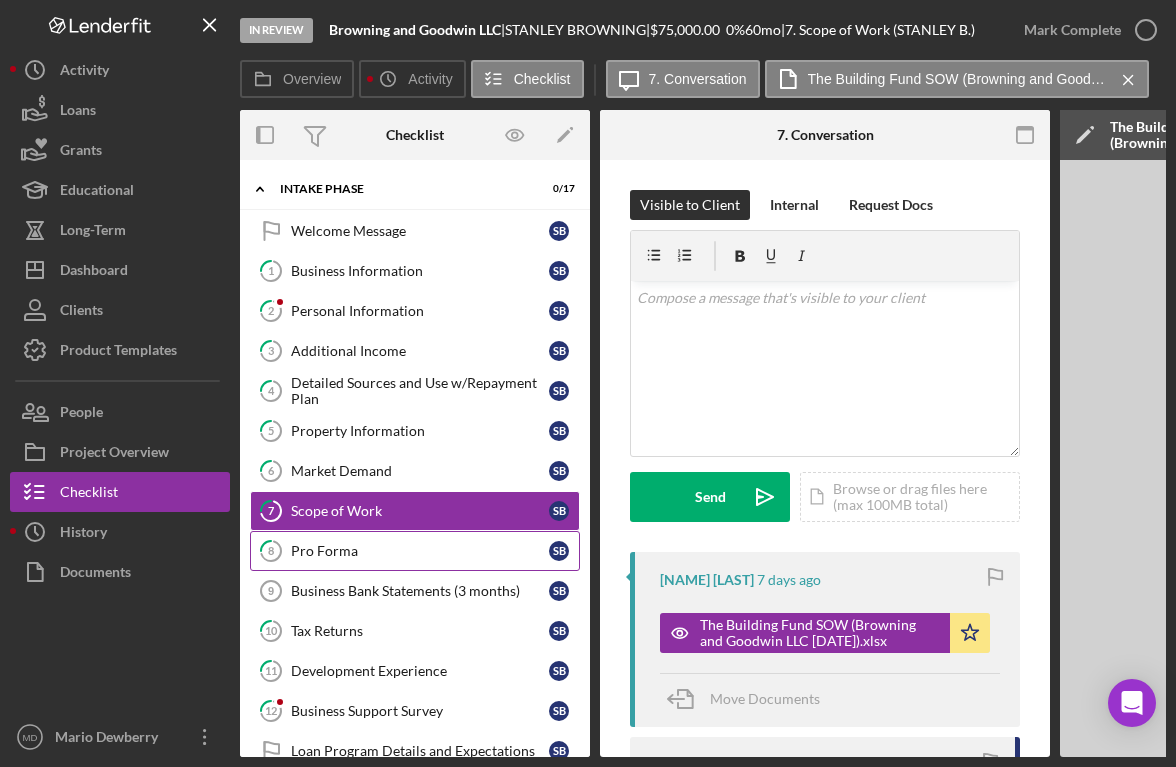 click on "Pro Forma" at bounding box center (420, 551) 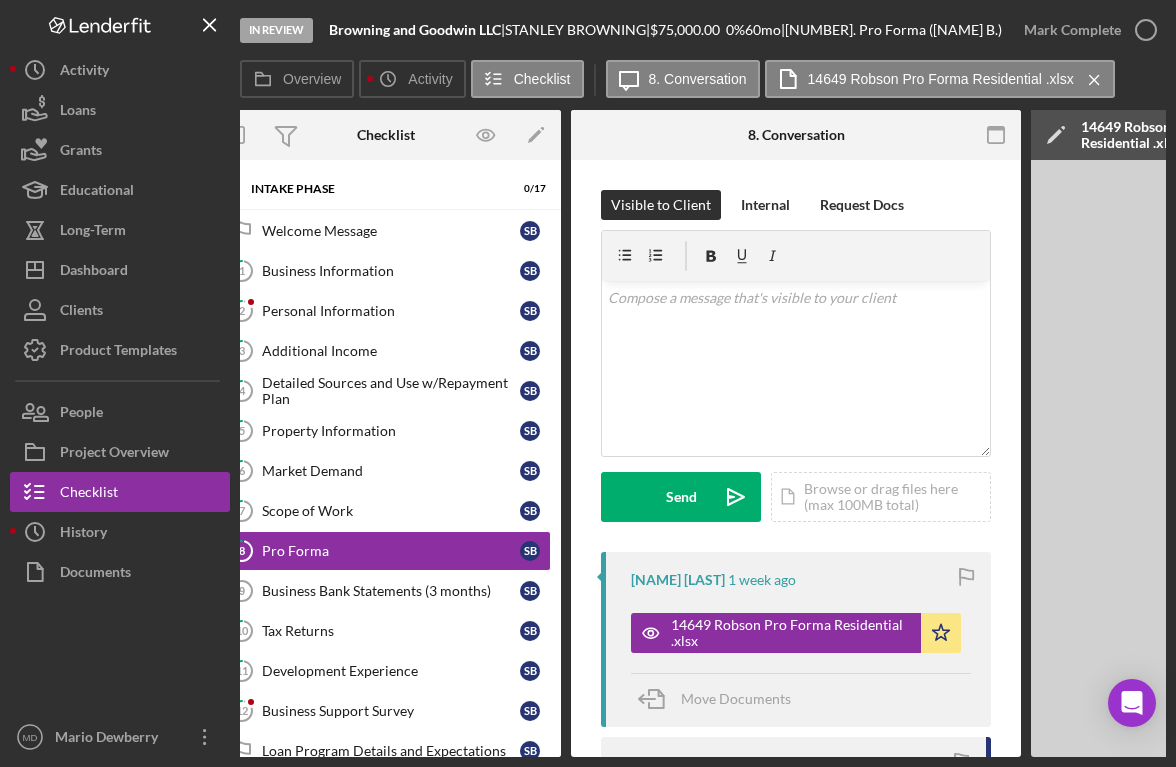 scroll, scrollTop: 0, scrollLeft: 0, axis: both 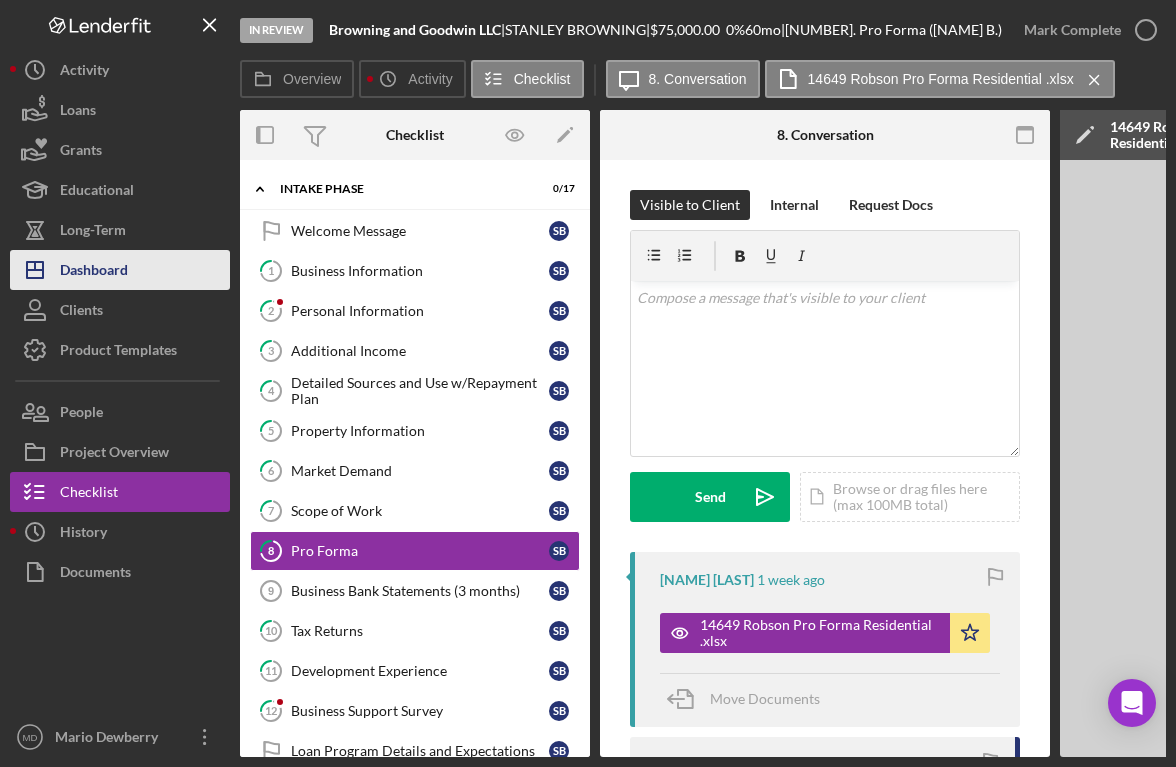 click on "Icon/Dashboard Dashboard" at bounding box center (120, 270) 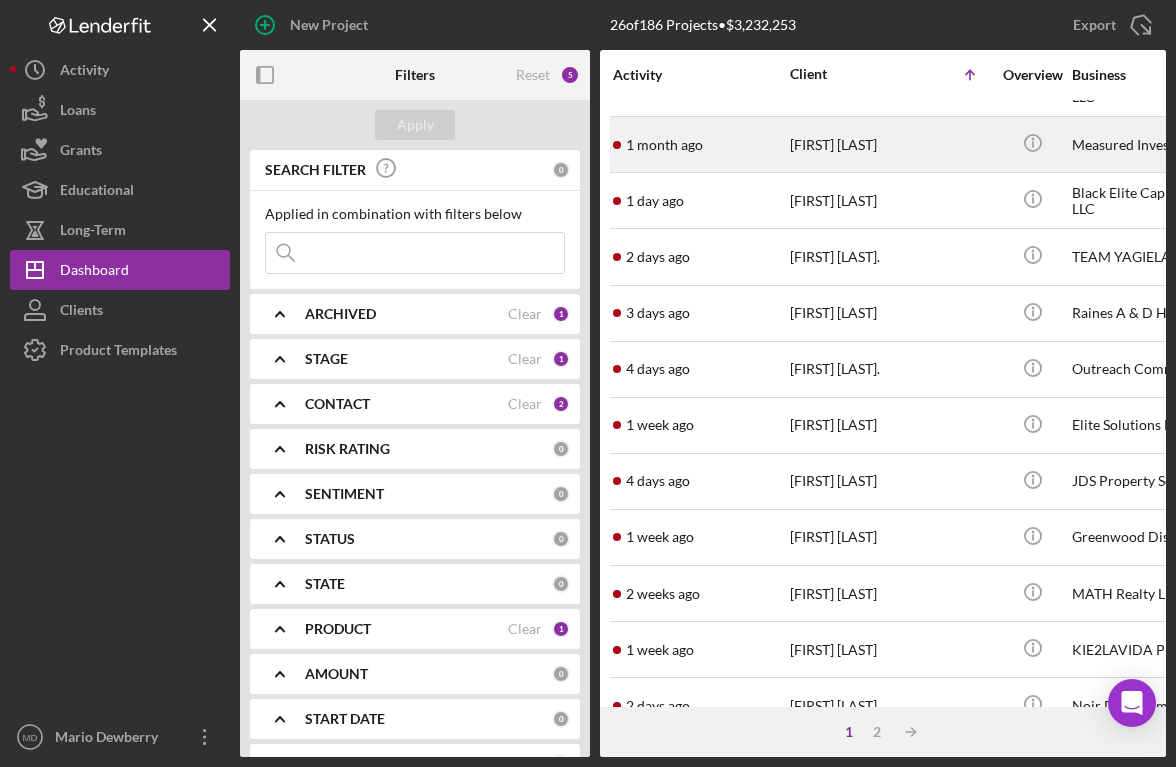 scroll, scrollTop: 793, scrollLeft: 0, axis: vertical 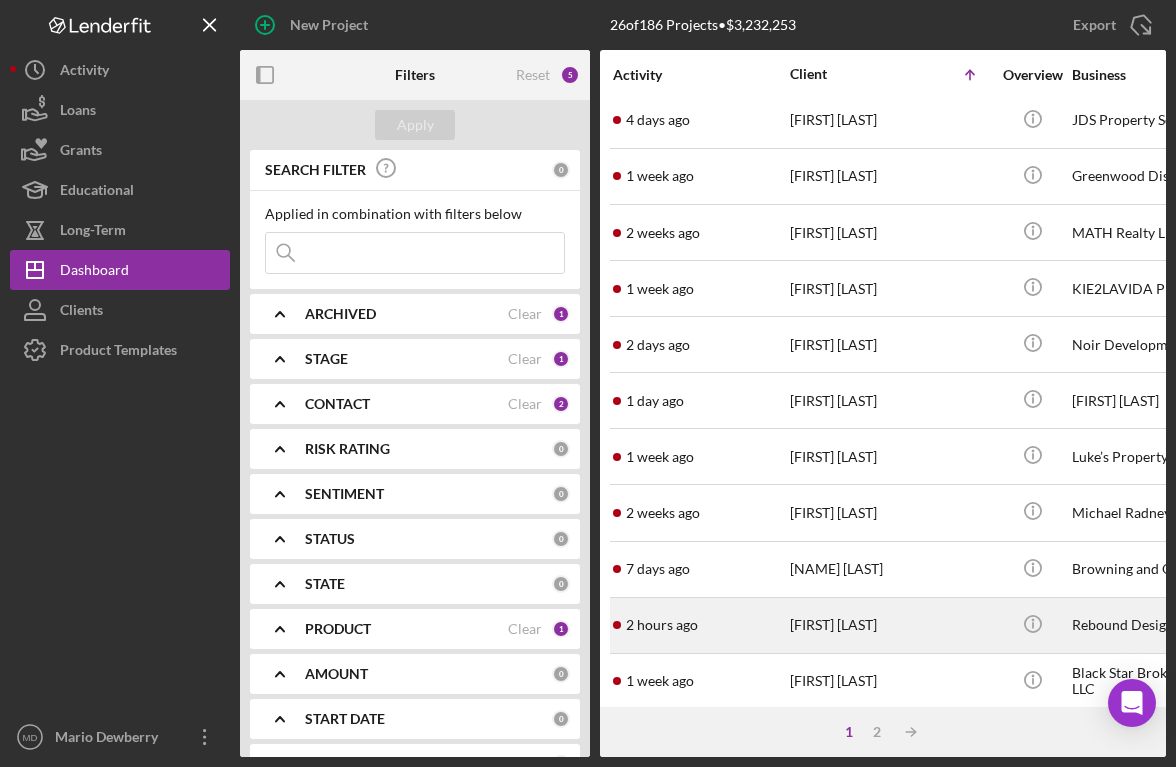click on "[FIRST] [LAST]" at bounding box center (890, 625) 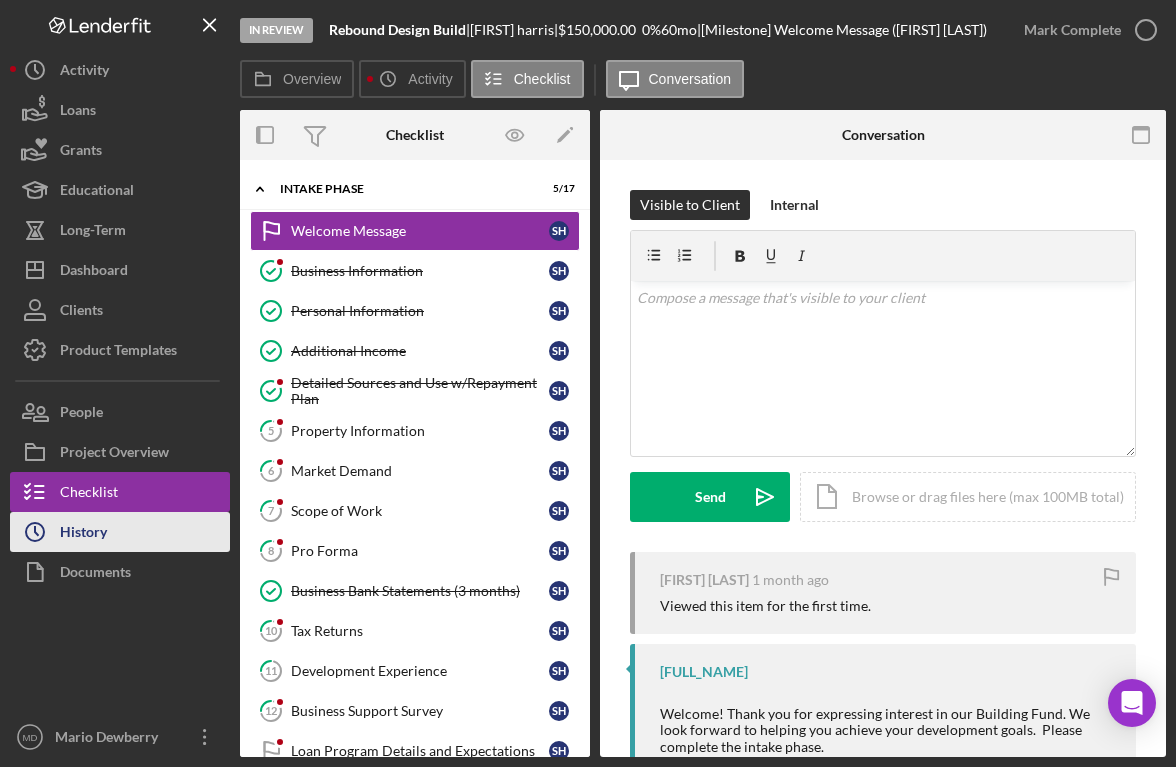 click on "Icon/History History" at bounding box center [120, 532] 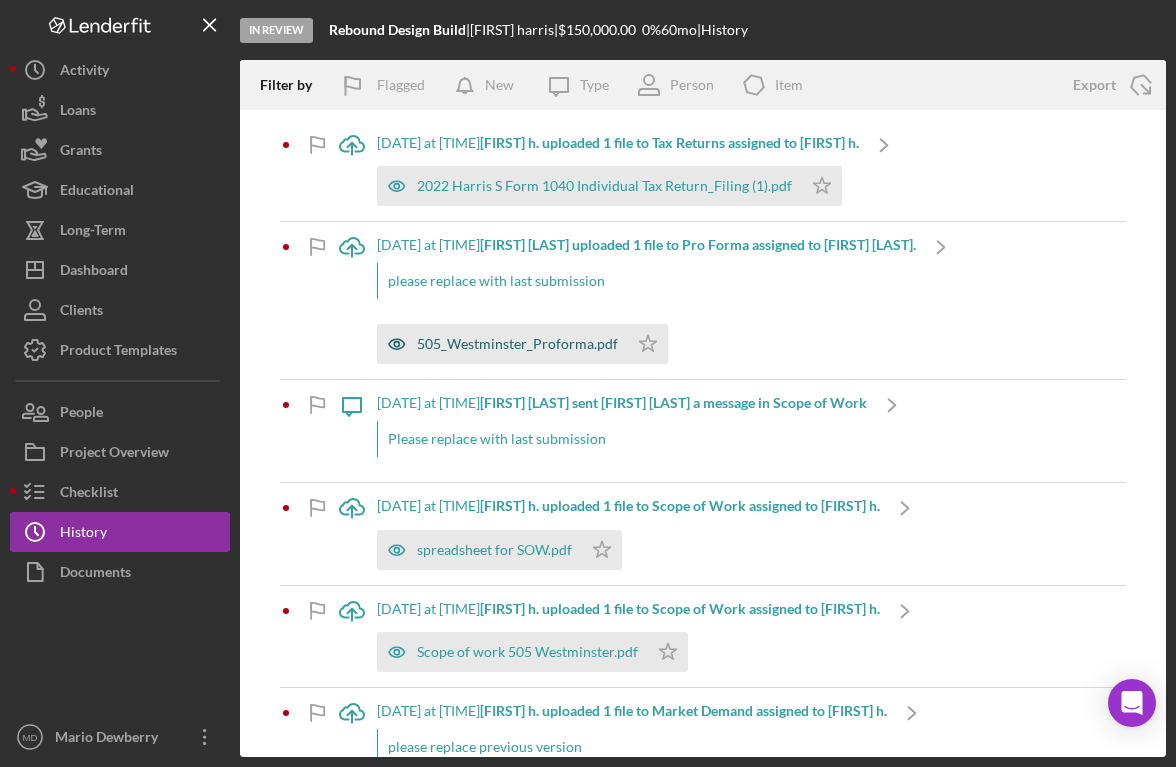 click on "505_Westminster_Proforma.pdf" at bounding box center [517, 344] 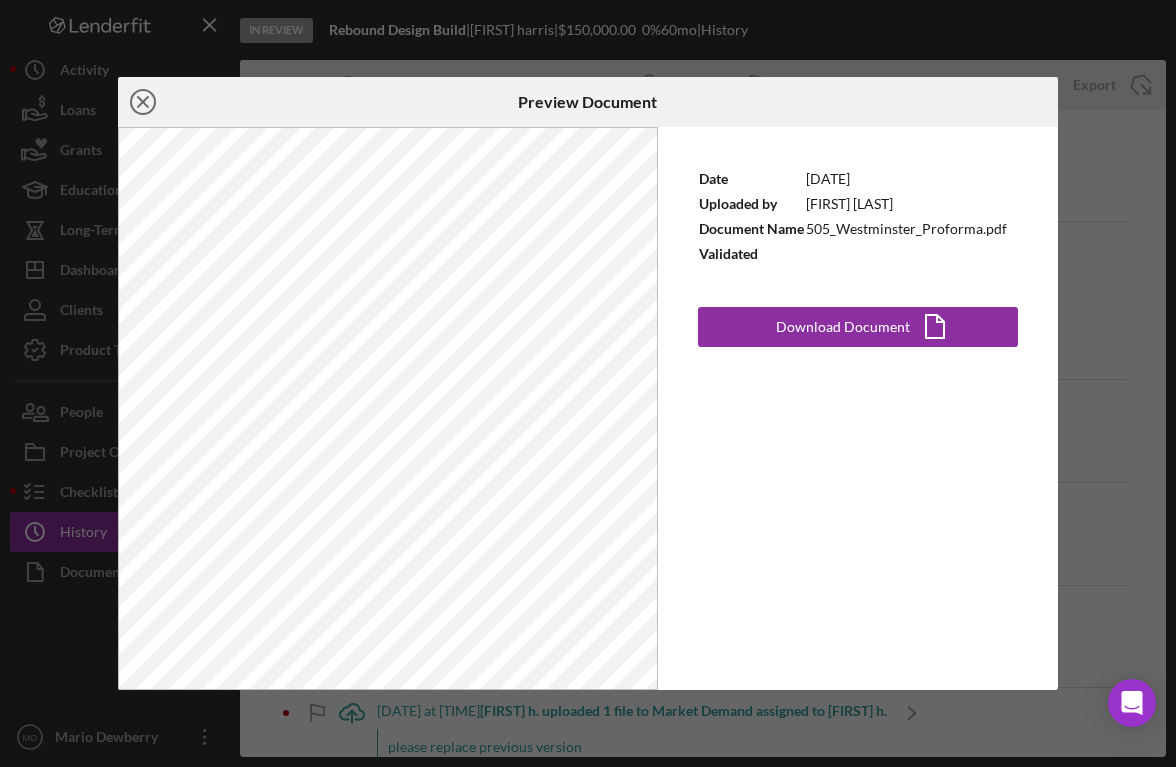 click 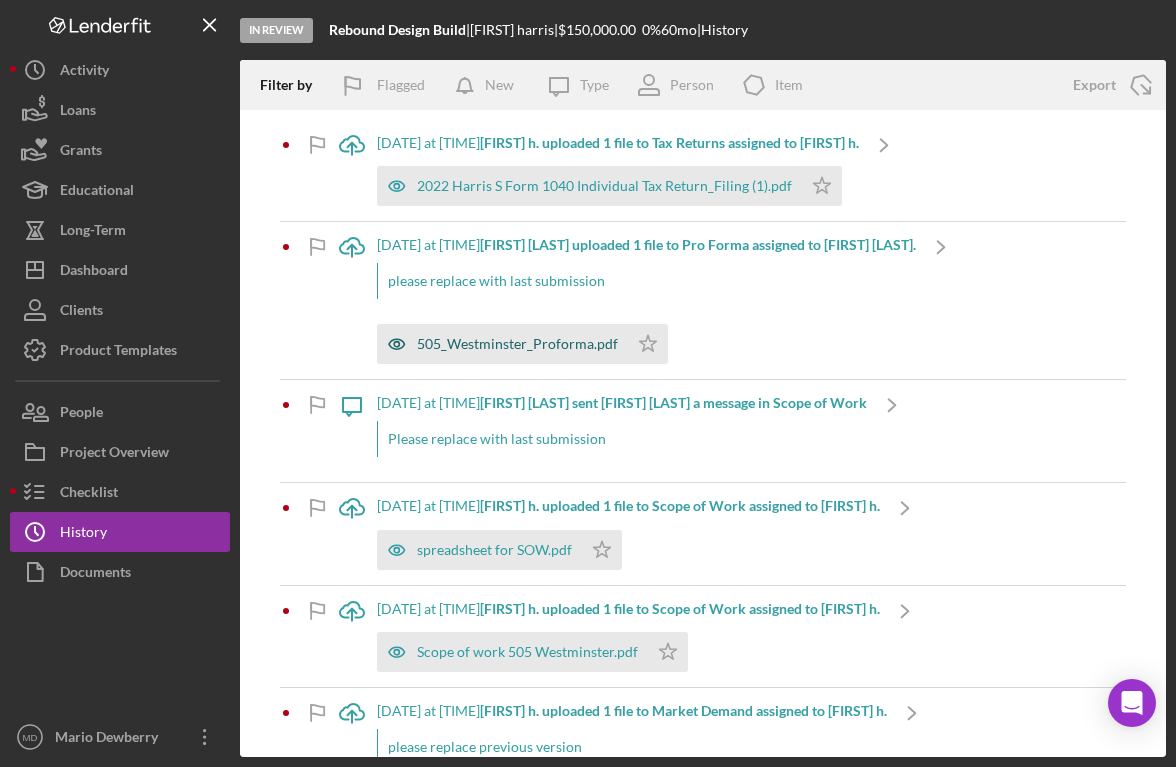 click on "505_Westminster_Proforma.pdf" at bounding box center [517, 344] 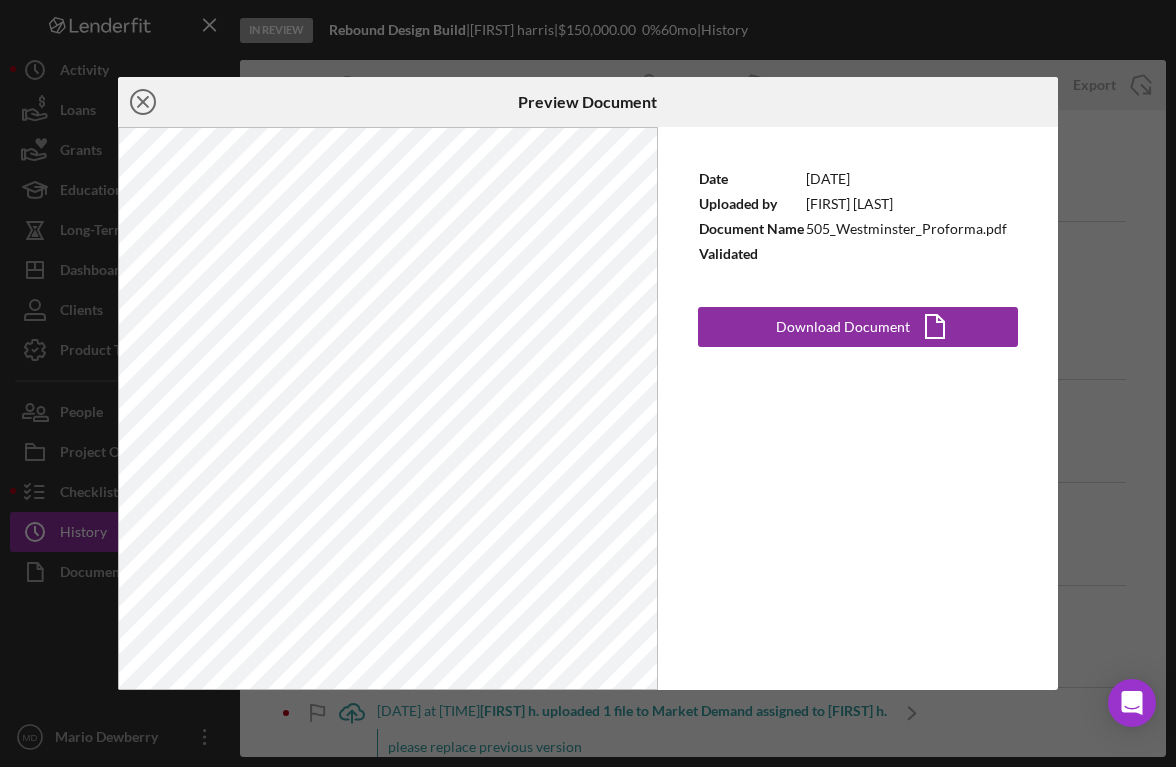 click on "Icon/Close" 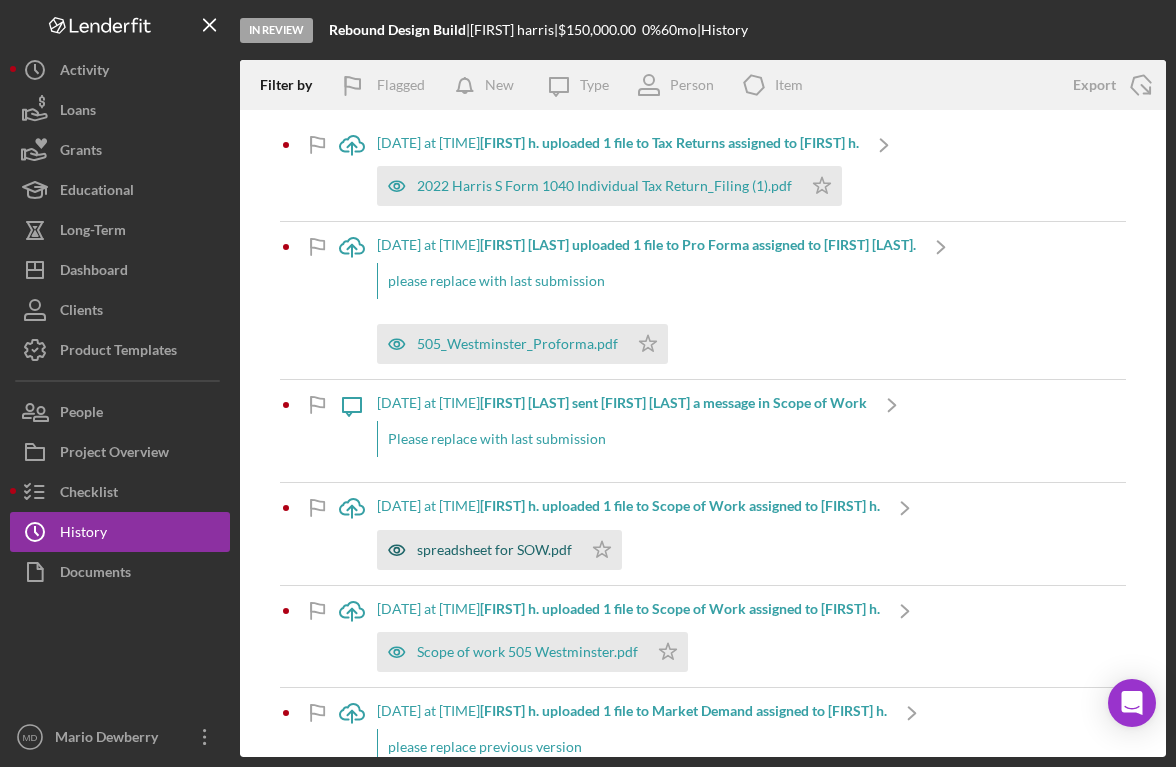 click on "spreadsheet for SOW.pdf" at bounding box center [494, 550] 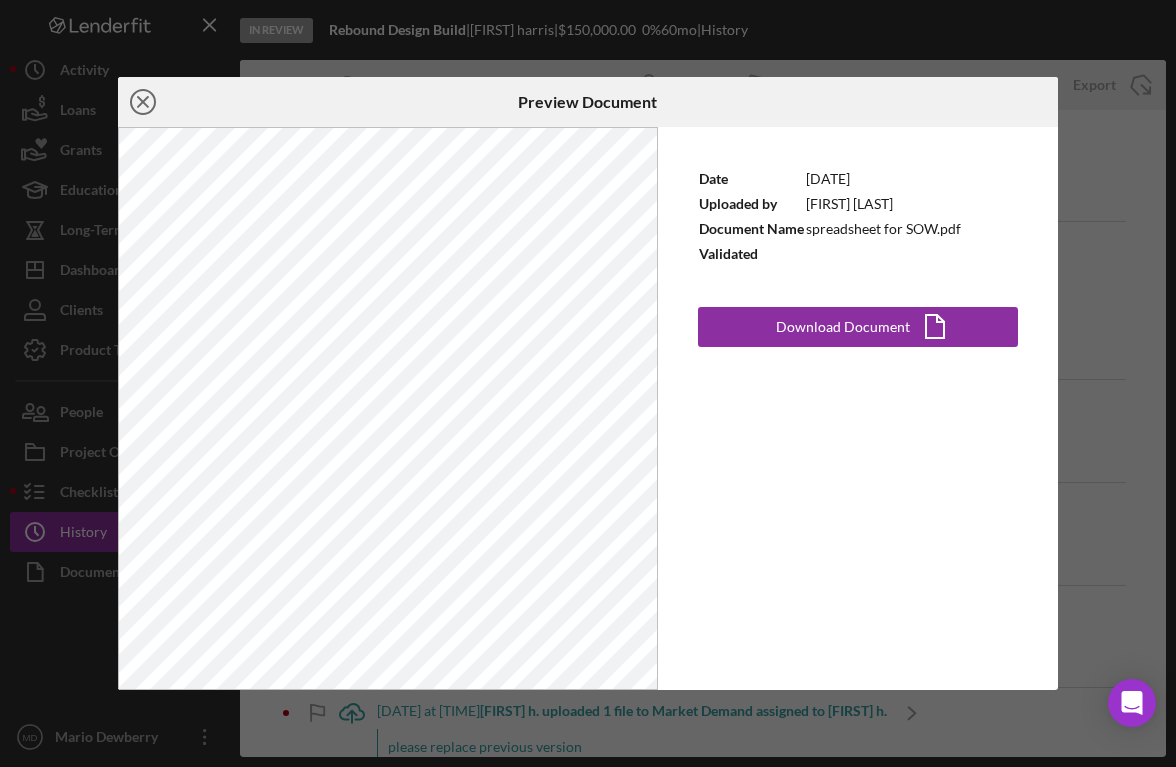 click on "Icon/Close" 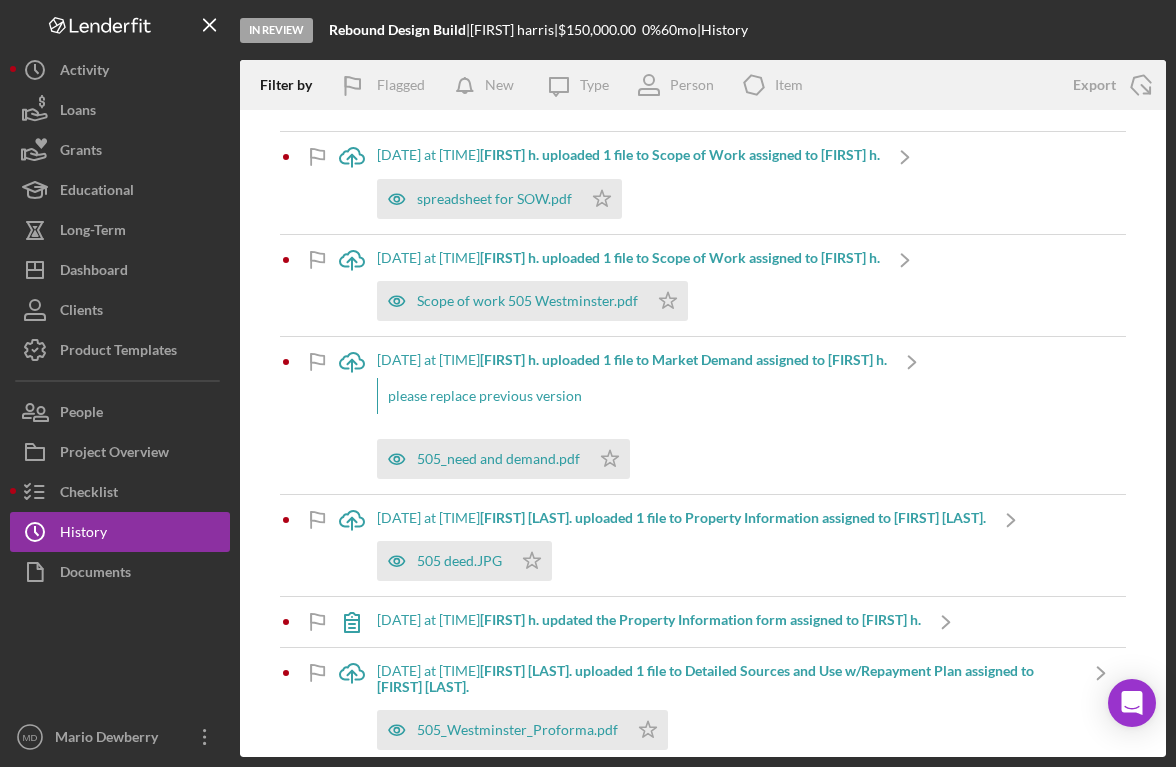 scroll, scrollTop: 362, scrollLeft: 0, axis: vertical 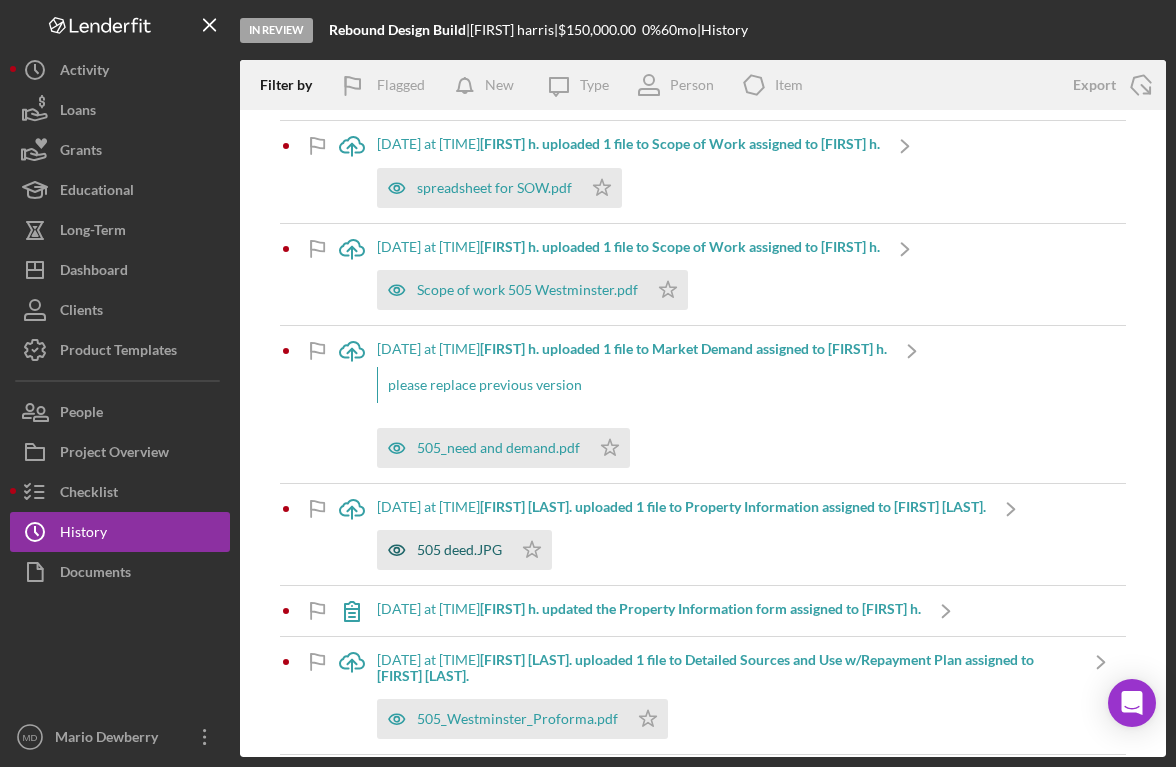click on "505 deed.JPG" at bounding box center [459, 550] 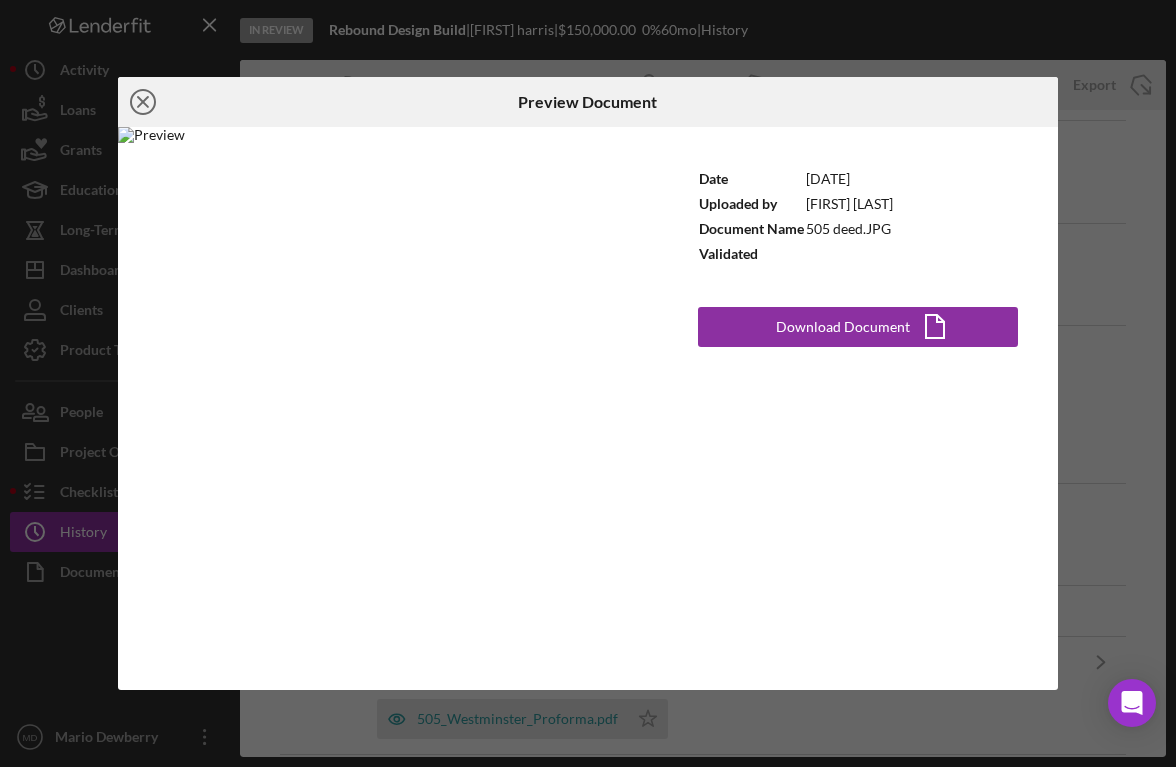 click on "Icon/Close" 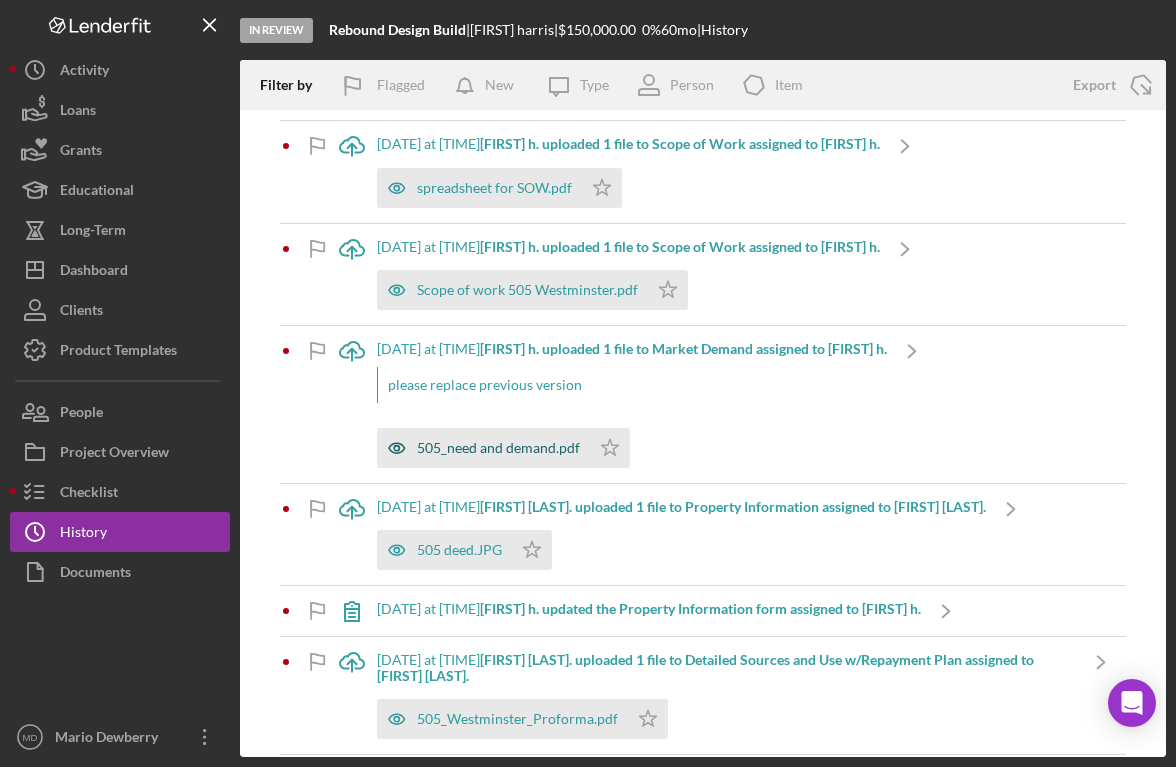 click on "505_need and demand.pdf" at bounding box center (483, 448) 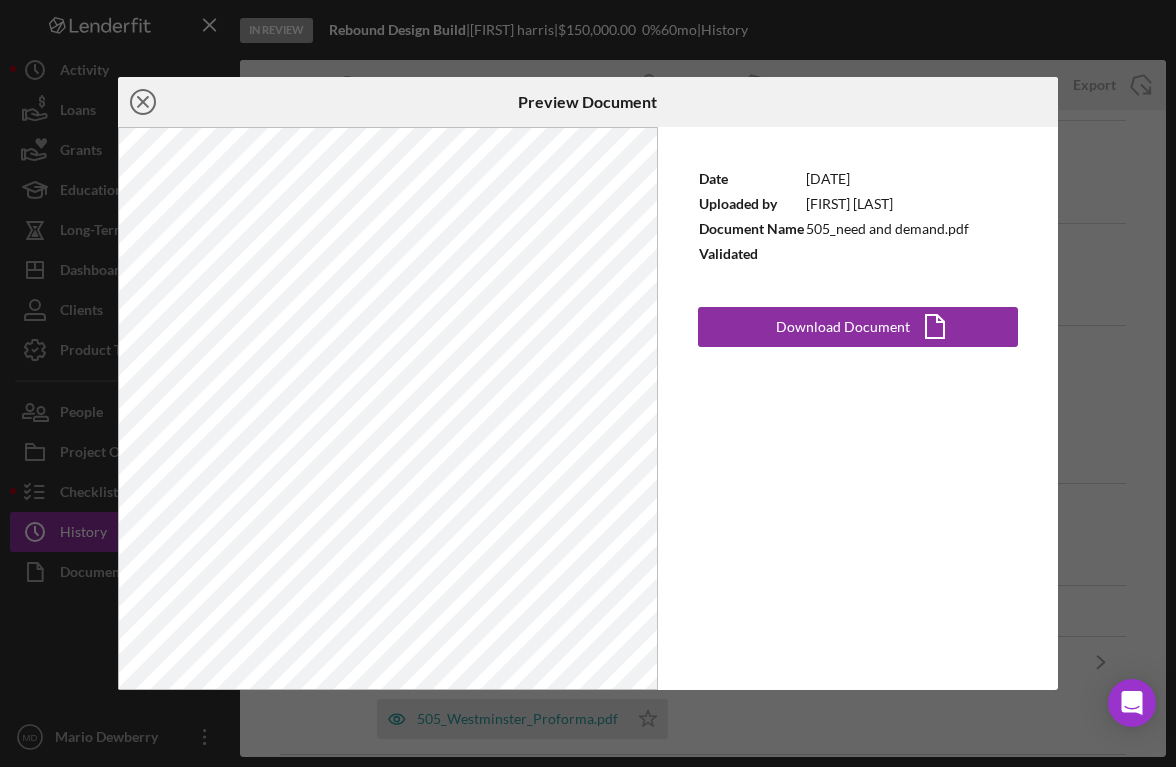 click on "Icon/Close" 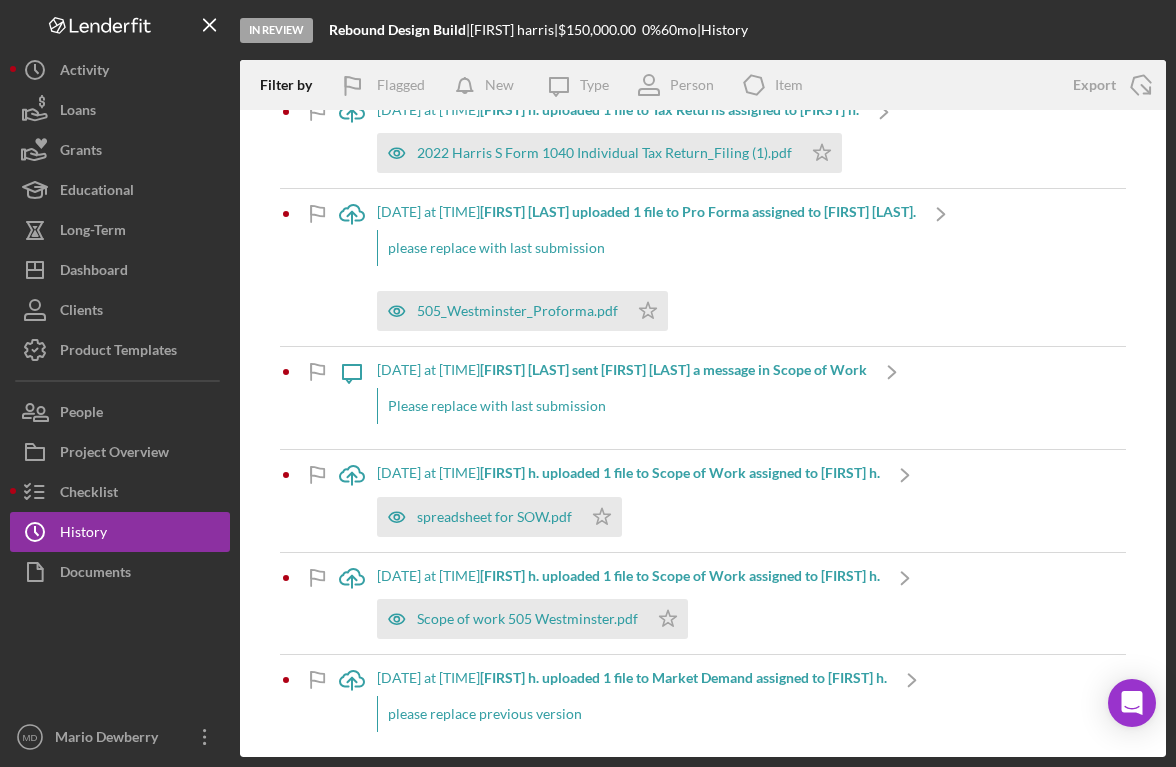 scroll, scrollTop: 42, scrollLeft: 0, axis: vertical 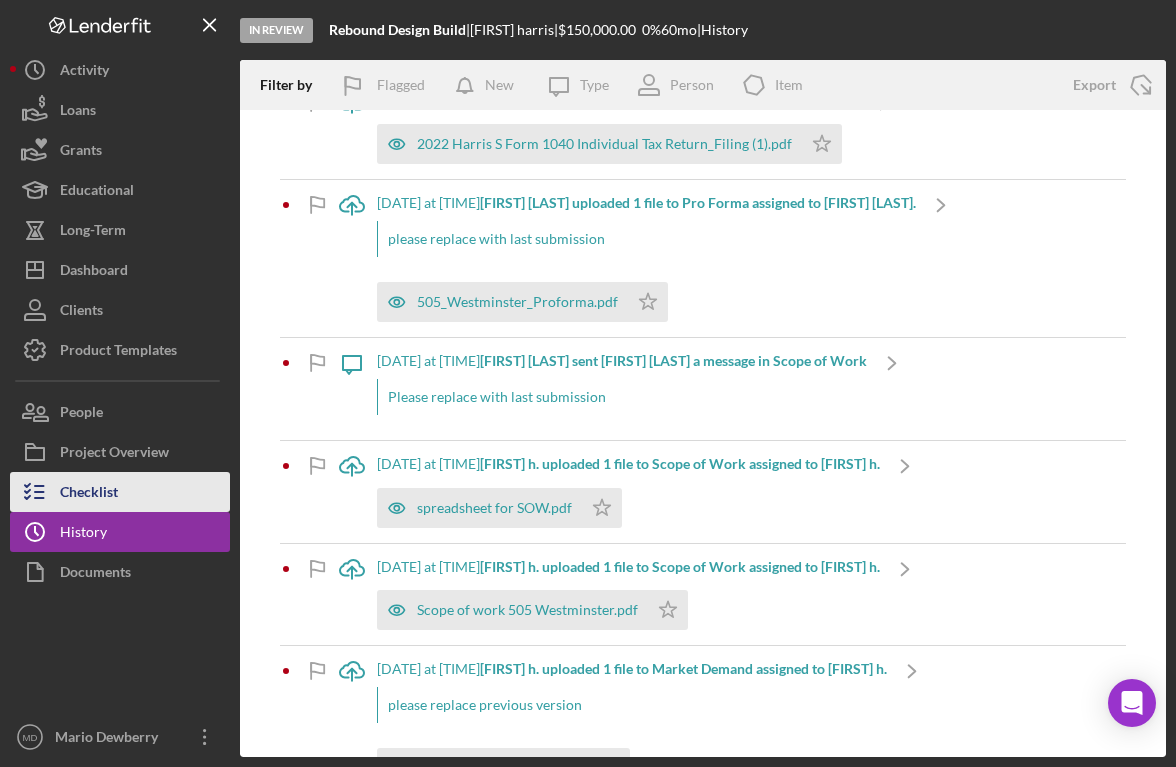 click on "Checklist" at bounding box center [120, 492] 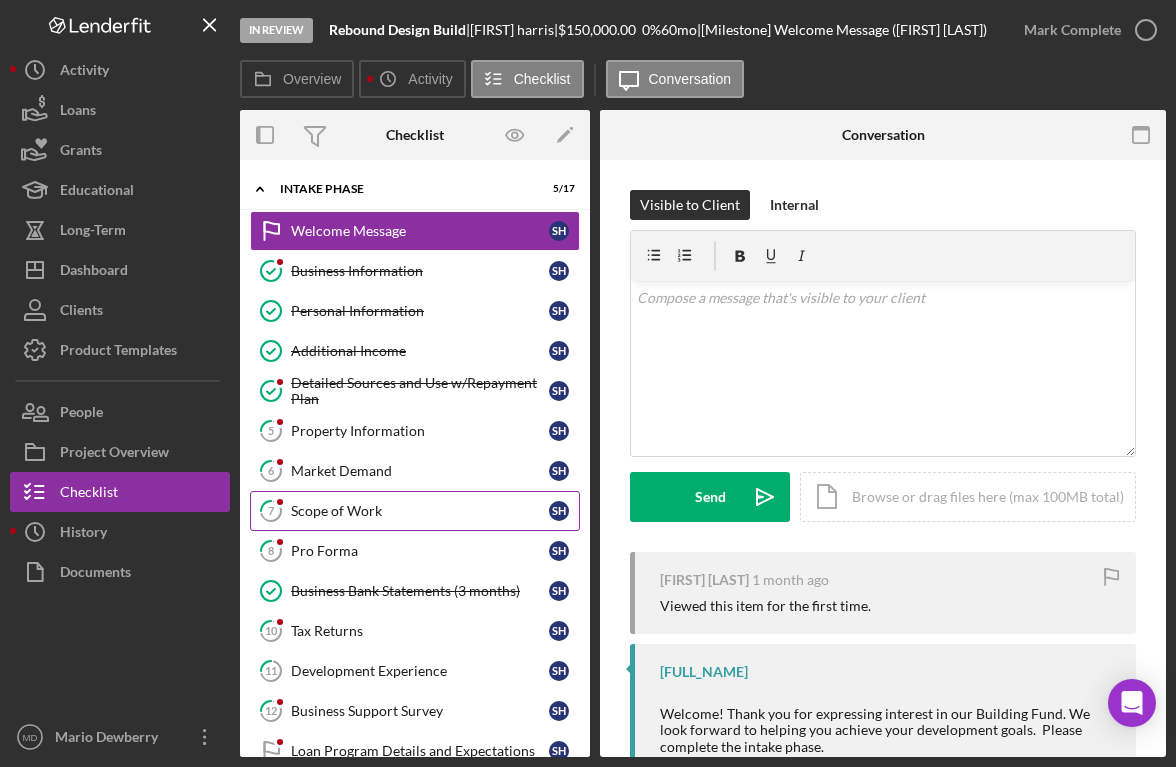click on "Scope of Work" at bounding box center [420, 511] 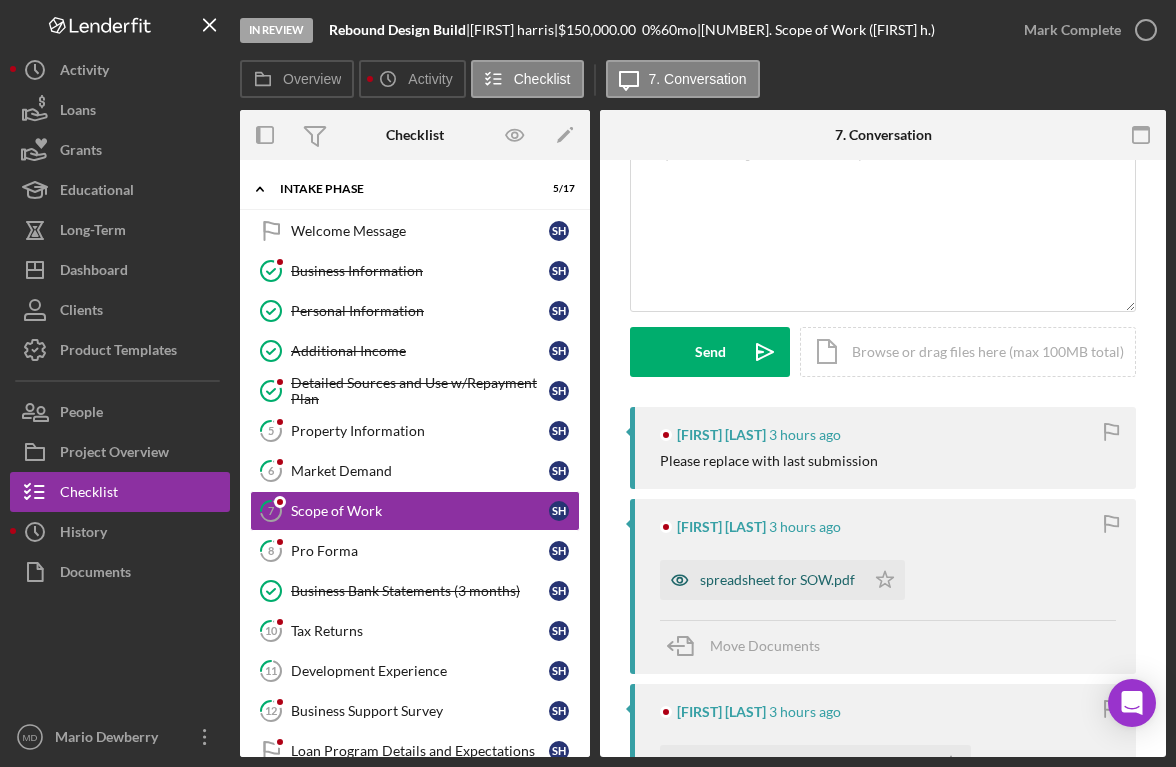 scroll, scrollTop: 146, scrollLeft: 0, axis: vertical 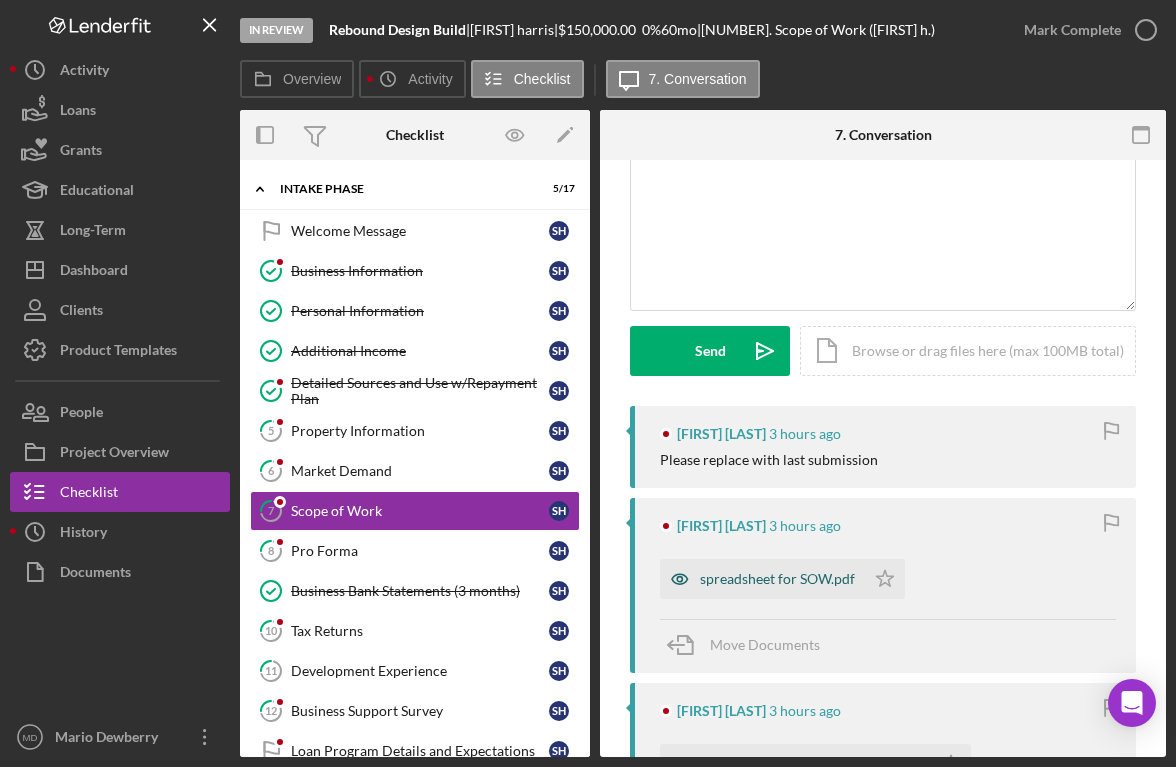 click on "spreadsheet for SOW.pdf" at bounding box center [762, 579] 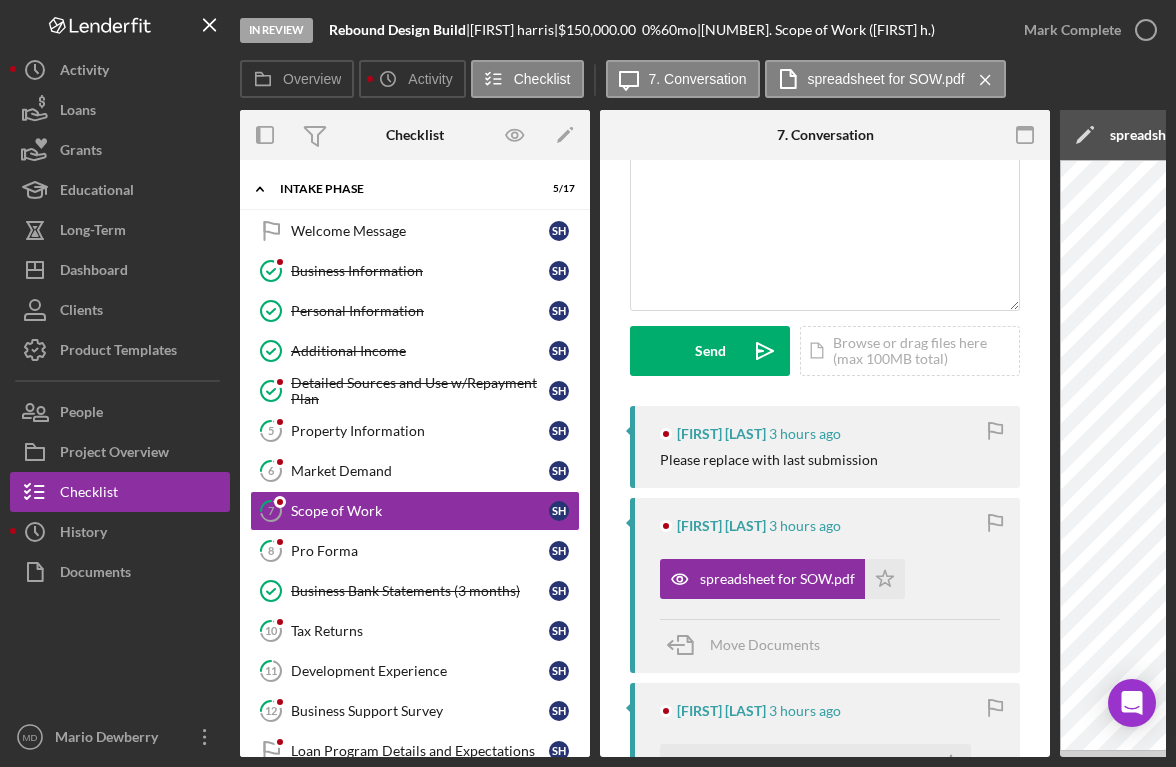 scroll, scrollTop: 0, scrollLeft: 10, axis: horizontal 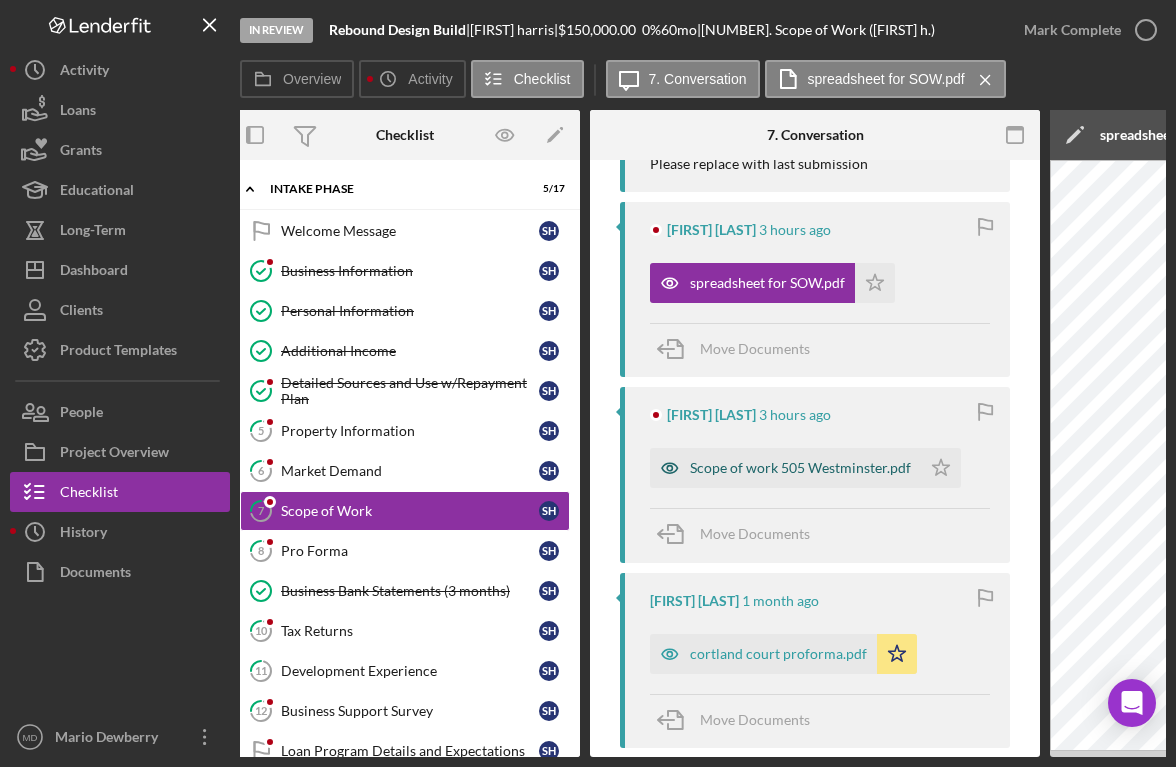 click on "Scope of work 505 Westminster.pdf" at bounding box center [800, 468] 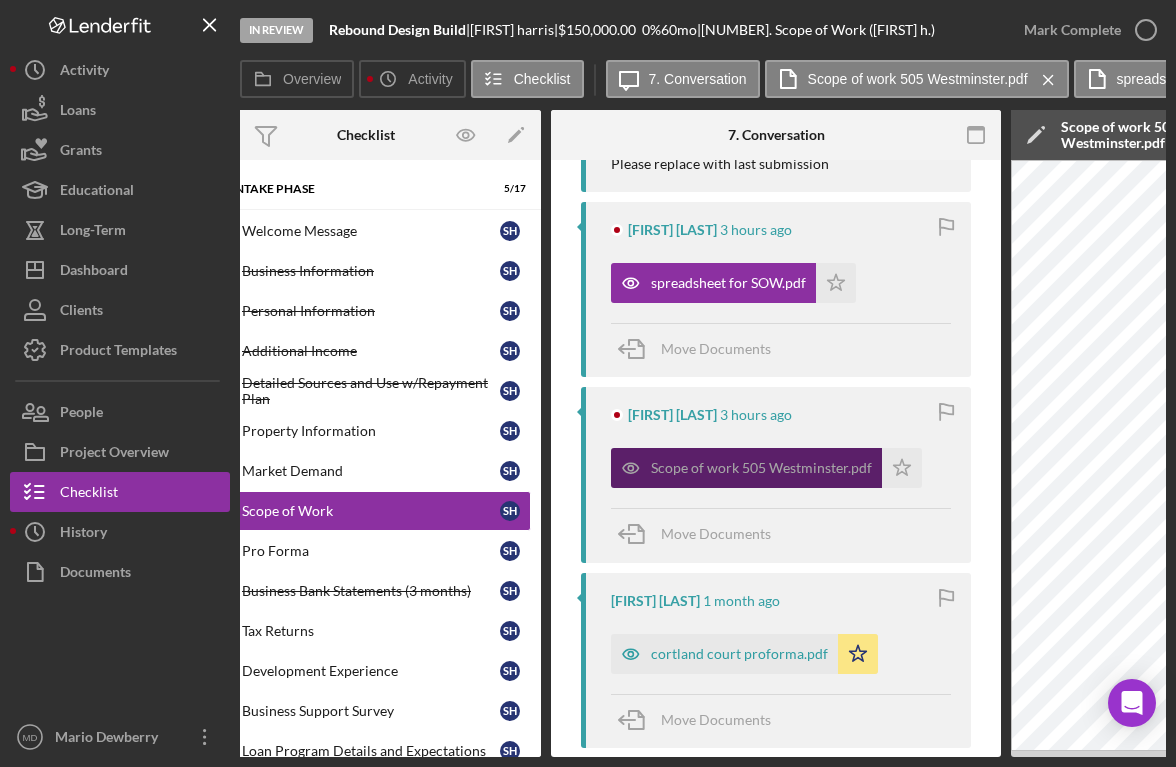 scroll, scrollTop: 0, scrollLeft: 0, axis: both 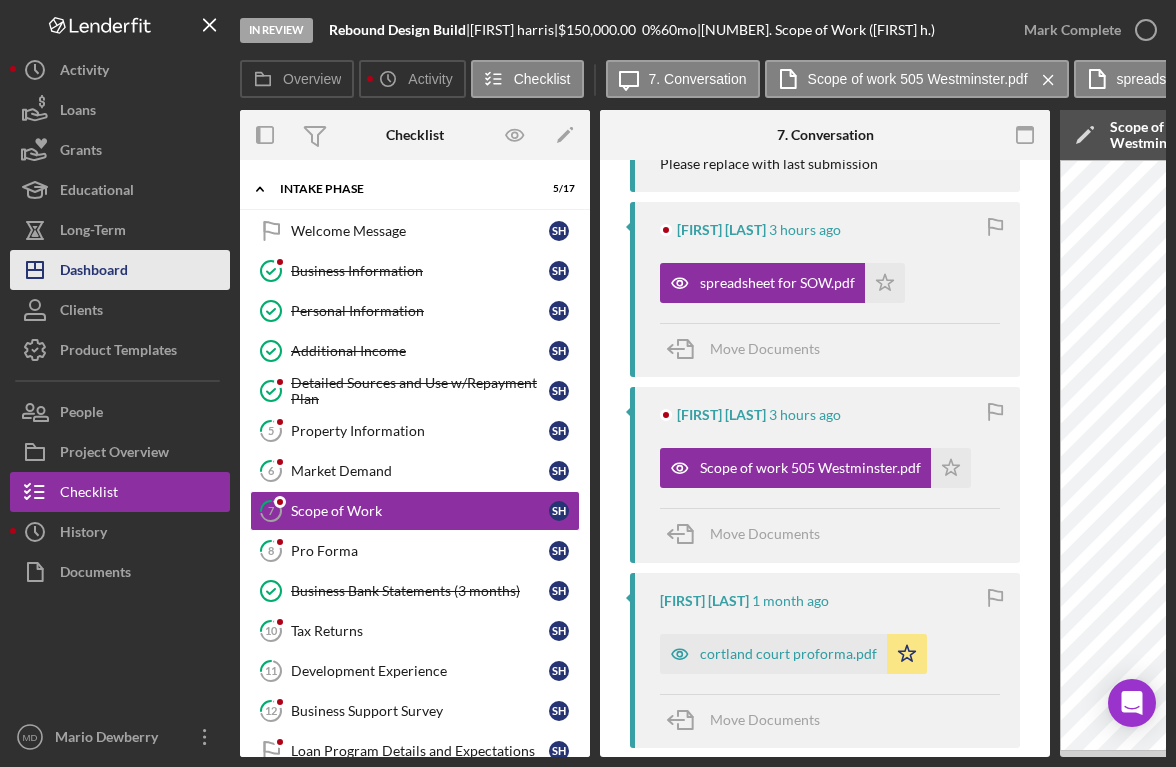 click on "Icon/Dashboard Dashboard" at bounding box center (120, 270) 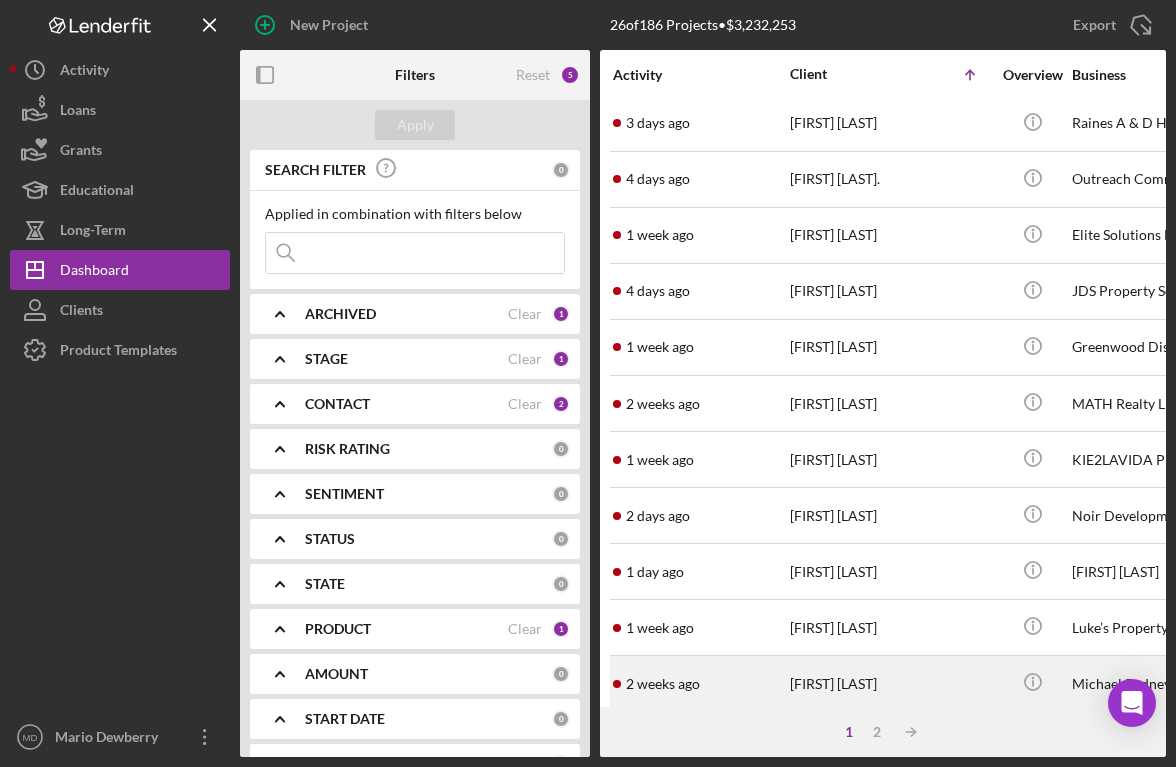scroll, scrollTop: 612, scrollLeft: 0, axis: vertical 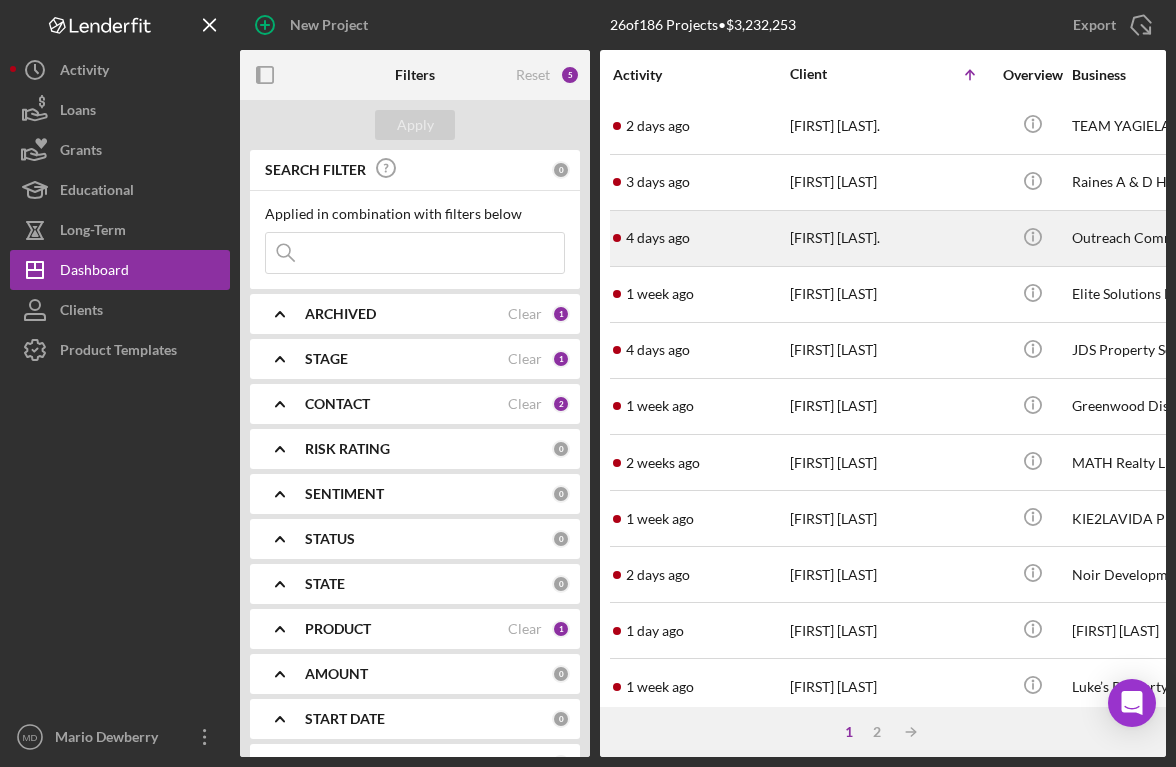 click on "[FIRST] [LAST]." at bounding box center [890, 238] 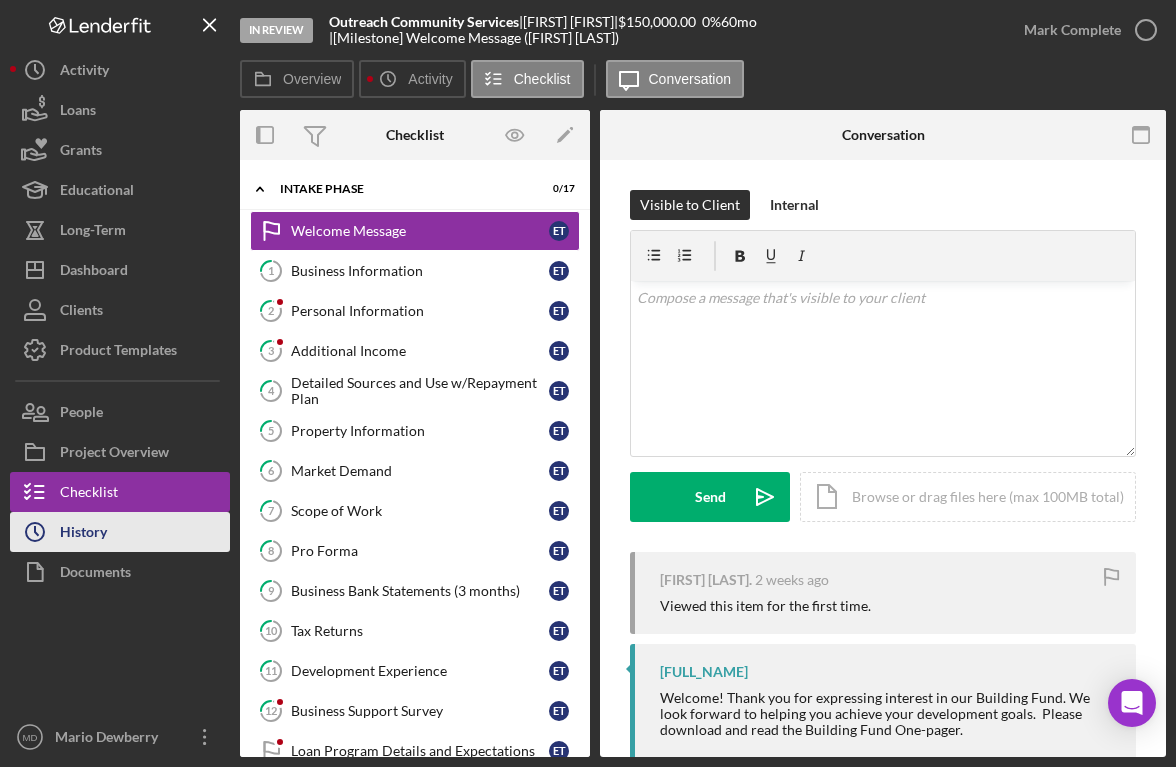click on "Icon/History History" at bounding box center (120, 532) 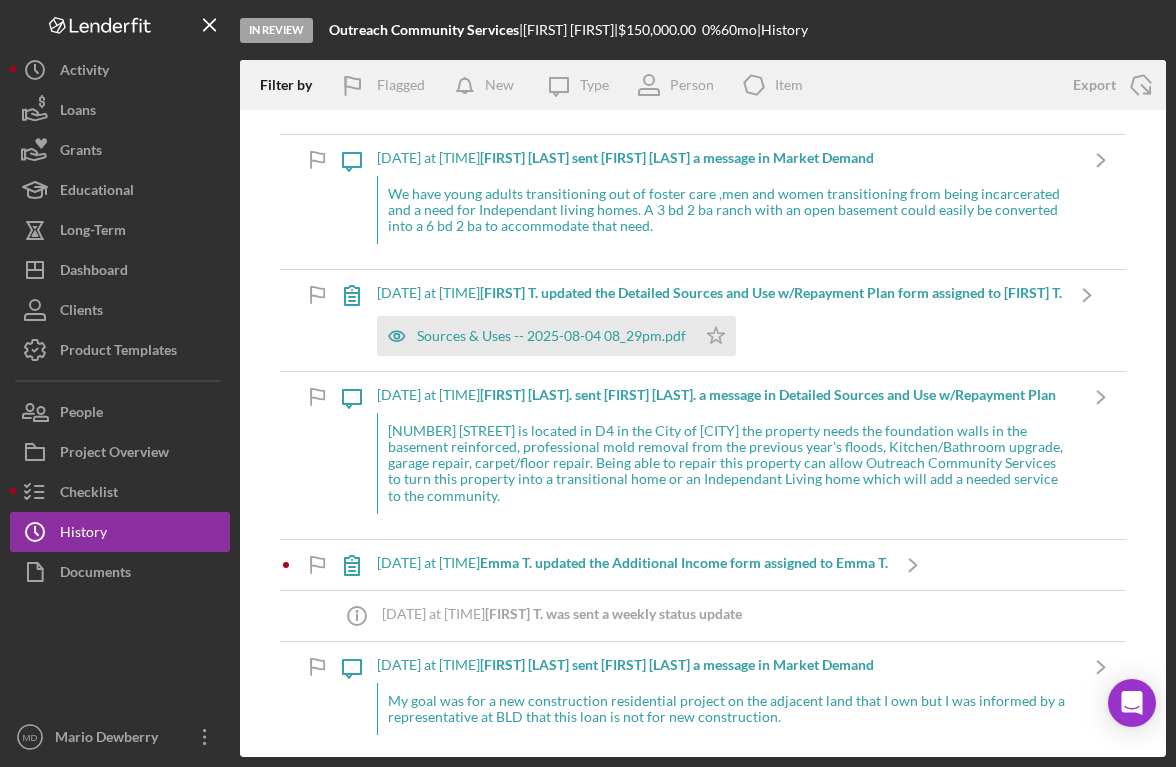 scroll, scrollTop: 0, scrollLeft: 0, axis: both 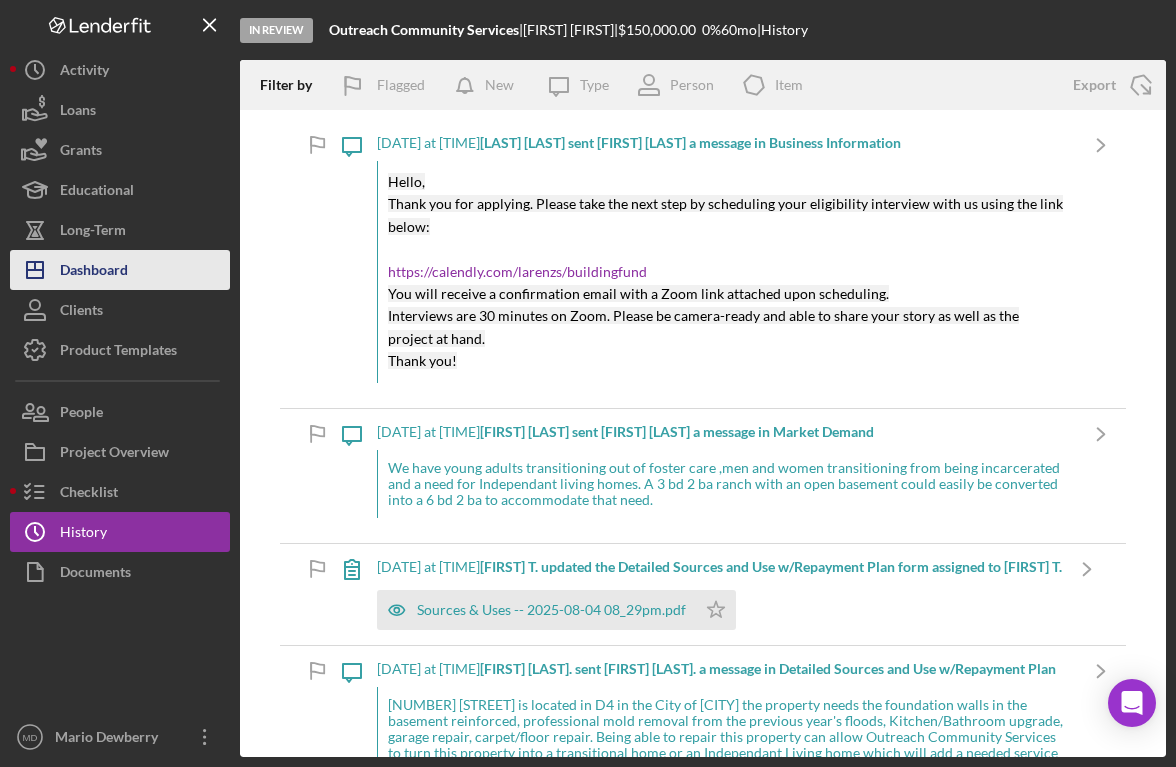 click on "Dashboard" at bounding box center [94, 272] 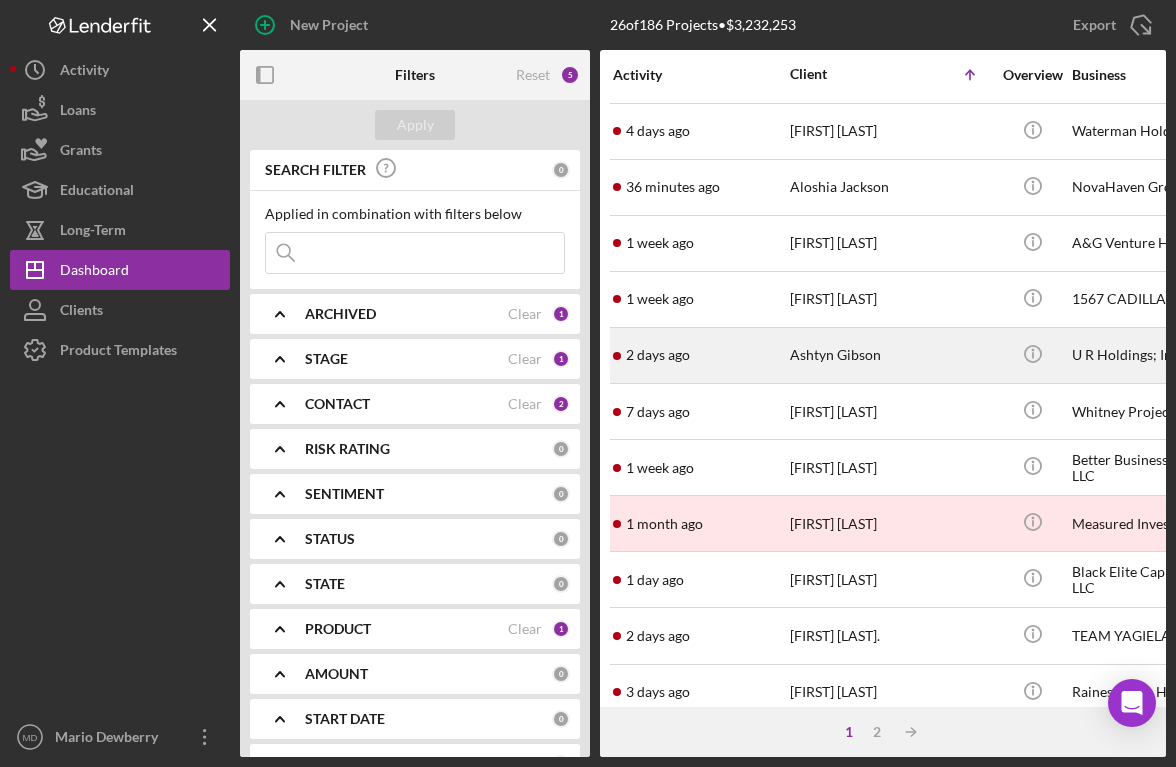 scroll, scrollTop: 58, scrollLeft: 0, axis: vertical 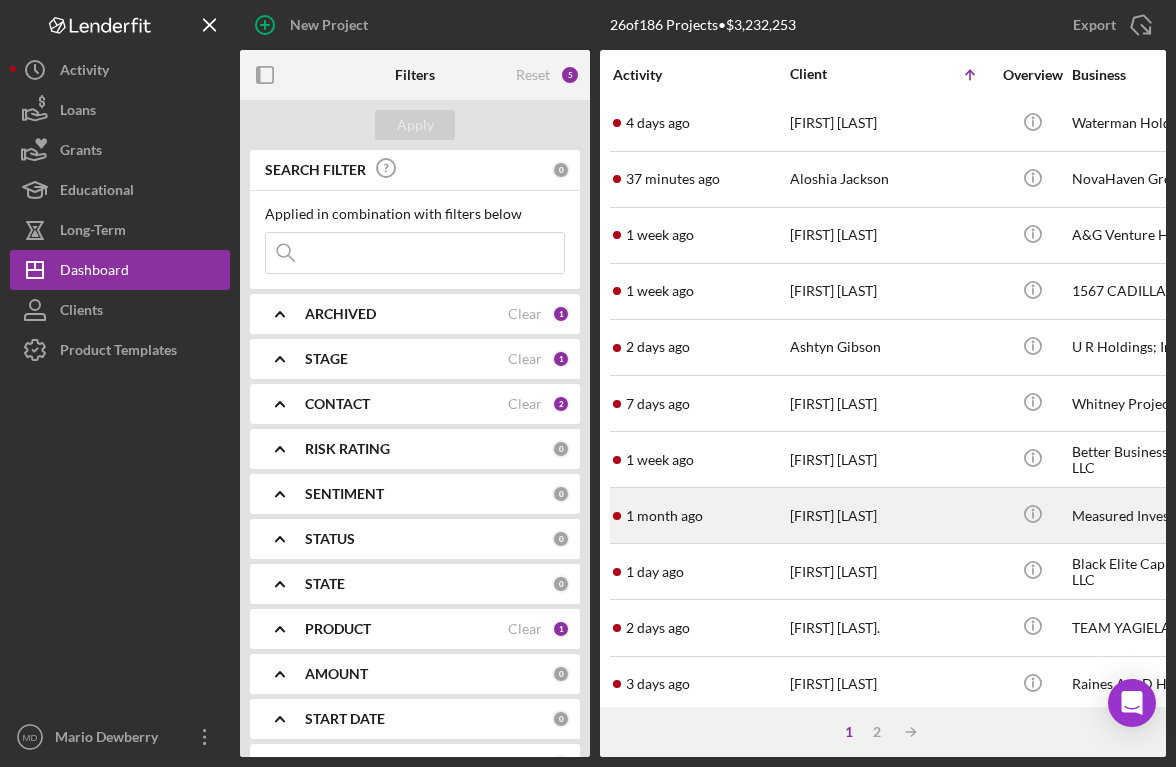 click on "[TIME] ago [FIRST] [LAST]" at bounding box center (700, 515) 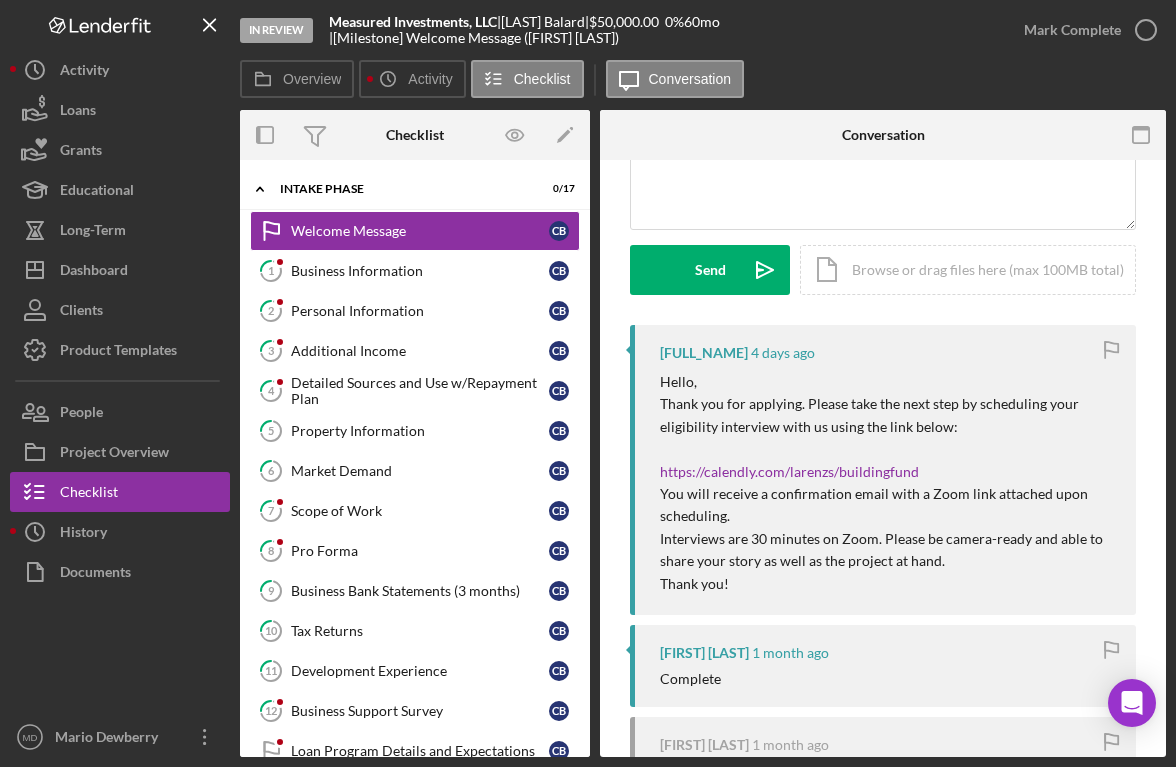 scroll, scrollTop: 75, scrollLeft: 0, axis: vertical 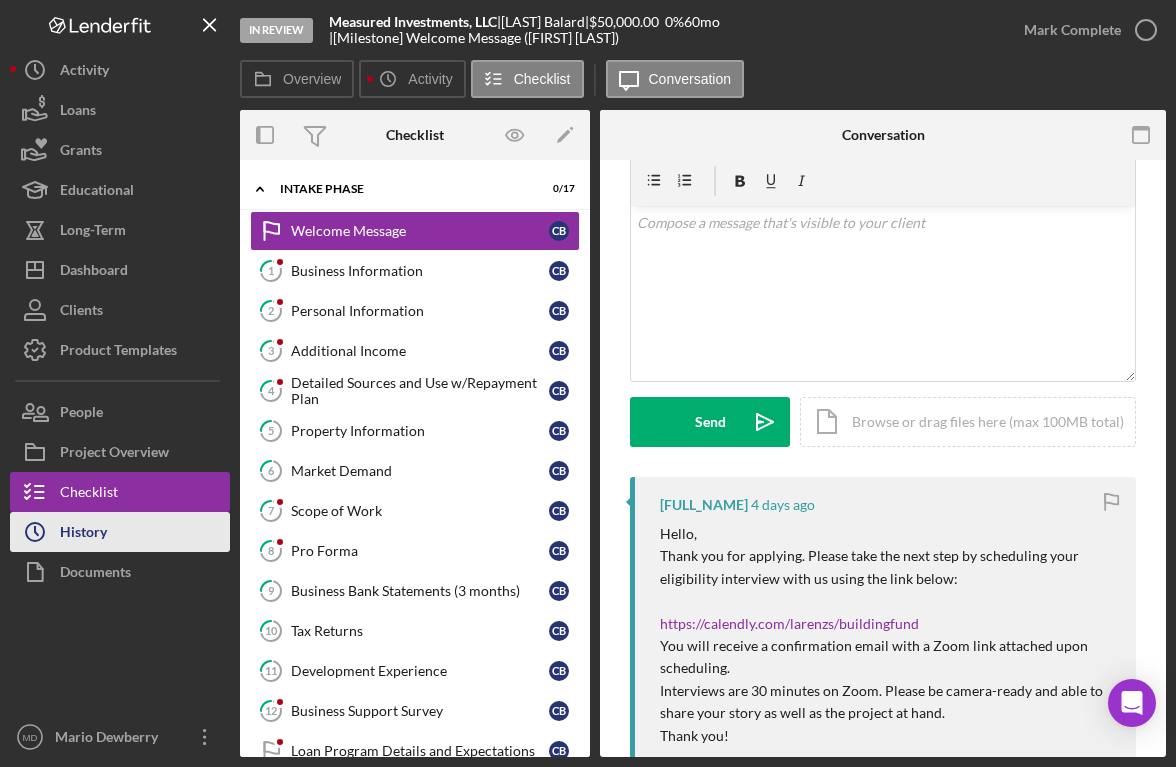 click on "Icon/History History" at bounding box center (120, 532) 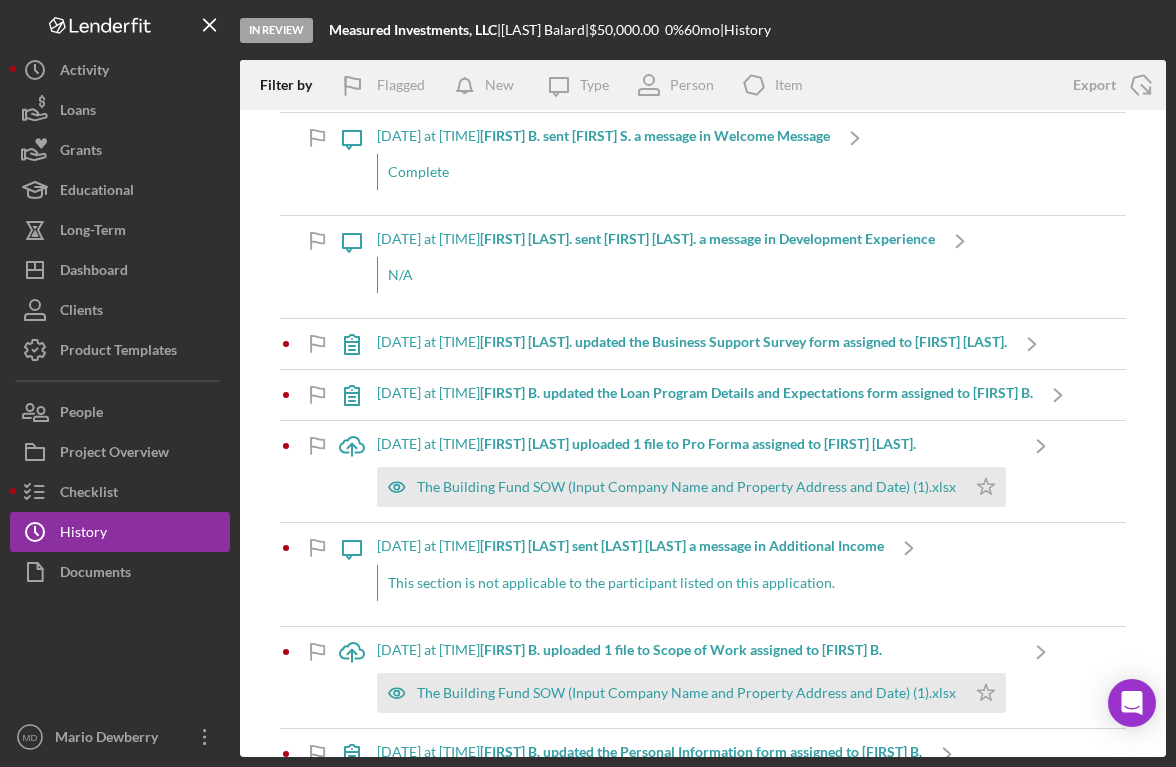 scroll, scrollTop: 2210, scrollLeft: 0, axis: vertical 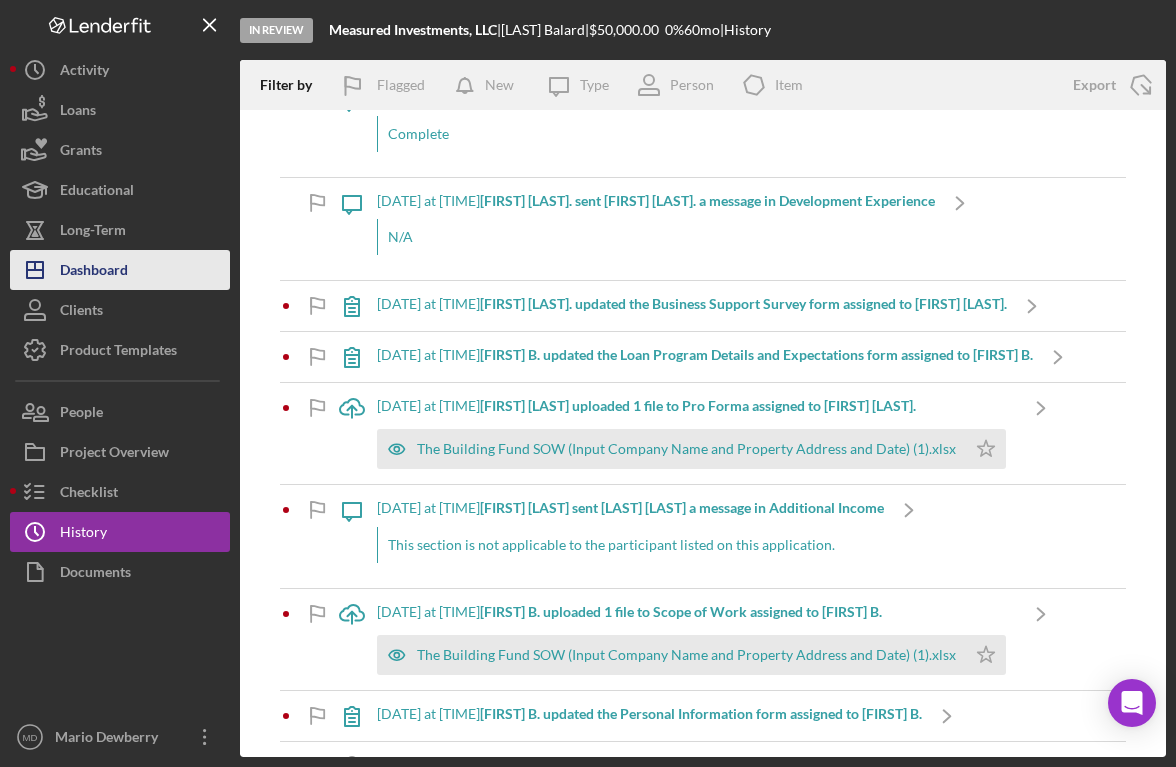 click on "Dashboard" at bounding box center [94, 272] 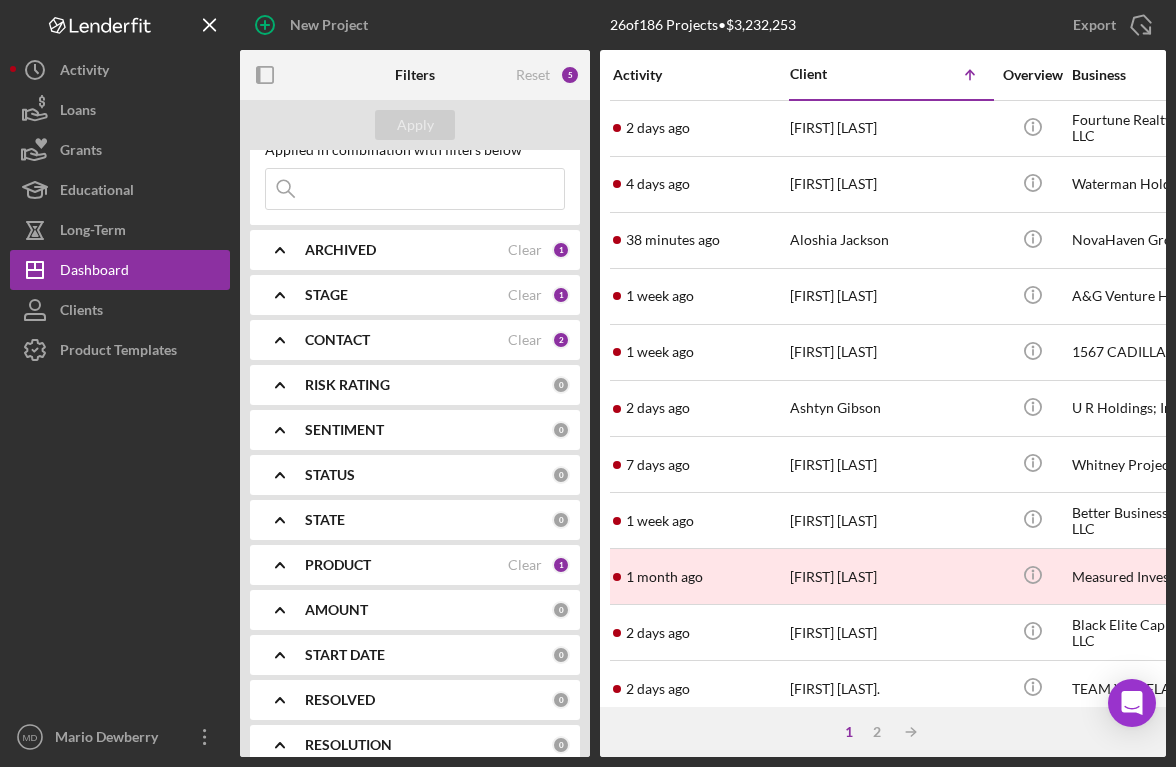 scroll, scrollTop: 69, scrollLeft: 0, axis: vertical 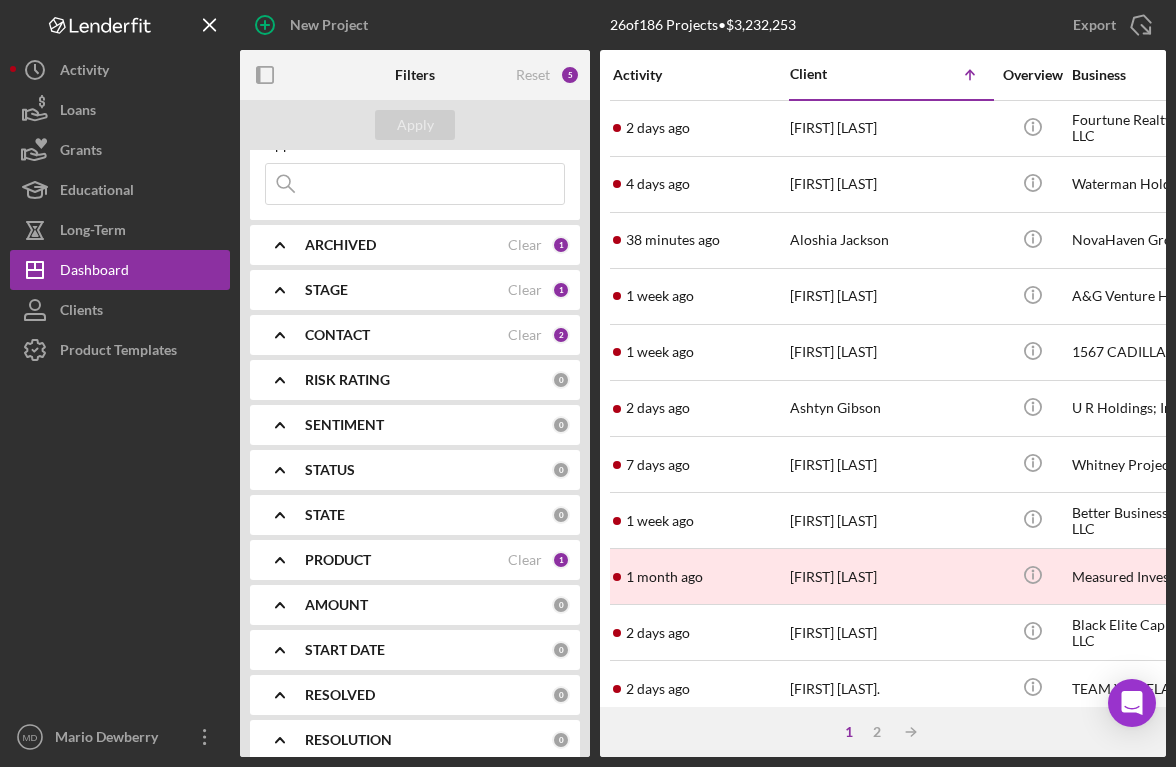 click on "Icon/Expander" 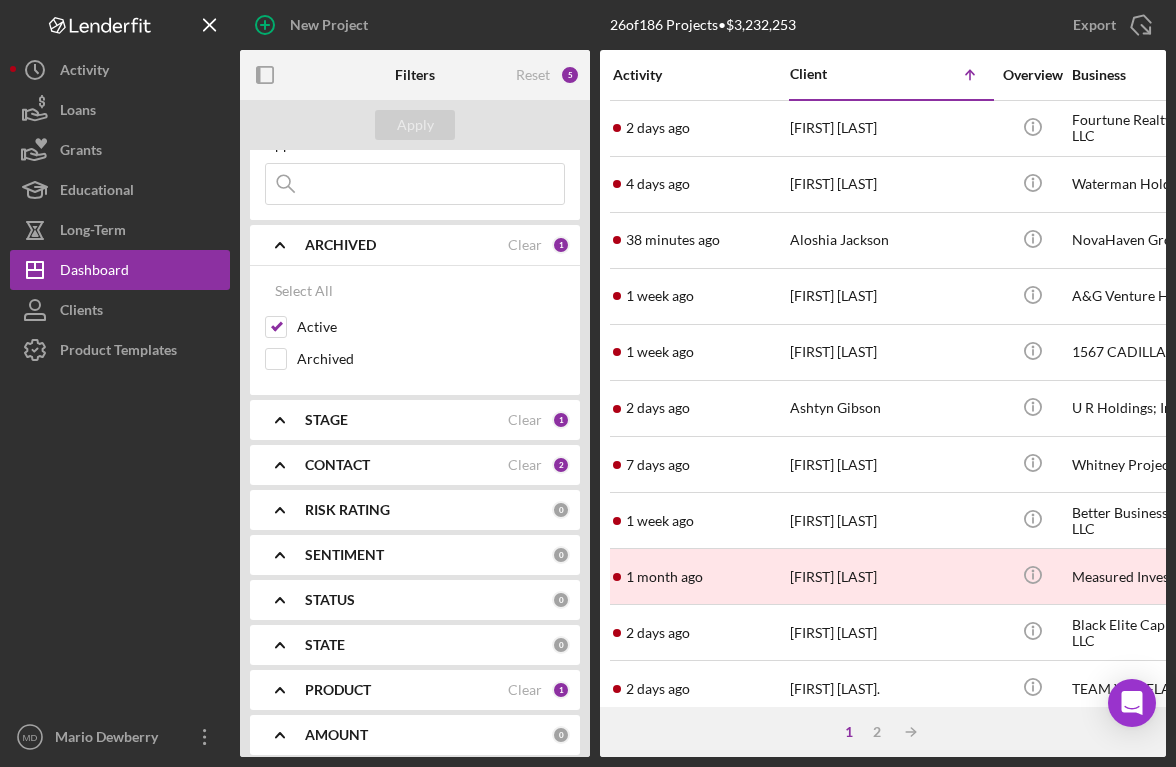 click on "Icon/Expander" 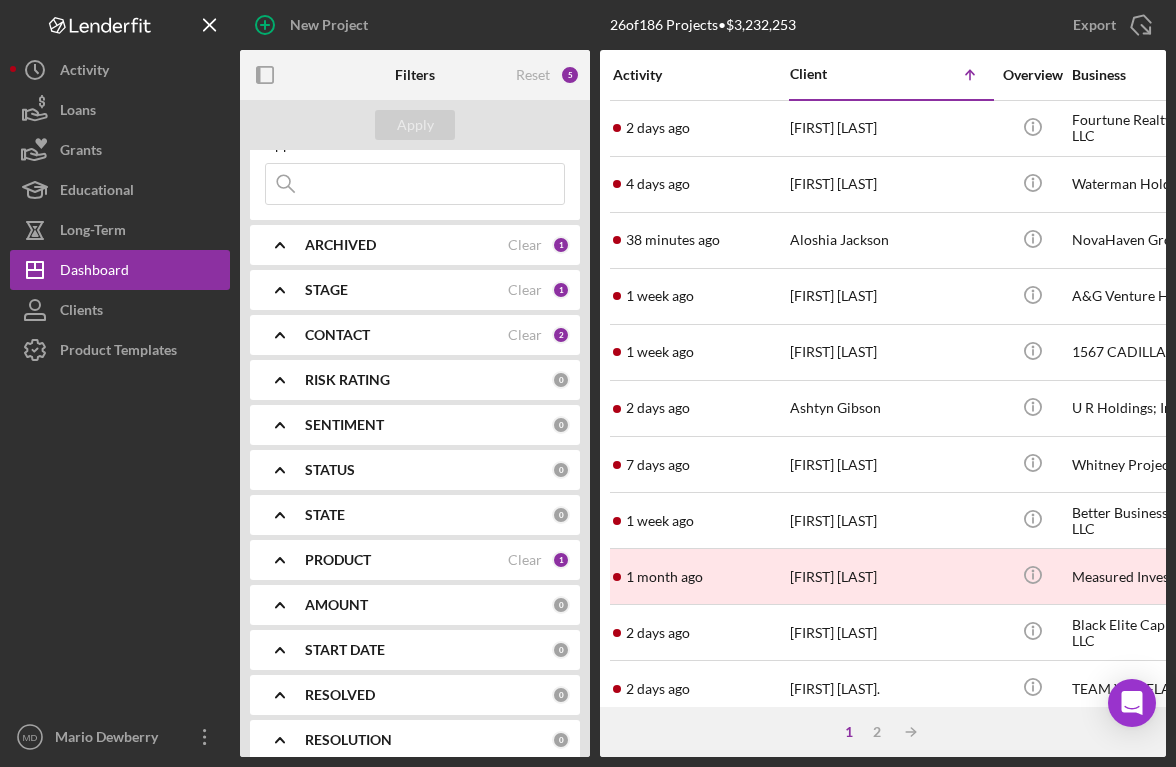 click 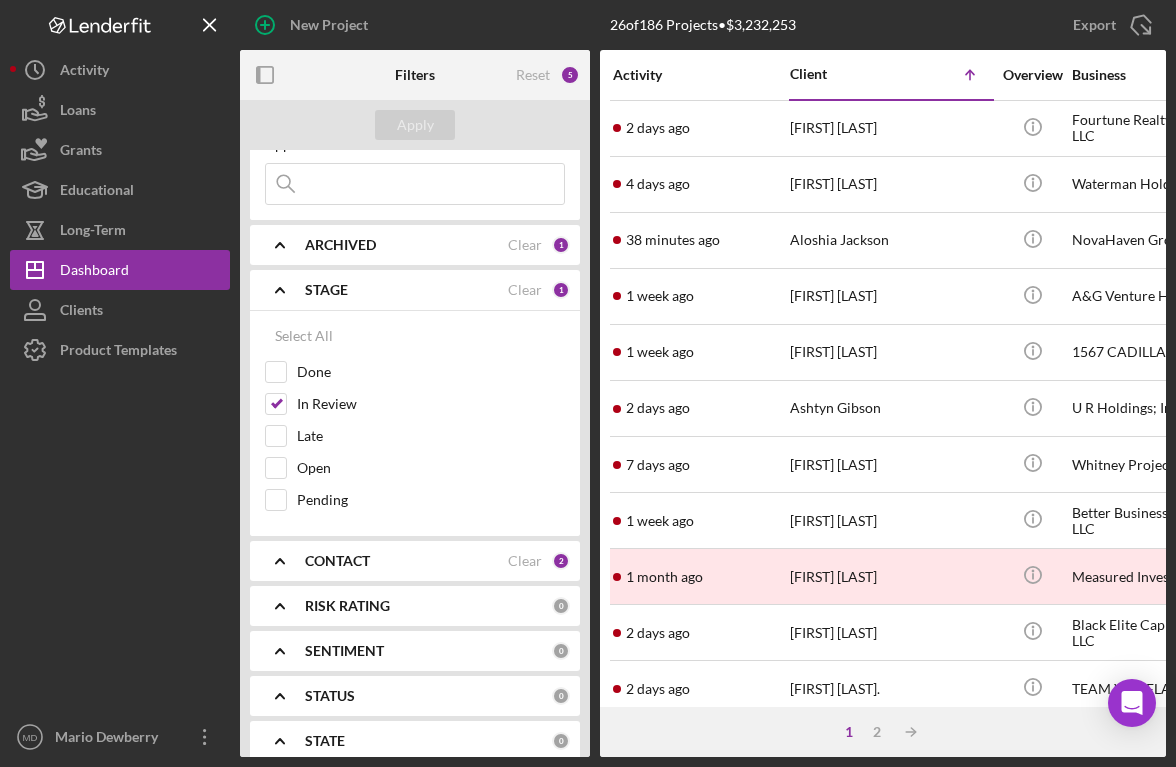 click 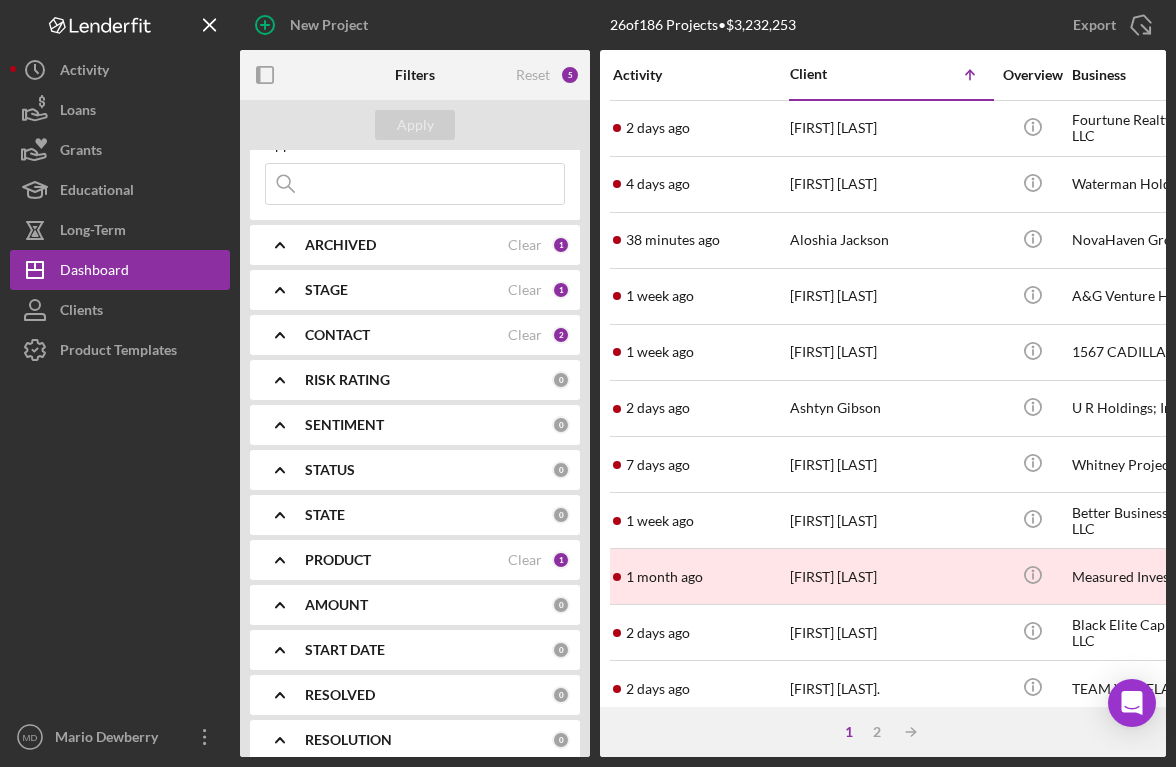 click 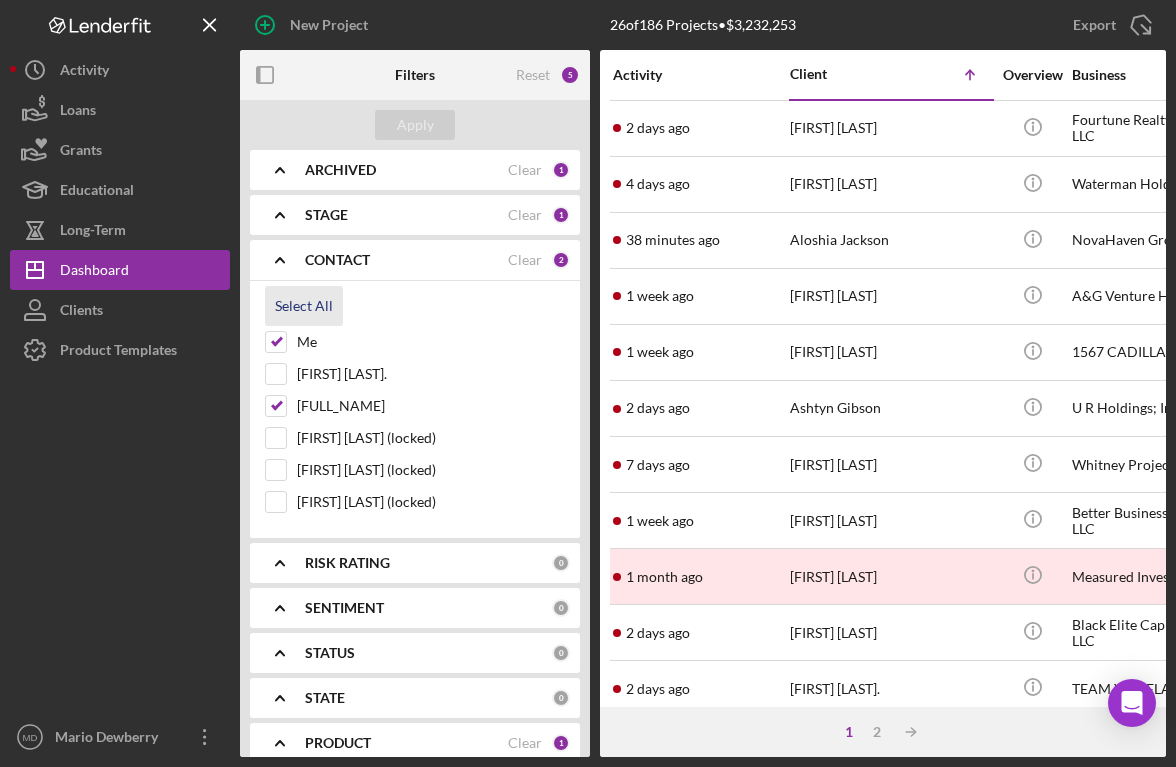 scroll, scrollTop: 150, scrollLeft: 0, axis: vertical 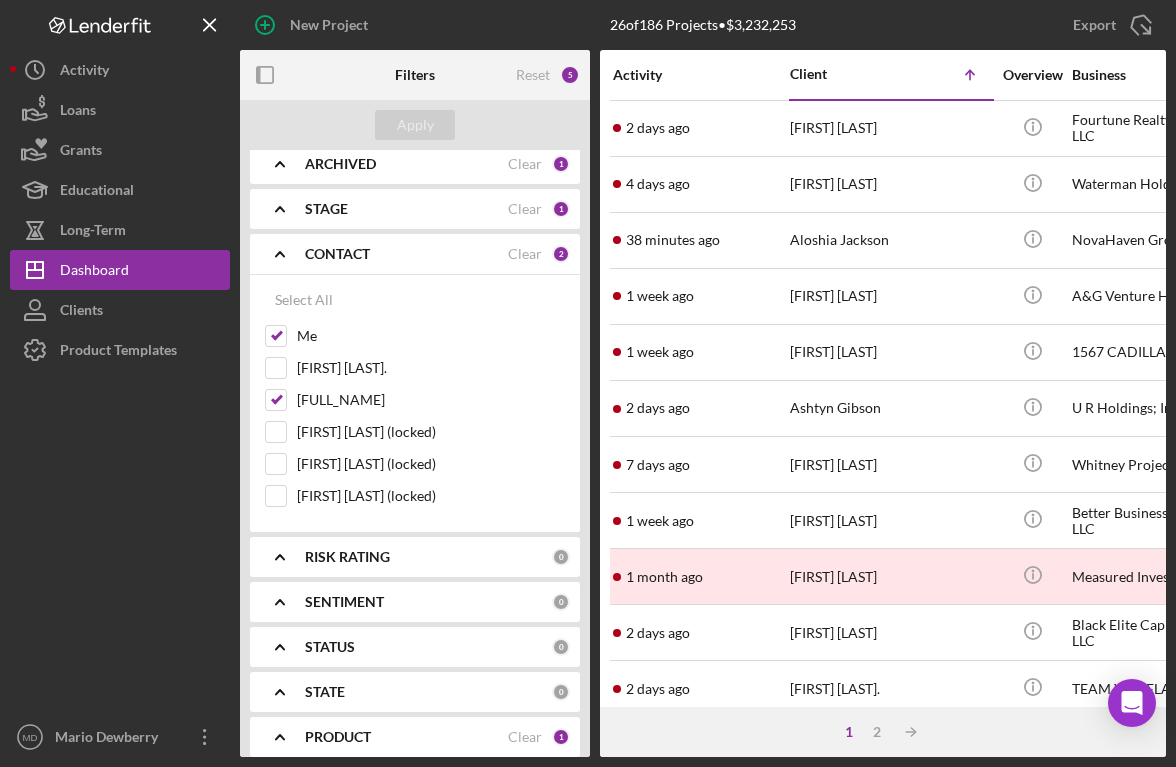 click on "Icon/Expander" 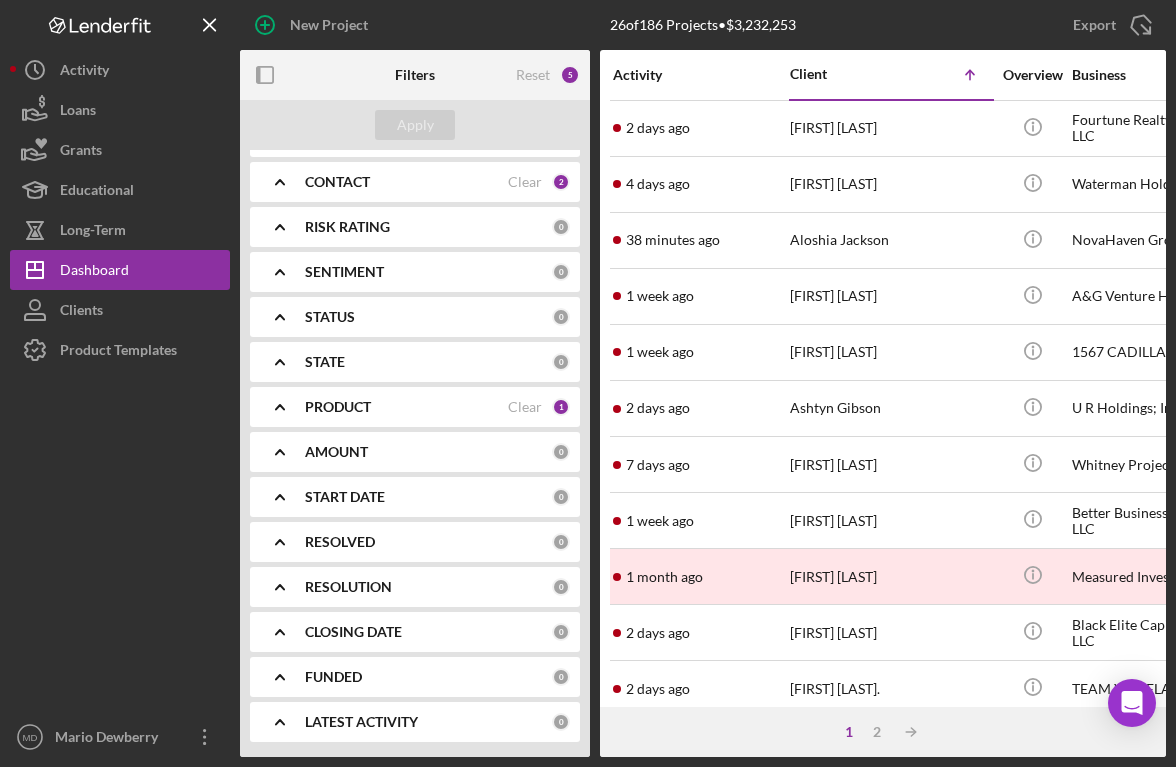 scroll, scrollTop: 221, scrollLeft: 0, axis: vertical 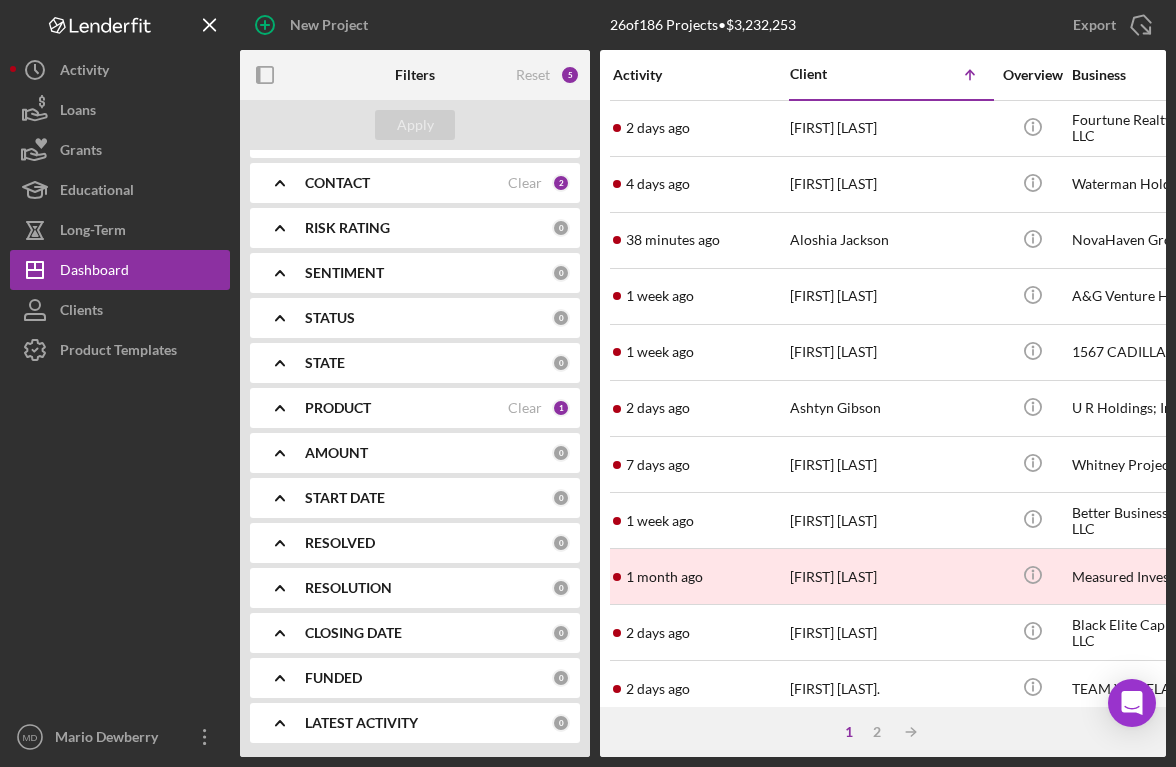 click on "Icon/Expander" 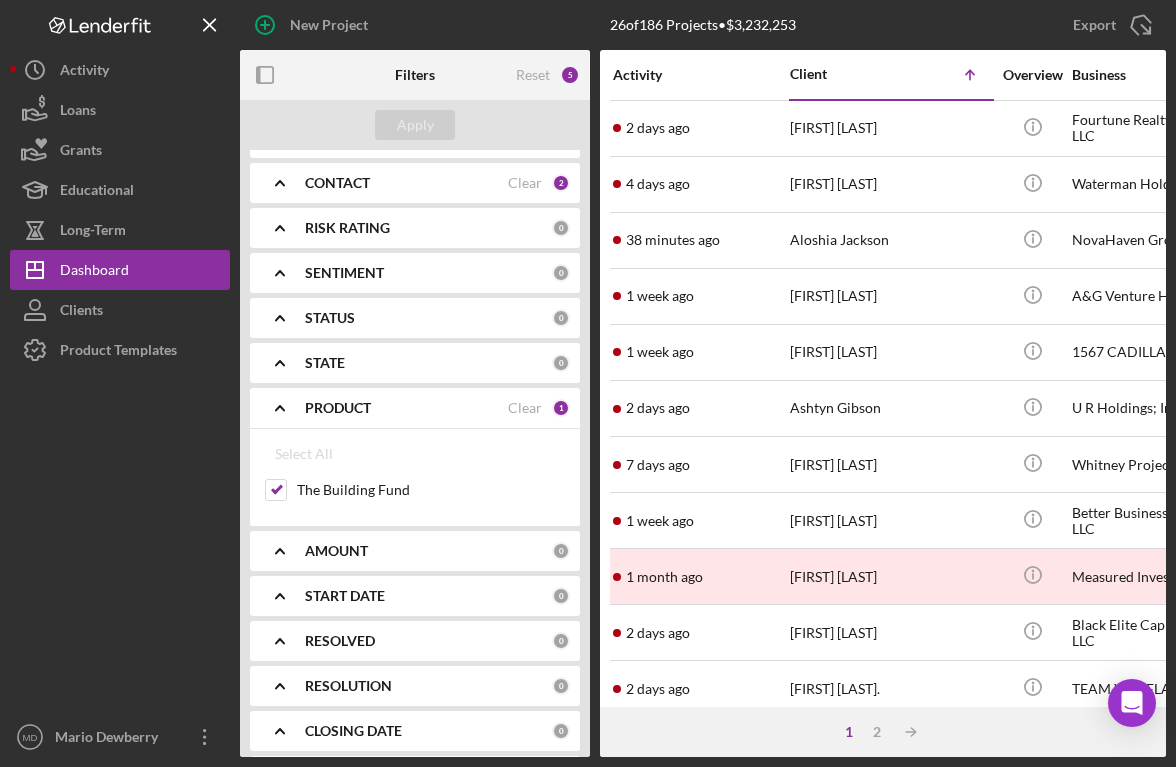 click 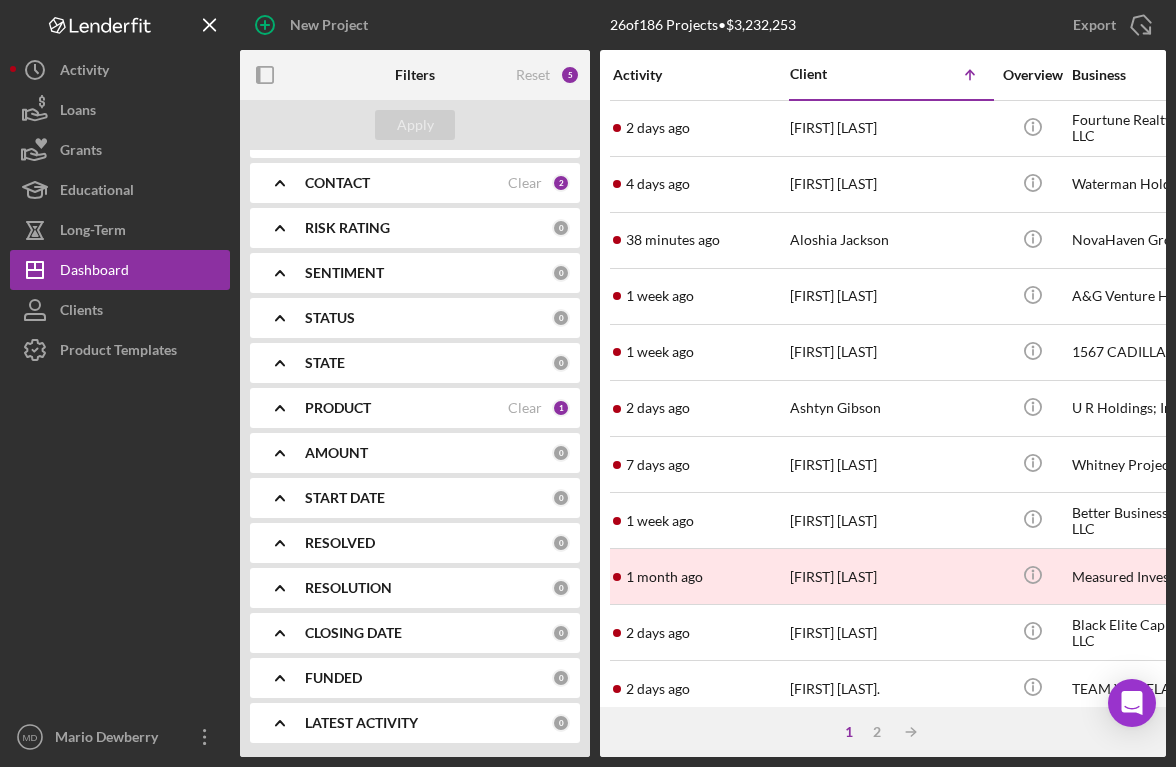 scroll, scrollTop: 222, scrollLeft: 0, axis: vertical 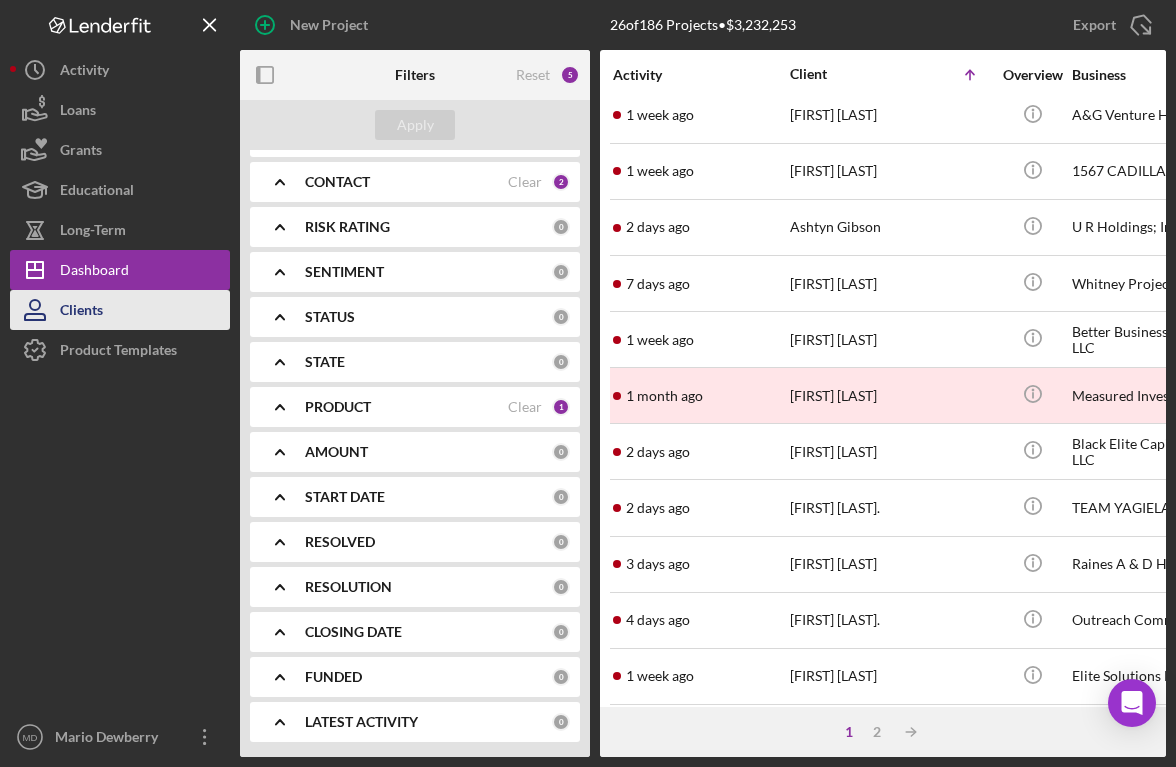 click on "Clients" at bounding box center [120, 310] 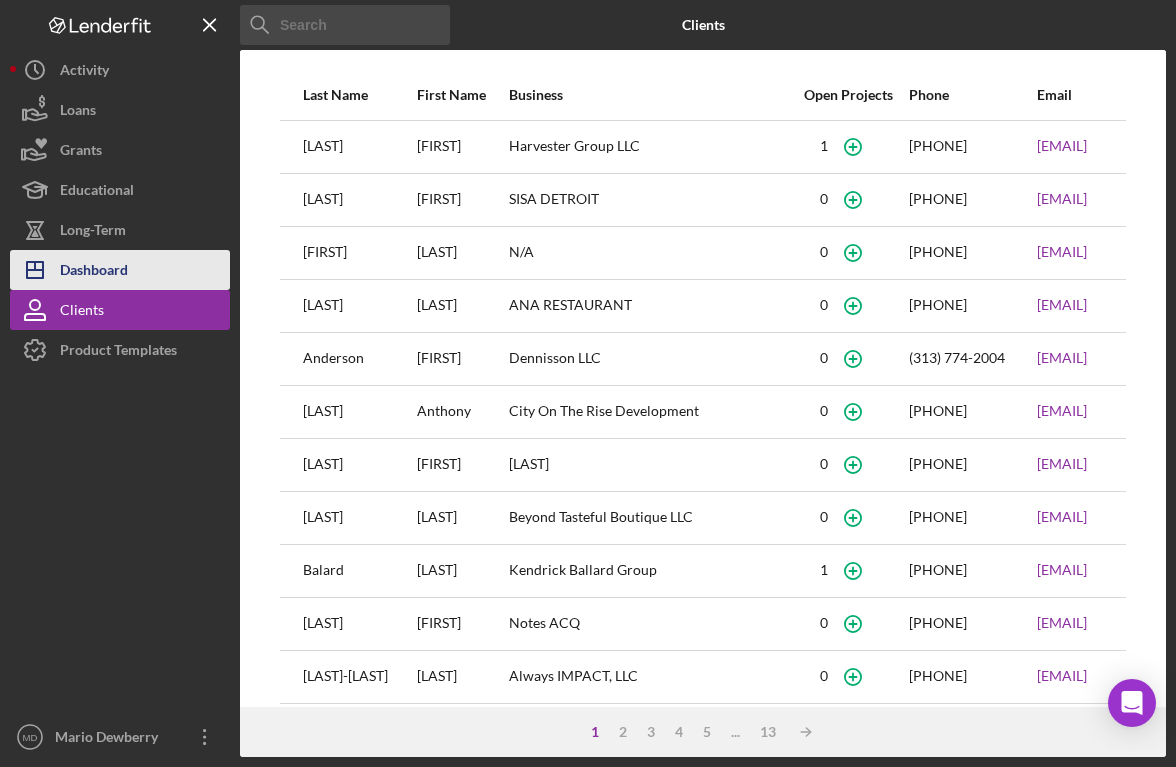 click on "Icon/Dashboard Dashboard" at bounding box center (120, 270) 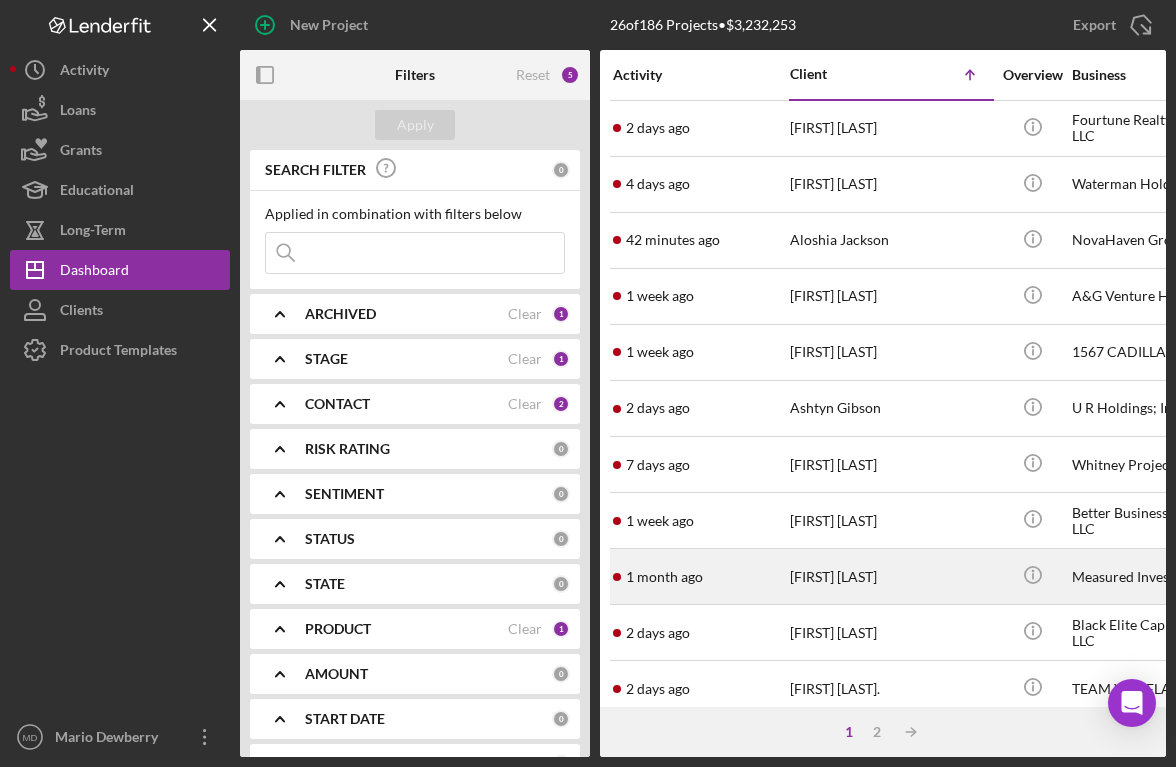 click on "[TIME] ago [FIRST] [LAST]" at bounding box center (700, 576) 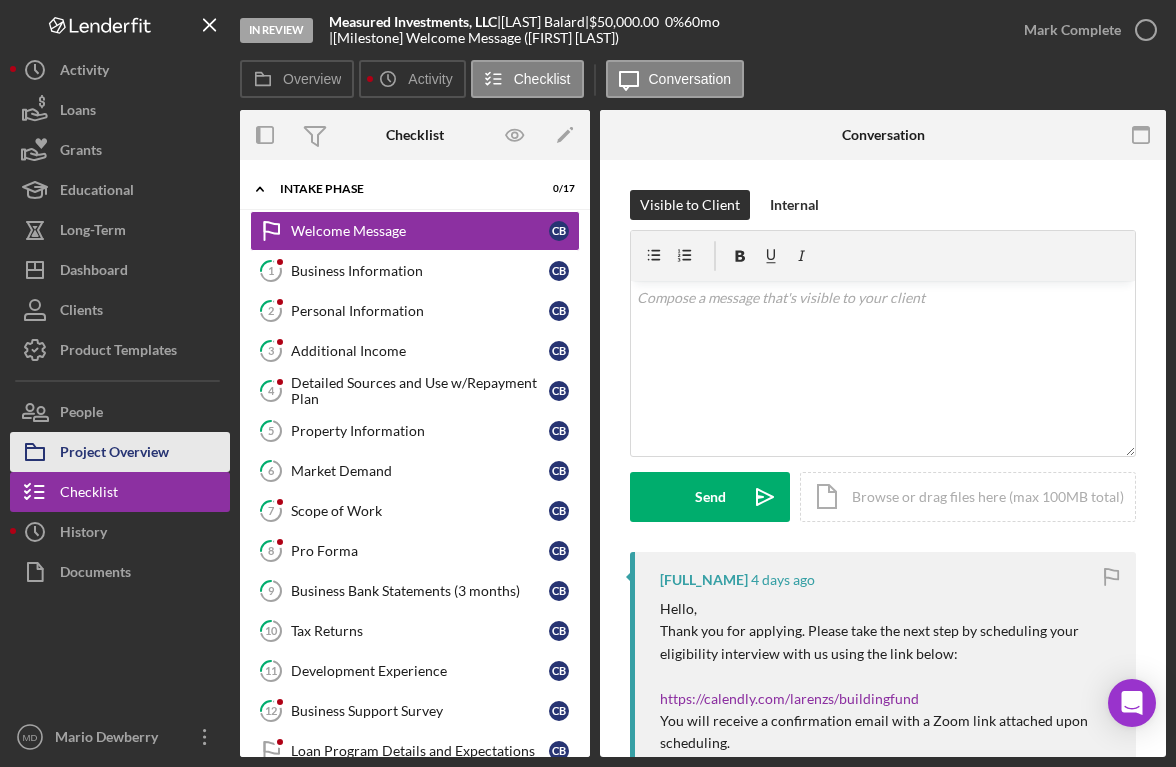 click on "Project Overview" at bounding box center (120, 452) 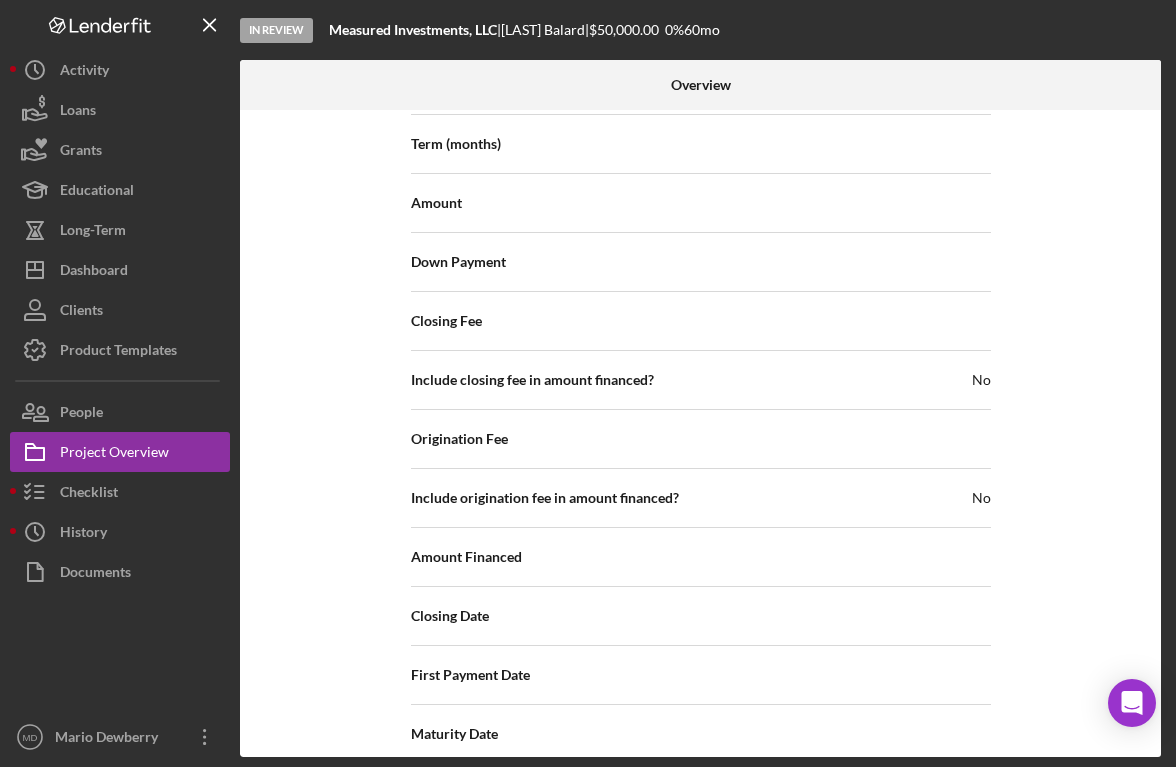 scroll, scrollTop: 2318, scrollLeft: 0, axis: vertical 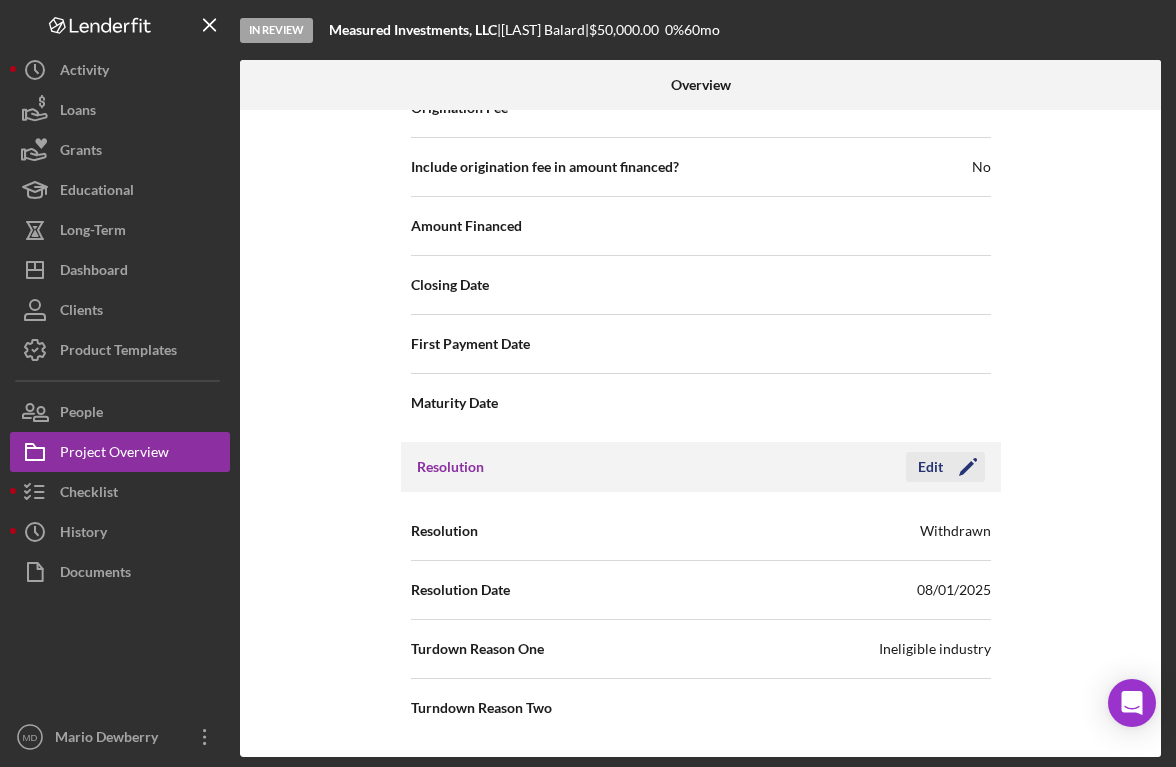 click on "Edit" at bounding box center [930, 467] 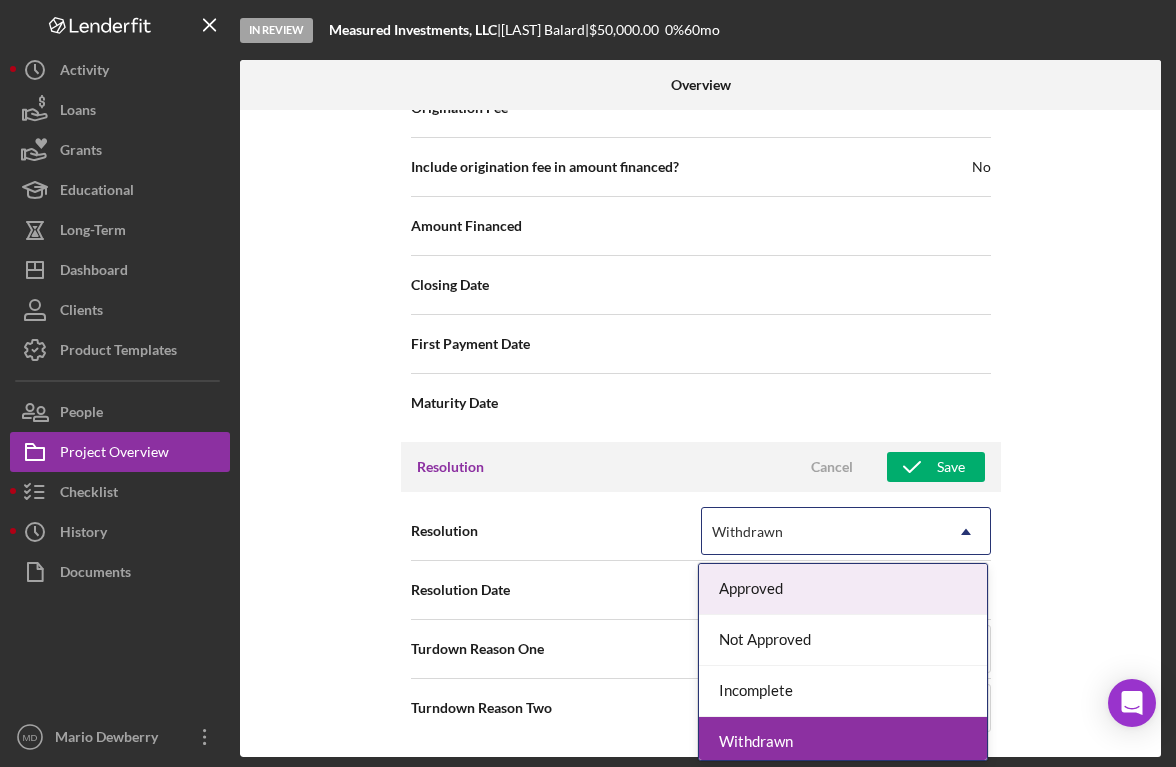 click 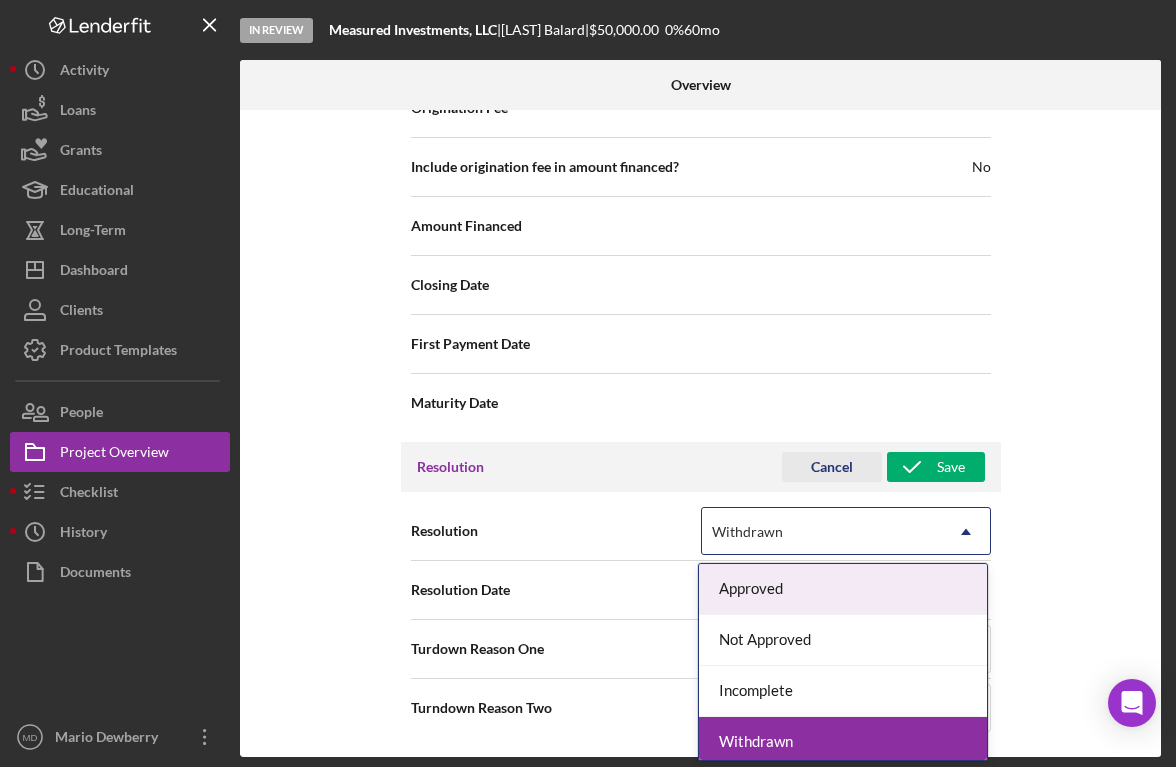 click on "Cancel" at bounding box center (832, 467) 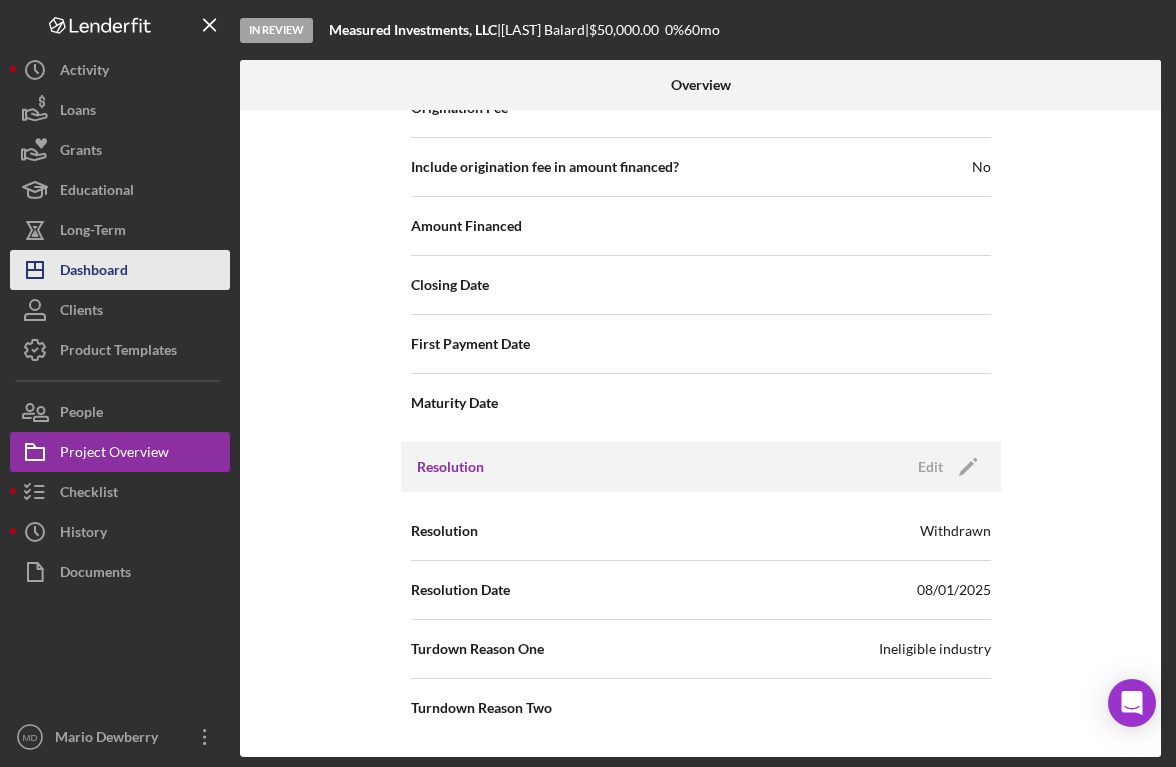 click on "Icon/Dashboard Dashboard" at bounding box center (120, 270) 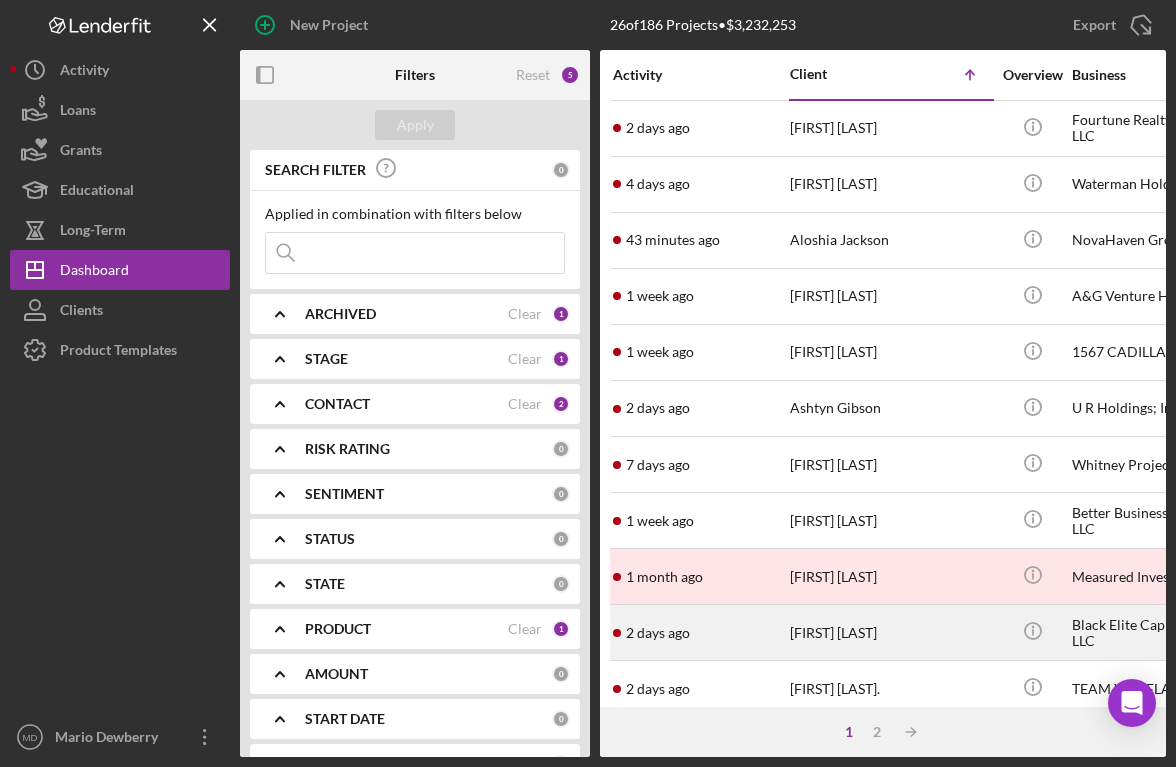 click on "[TIME_AGO] [FIRST] [LAST]" at bounding box center [700, 632] 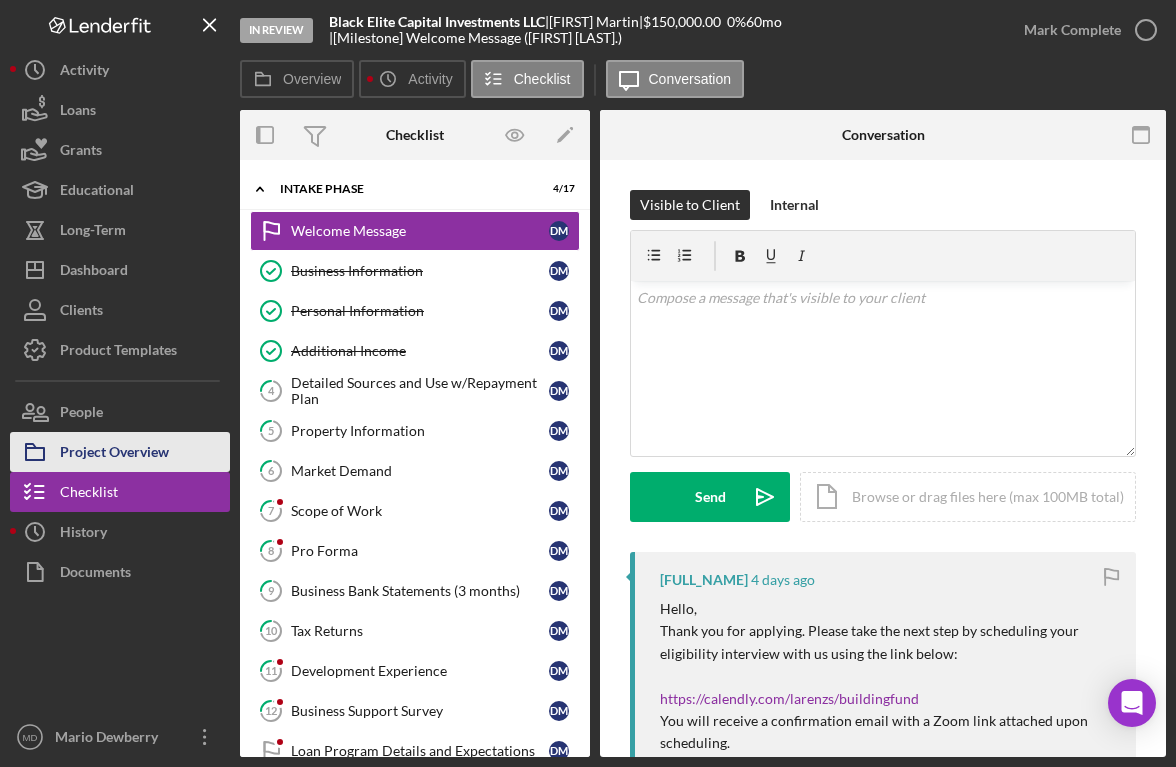 click on "Project Overview" at bounding box center [114, 454] 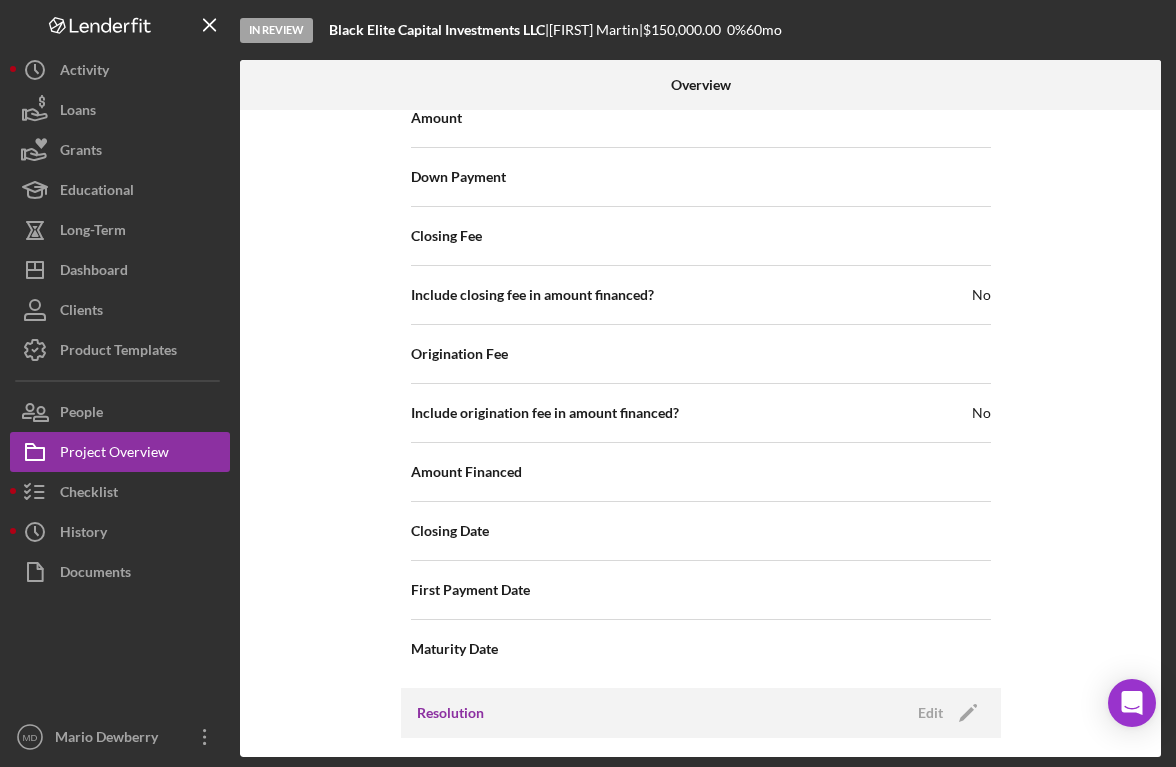 scroll, scrollTop: 2200, scrollLeft: 0, axis: vertical 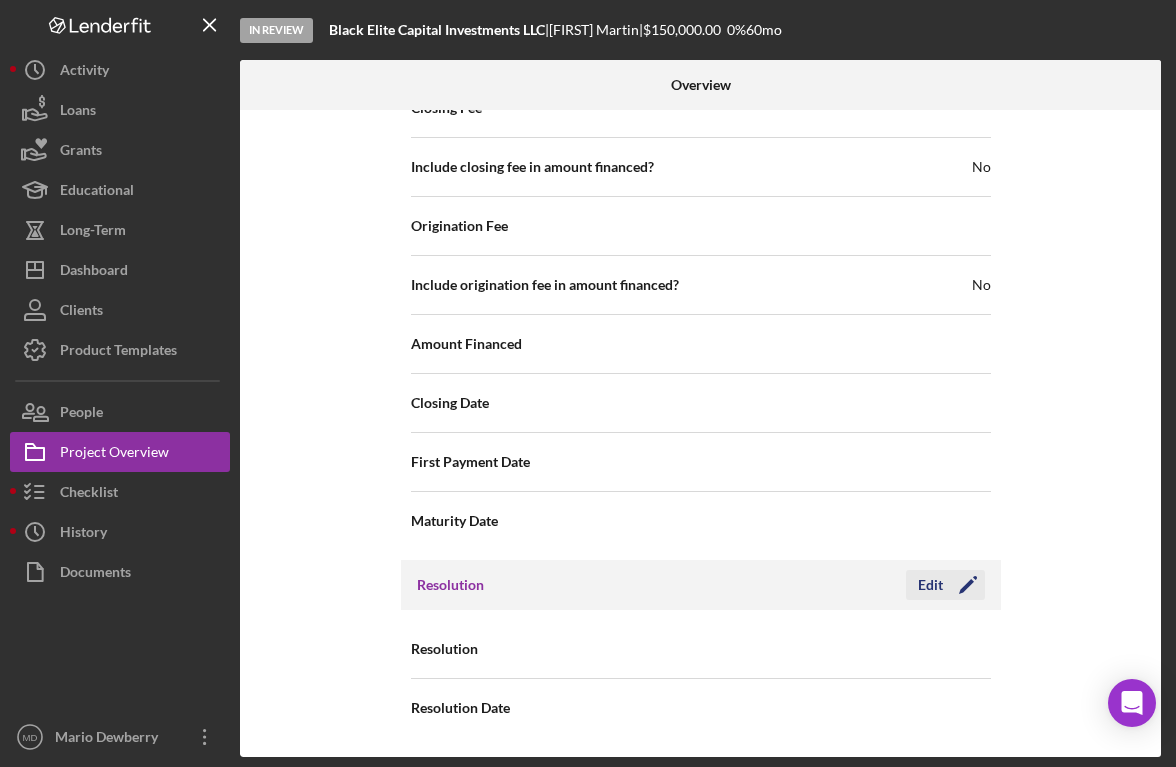 click on "Edit" at bounding box center (930, 585) 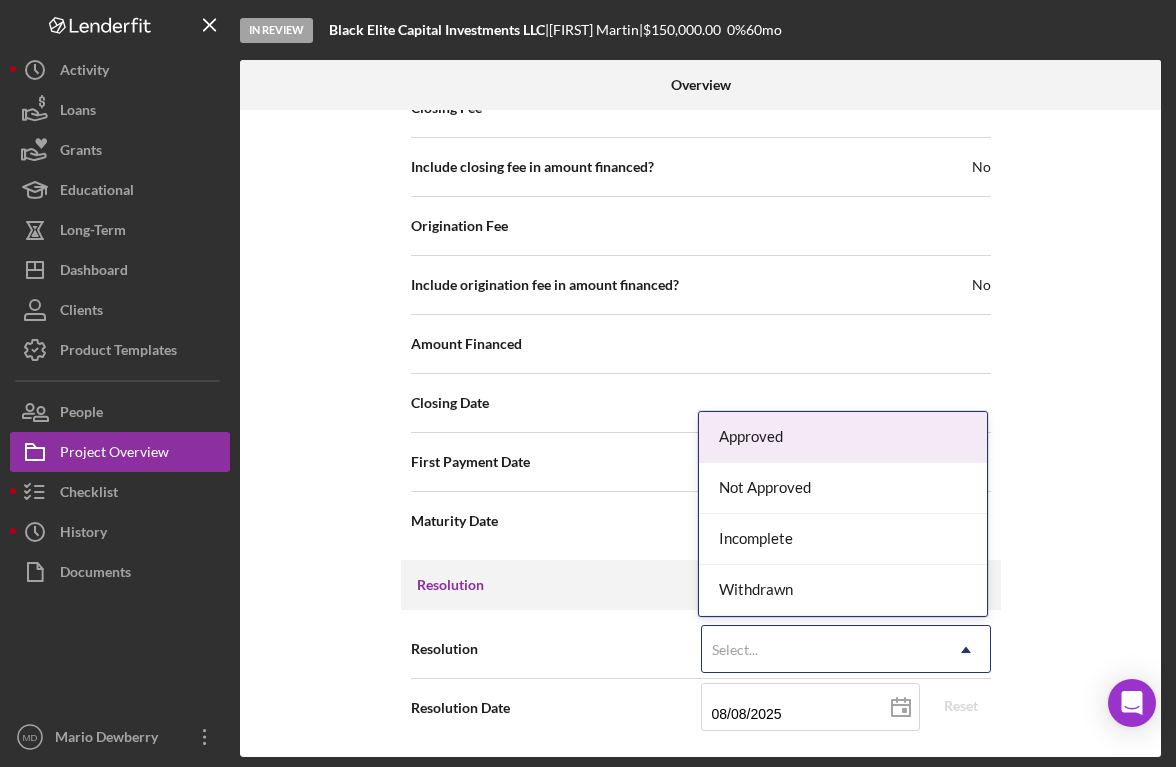 click on "Icon/Dropdown Arrow" 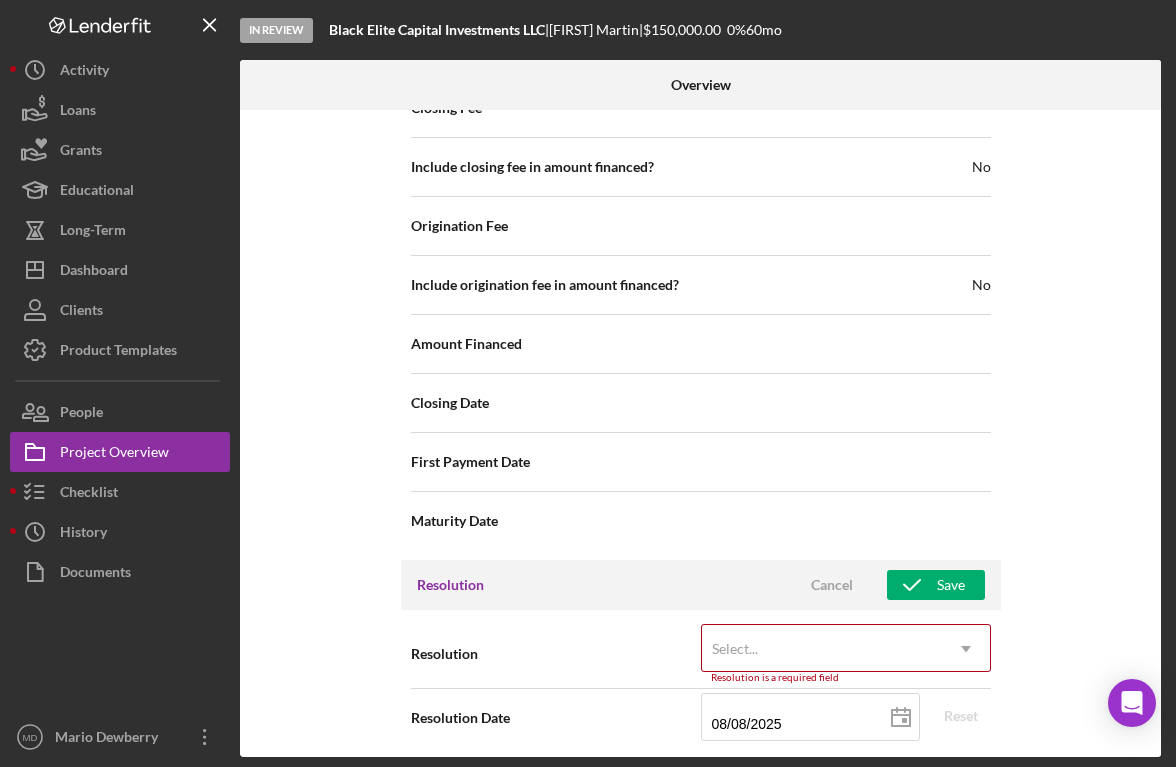 click on "Internal Workflow Stage In Review Icon/Dropdown Arrow Archive (can unarchive later if needed) Send to Downhome Overview Edit Icon/Edit Status Ongoing Risk Rating Sentiment Rating 5 Product Name The Building Fund Created Date 07/01/2025 Started Date 07/01/2025 Closing Goal 10/29/2025 Contact LS [FULL_NAME] Account Executive Weekly Status Update On Weekly Status Update Message Here's a snapshot of information that has been fully approved, as well as the items we still need.
If you've worked up to a milestone (purple) item, then the ball is in our court. We'll respond as soon as we can.
Feeling Overwhelmed? https://youtu.be/CQ8MC4qQGVE Inactivity Alerts Off Initial Request Edit Icon/Edit Amount $150,000.00 Standard Rate 0.000% Standard Term 60 months Key Ratios Edit Icon/Edit DSCR Collateral Coverage DTI LTV Global DSCR Global Collateral Coverage Global DTI NOI Recomendation Edit Icon/Edit Payment Type Rate Term (months) Amount Down Payment Closing Fee Include closing fee in amount financed? No No Cancel" at bounding box center (700, 433) 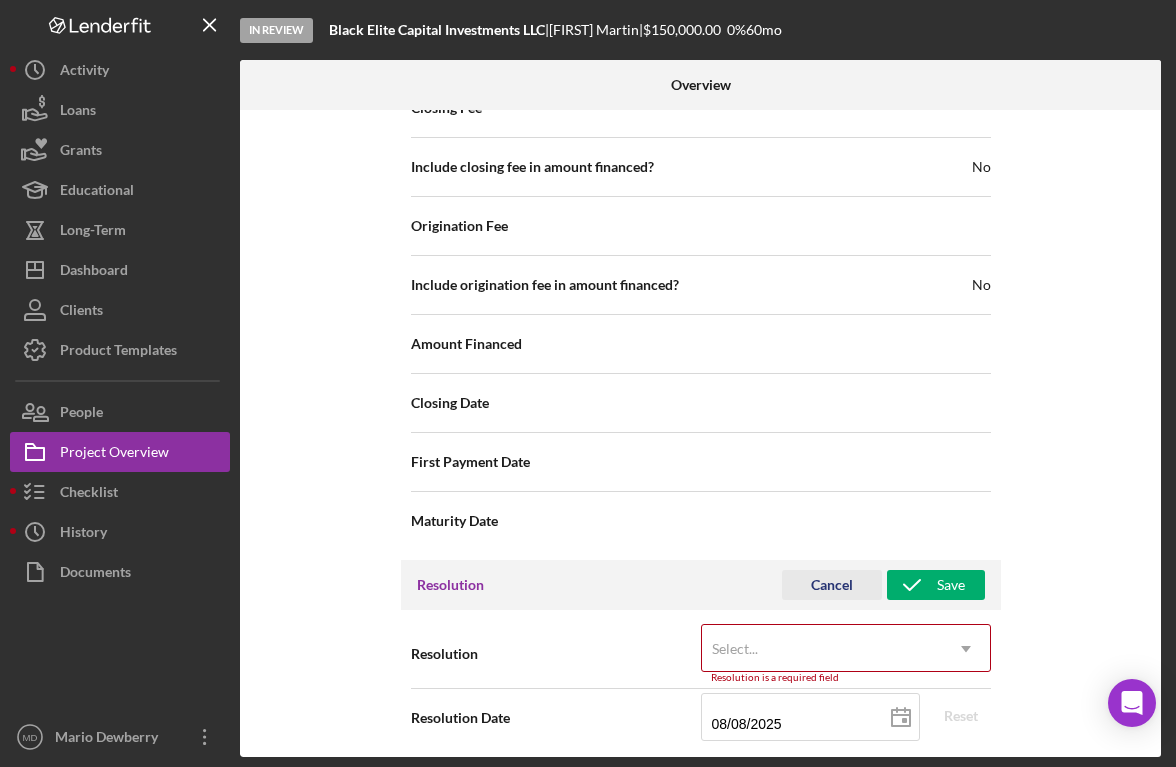 click on "Cancel" at bounding box center (832, 585) 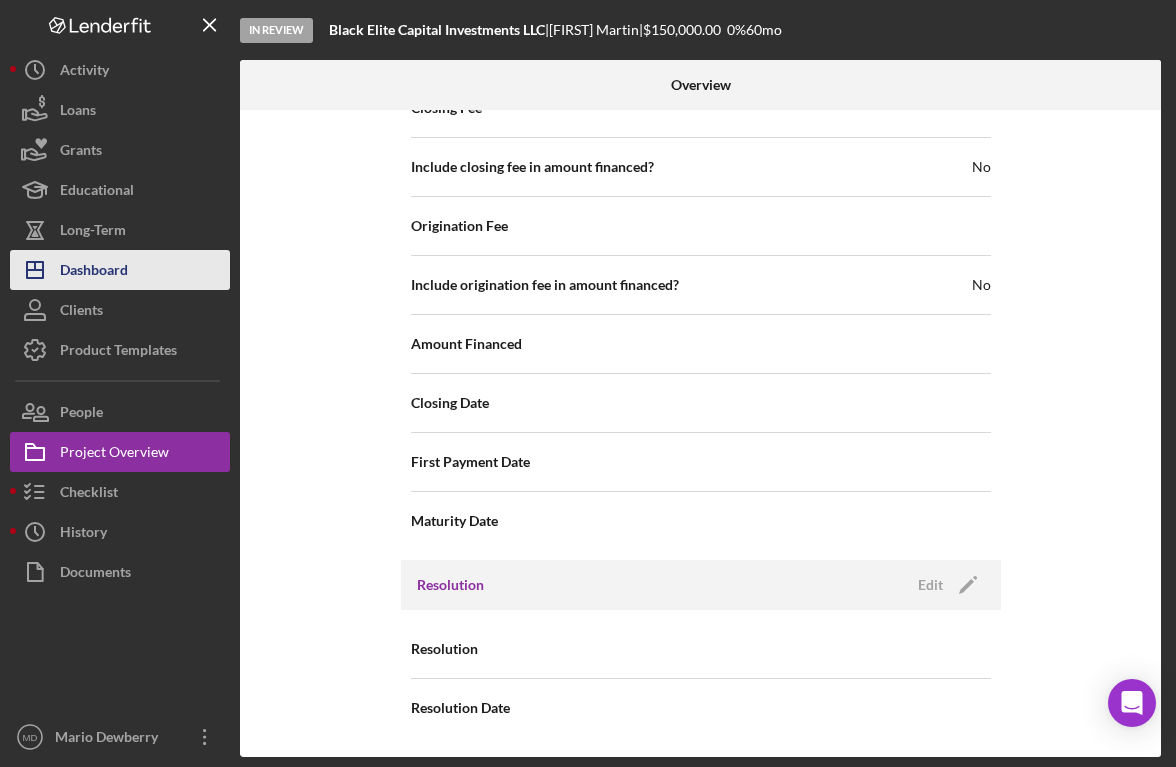 click on "Dashboard" at bounding box center (94, 272) 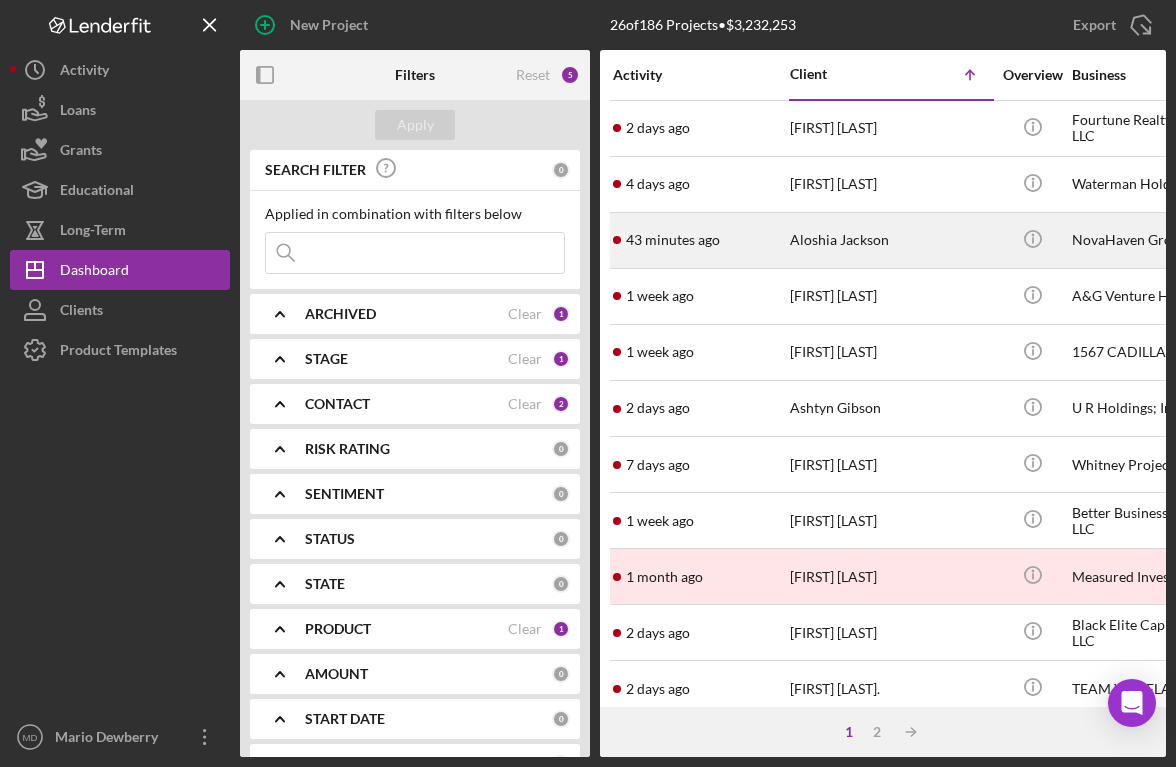click on "Aloshia Jackson" at bounding box center [890, 240] 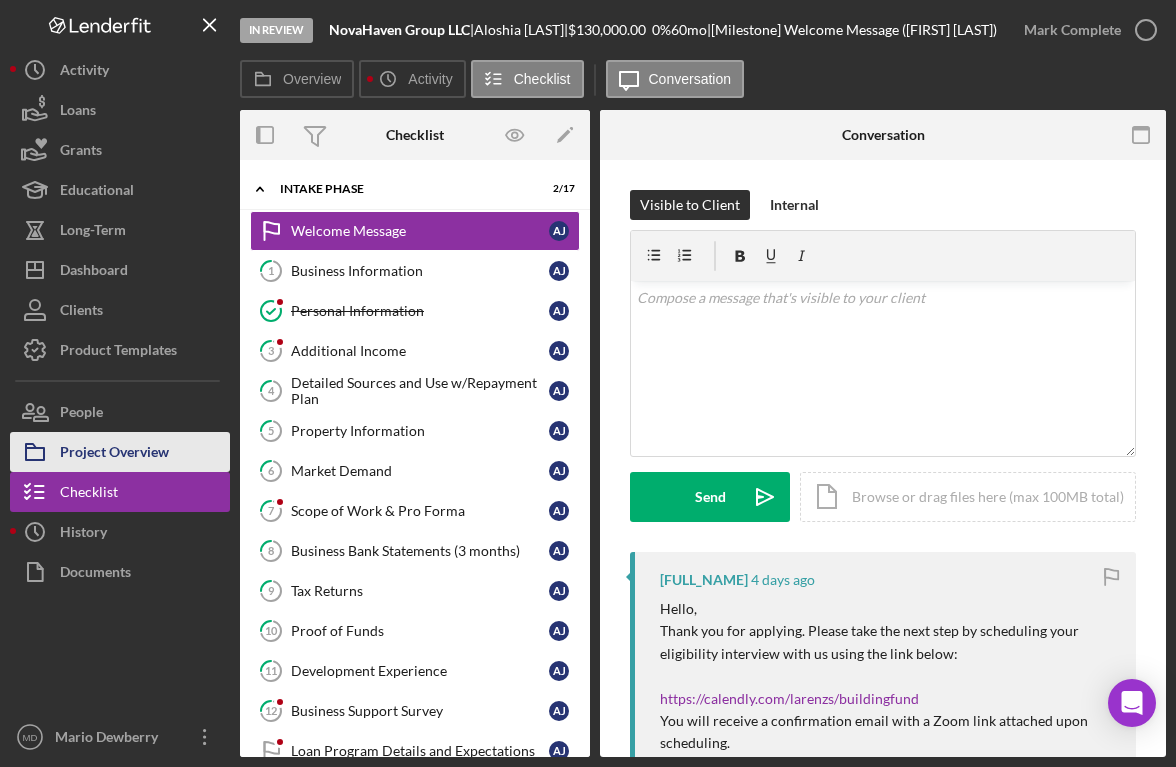 click on "Project Overview" at bounding box center (114, 454) 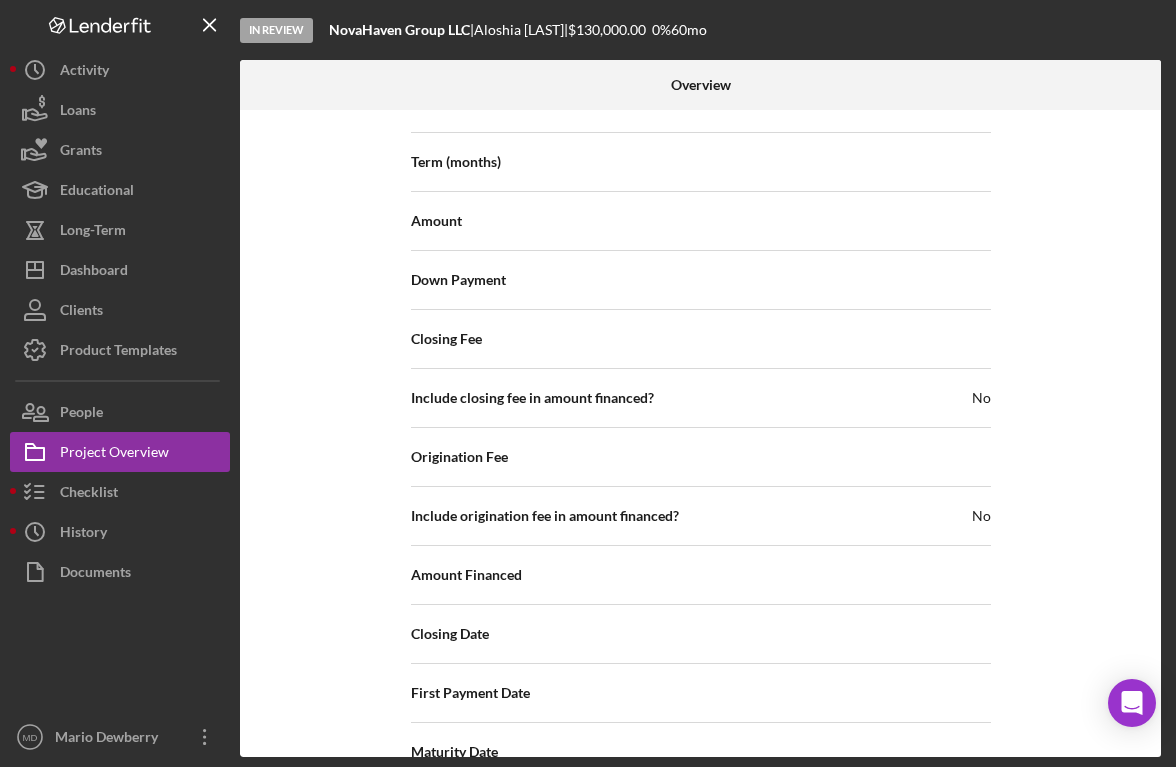 scroll, scrollTop: 2200, scrollLeft: 0, axis: vertical 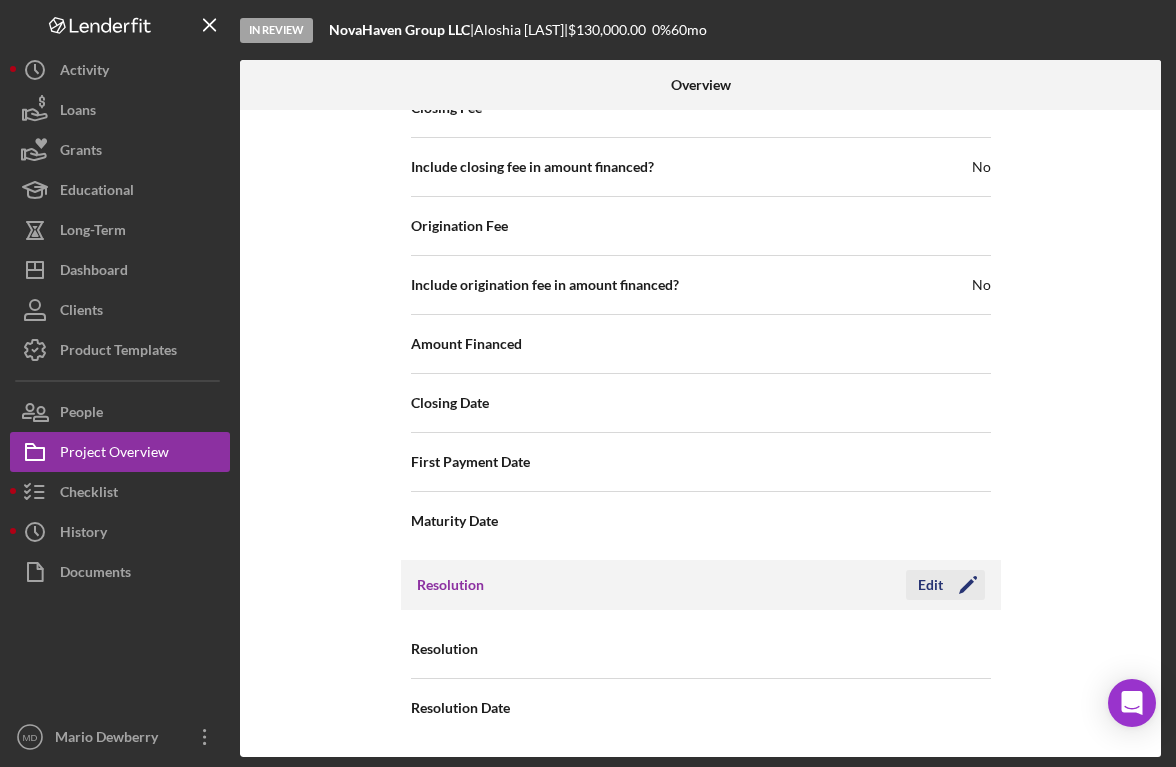 click on "Edit" at bounding box center [930, 585] 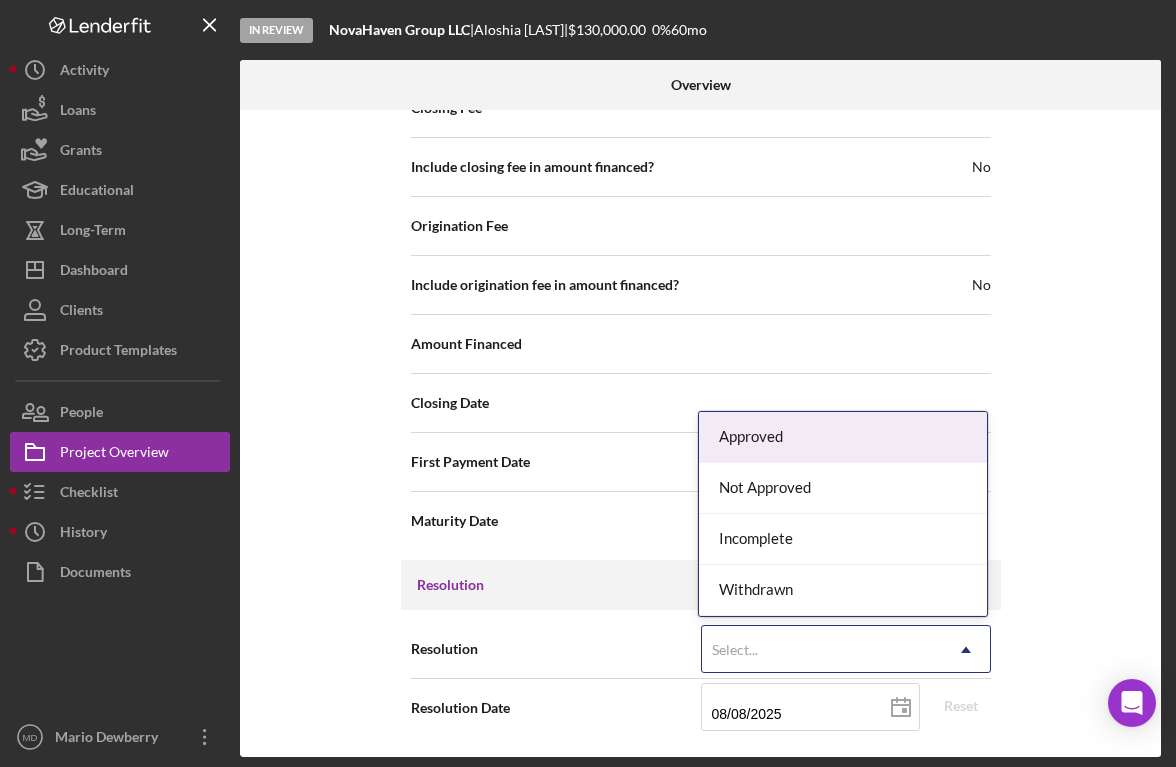 click on "Icon/Dropdown Arrow" 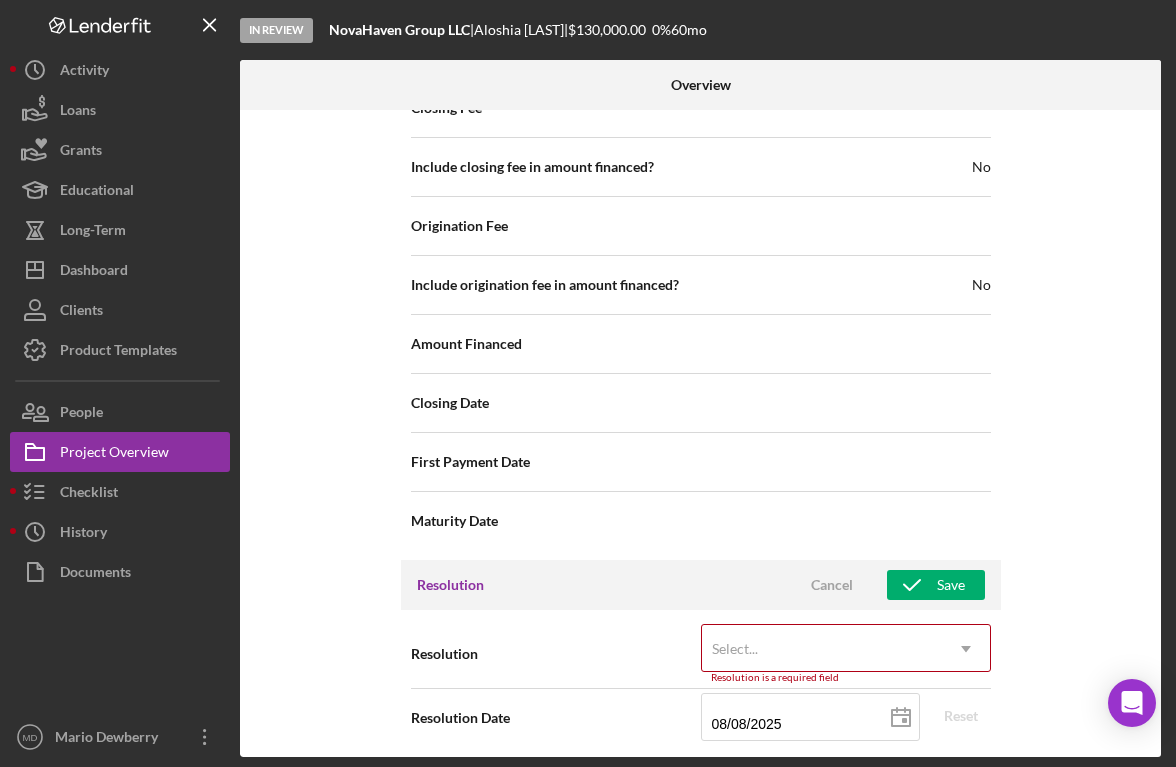 click on "Internal Workflow Stage In Review Icon/Dropdown Arrow Archive (can unarchive later if needed) Send to Downhome Overview Edit Icon/Edit Status Ongoing Risk Rating Sentiment Rating 5 Product Name The Building Fund Created Date [DATE] Started Date [DATE] Closing Goal [DATE] Contact LS [NAME] [LAST] Account Executive Weekly Status Update On Weekly Status Update Message Here's a snapshot of information that has been fully approved, as well as the items we still need.
If you've worked up to a milestone (purple) item, then the ball is in our court. We'll respond as soon as we can.
Feeling Overwhelmed? https://youtu.be/CQ8MC4qQGVE Inactivity Alerts Off Initial Request Edit Icon/Edit Amount $130,000.00 Standard Rate 0.000% Standard Term 60 months Key Ratios Edit Icon/Edit DSCR Collateral Coverage DTI LTV Global DSCR Global Collateral Coverage Global DTI NOI Recomendation Edit Icon/Edit Payment Type Rate Term (months) Amount Down Payment Closing Fee Include closing fee in amount financed? No No Cancel" at bounding box center (700, 433) 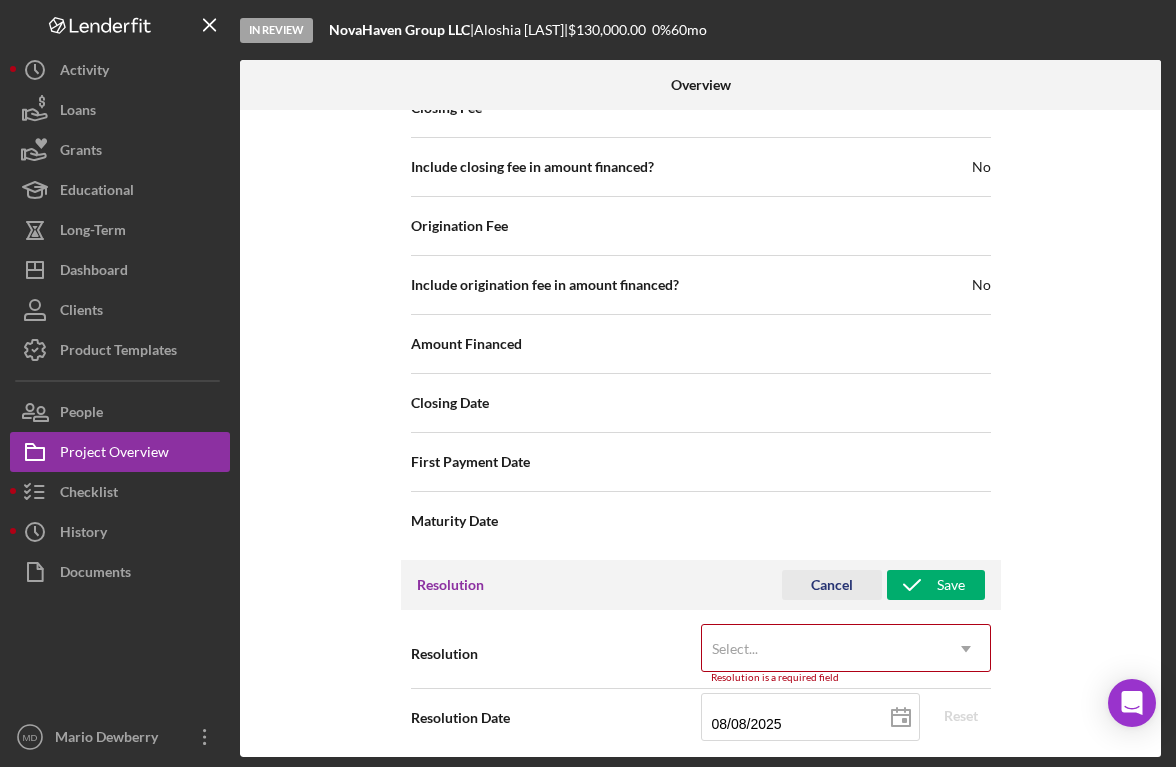 click on "Cancel" at bounding box center [832, 585] 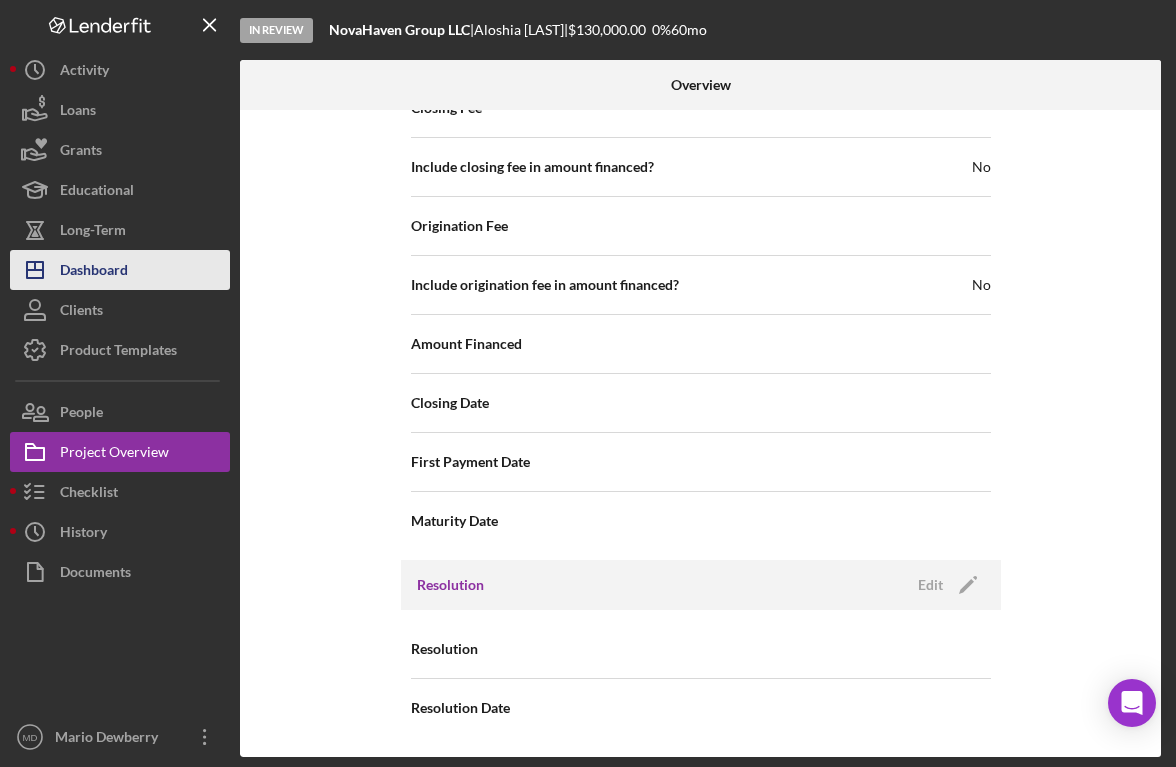 click on "Dashboard" at bounding box center [94, 272] 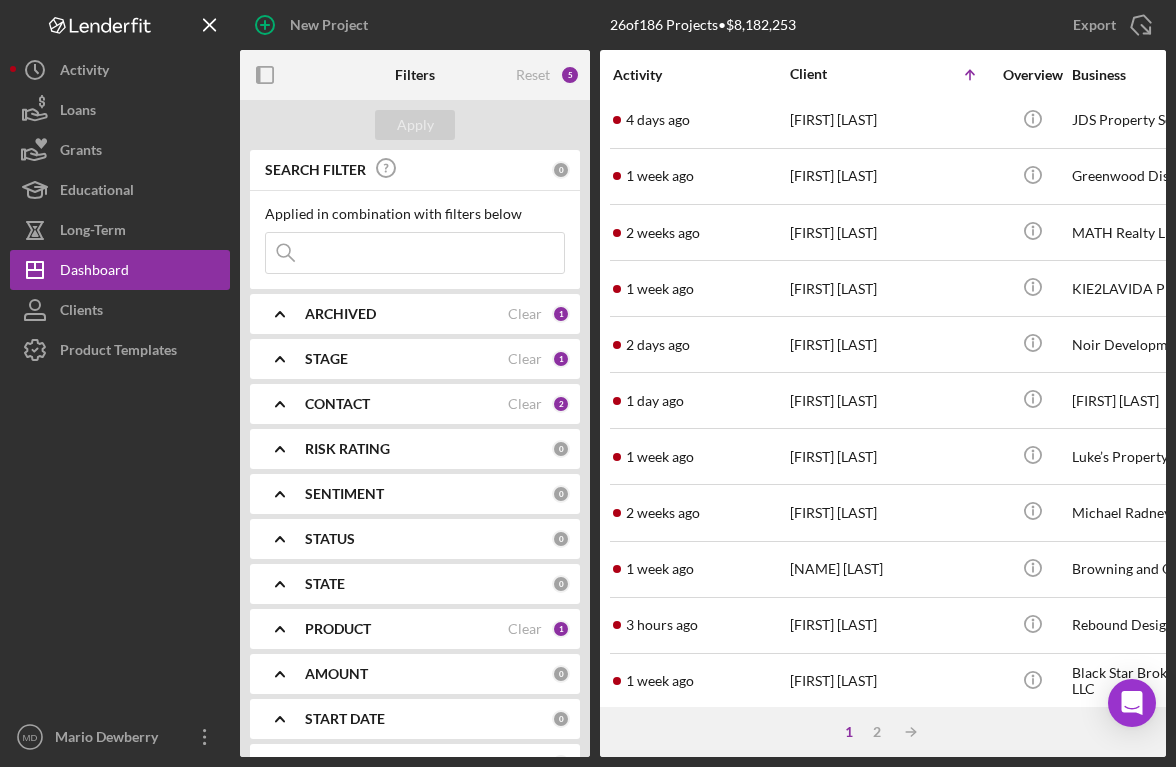 scroll, scrollTop: 771, scrollLeft: 0, axis: vertical 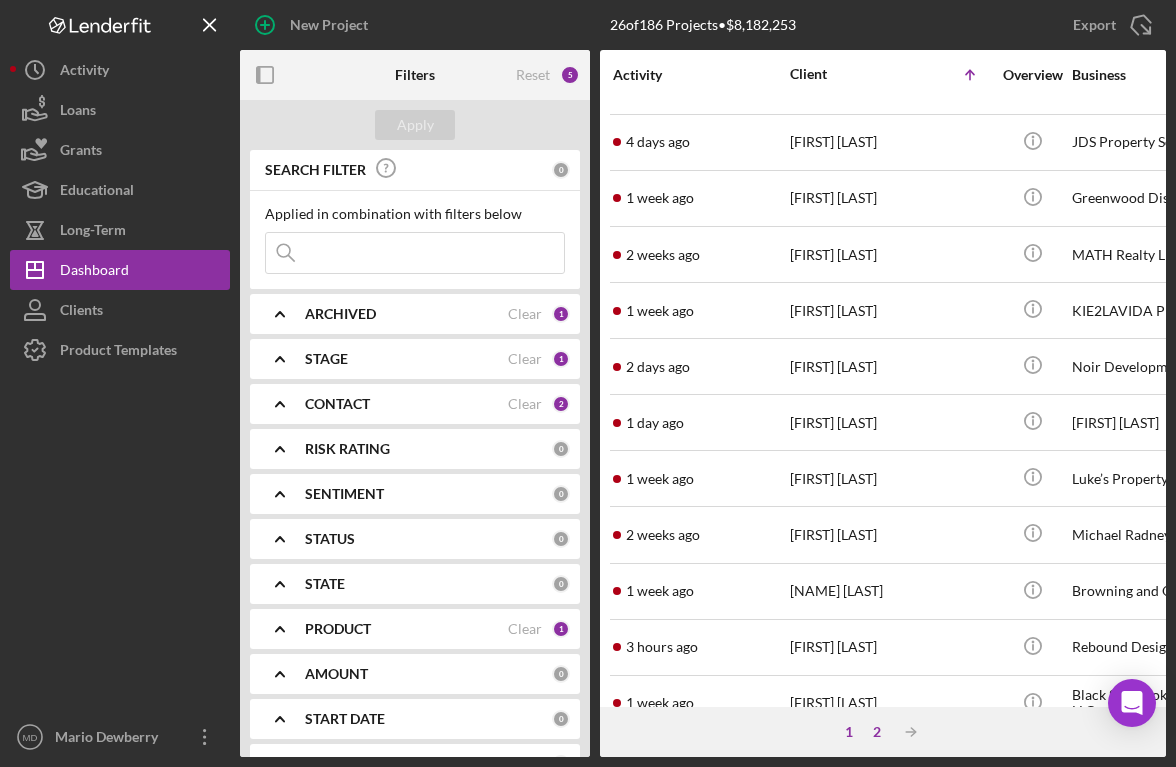 click on "2" at bounding box center [877, 732] 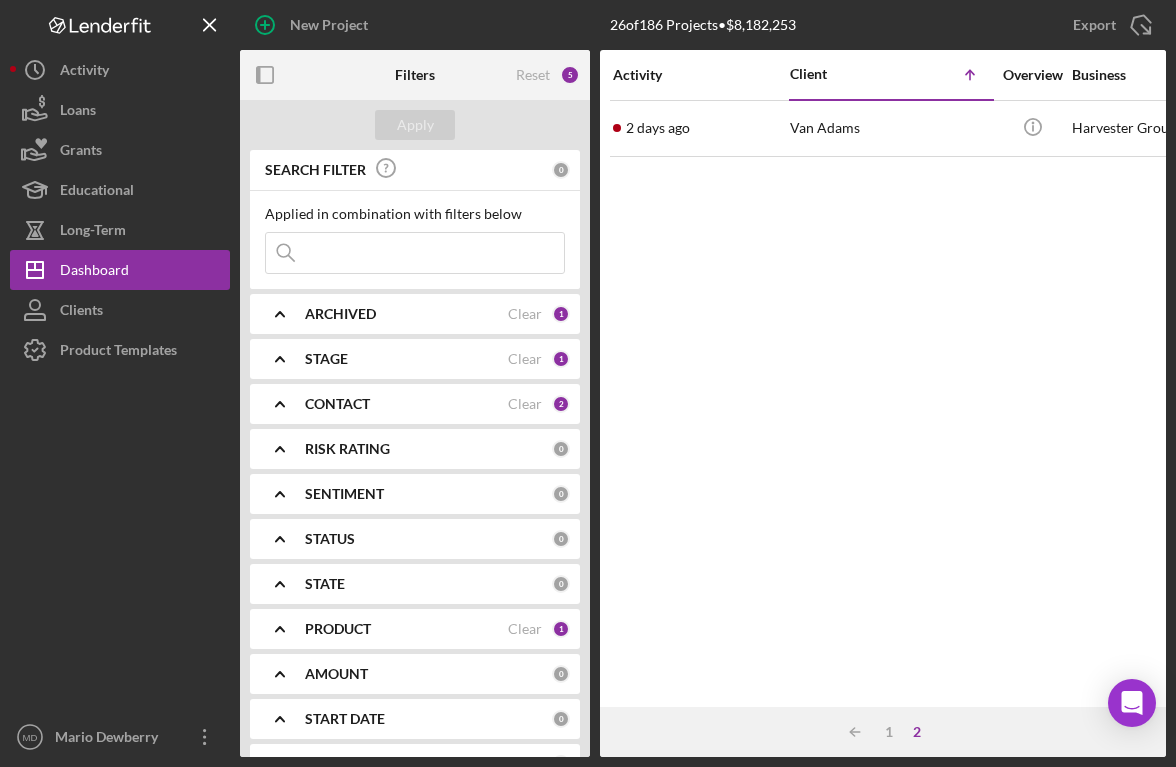 scroll, scrollTop: 0, scrollLeft: 0, axis: both 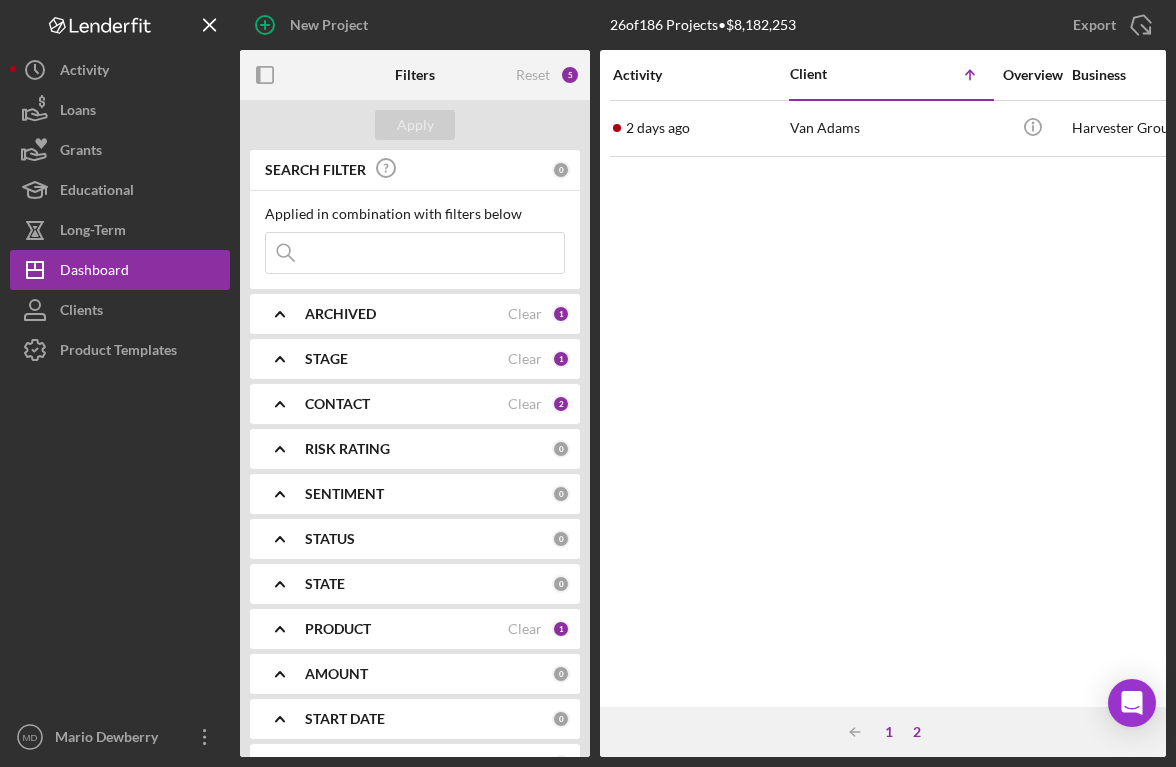 click on "1" at bounding box center [889, 732] 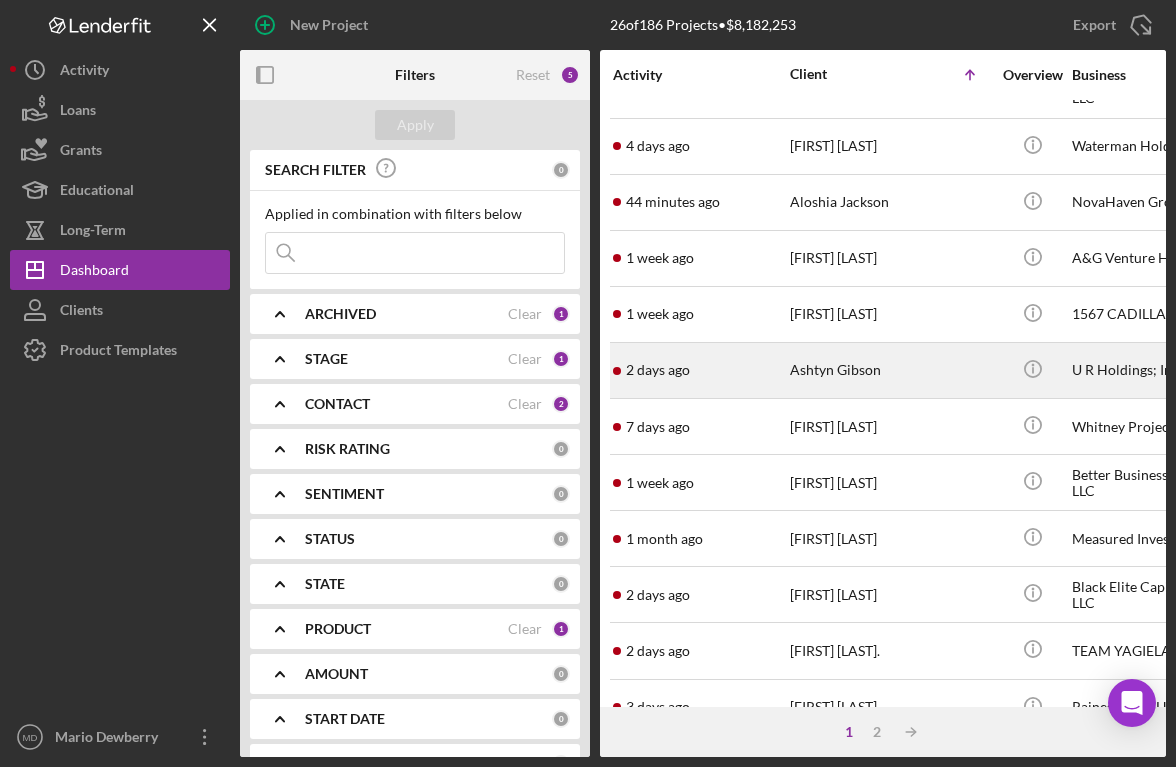 scroll, scrollTop: 51, scrollLeft: 0, axis: vertical 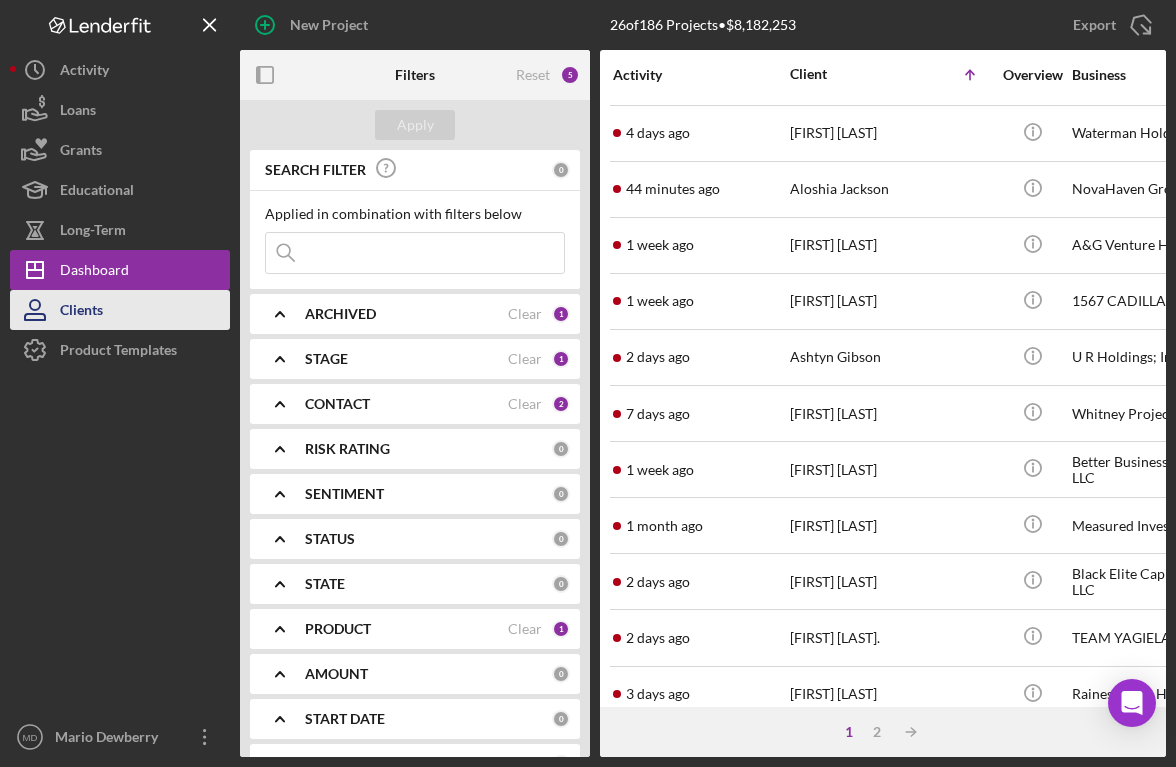 click on "Clients" at bounding box center (120, 310) 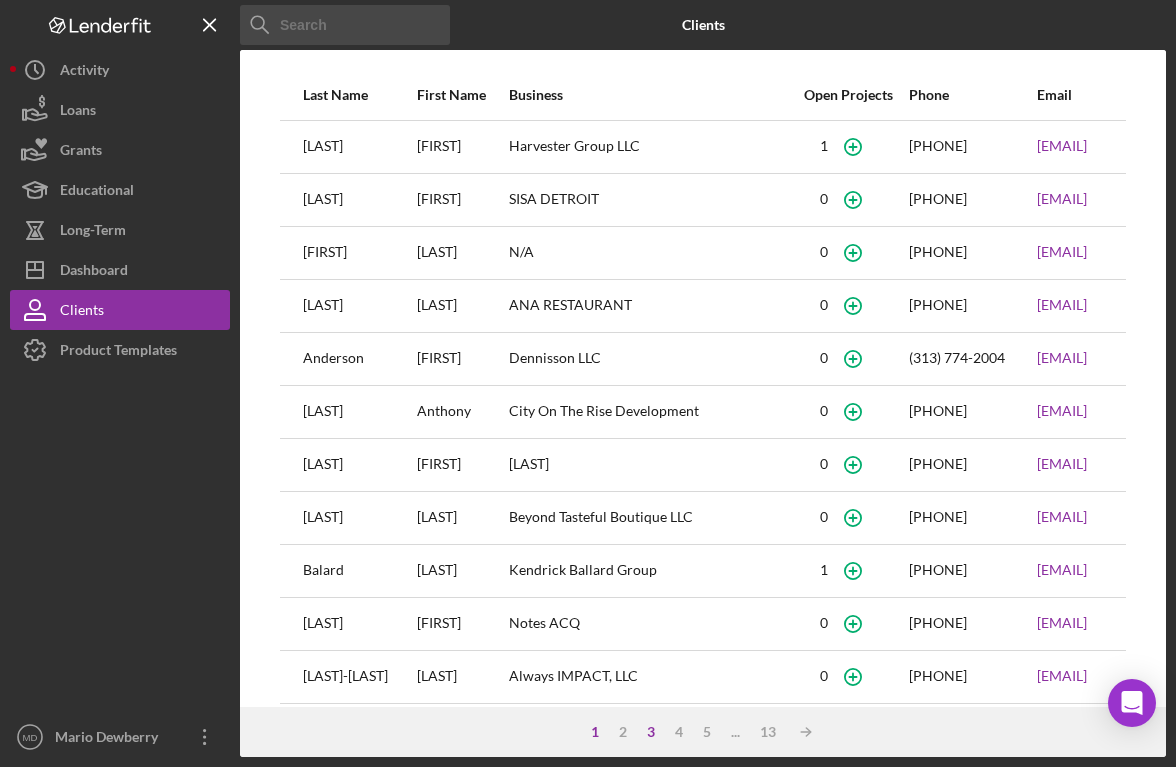 click on "3" at bounding box center (651, 732) 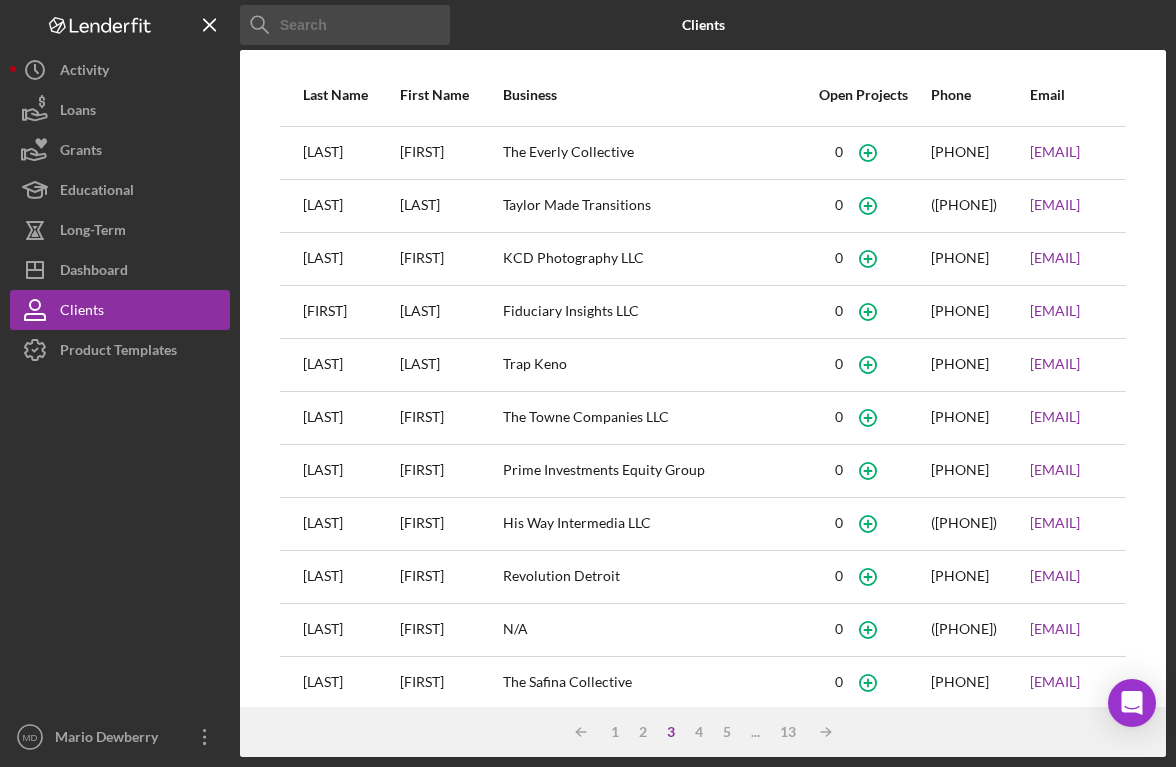 scroll, scrollTop: 228, scrollLeft: 0, axis: vertical 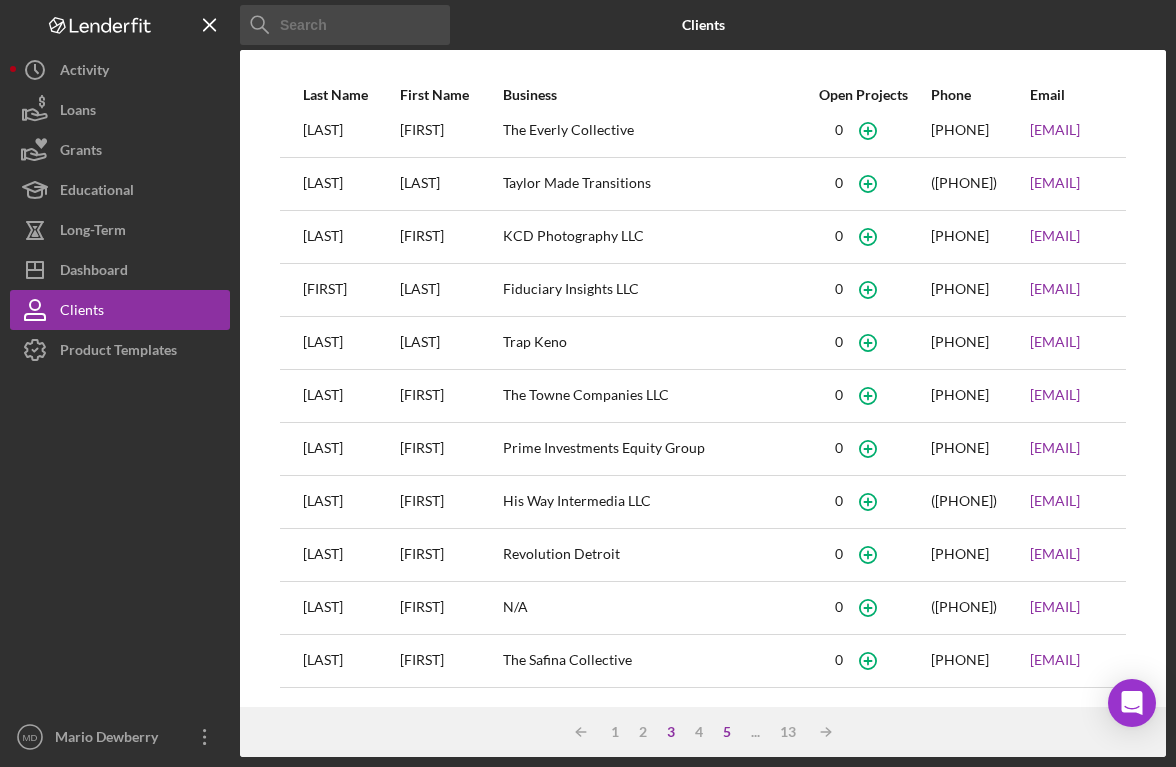 click on "5" at bounding box center (727, 732) 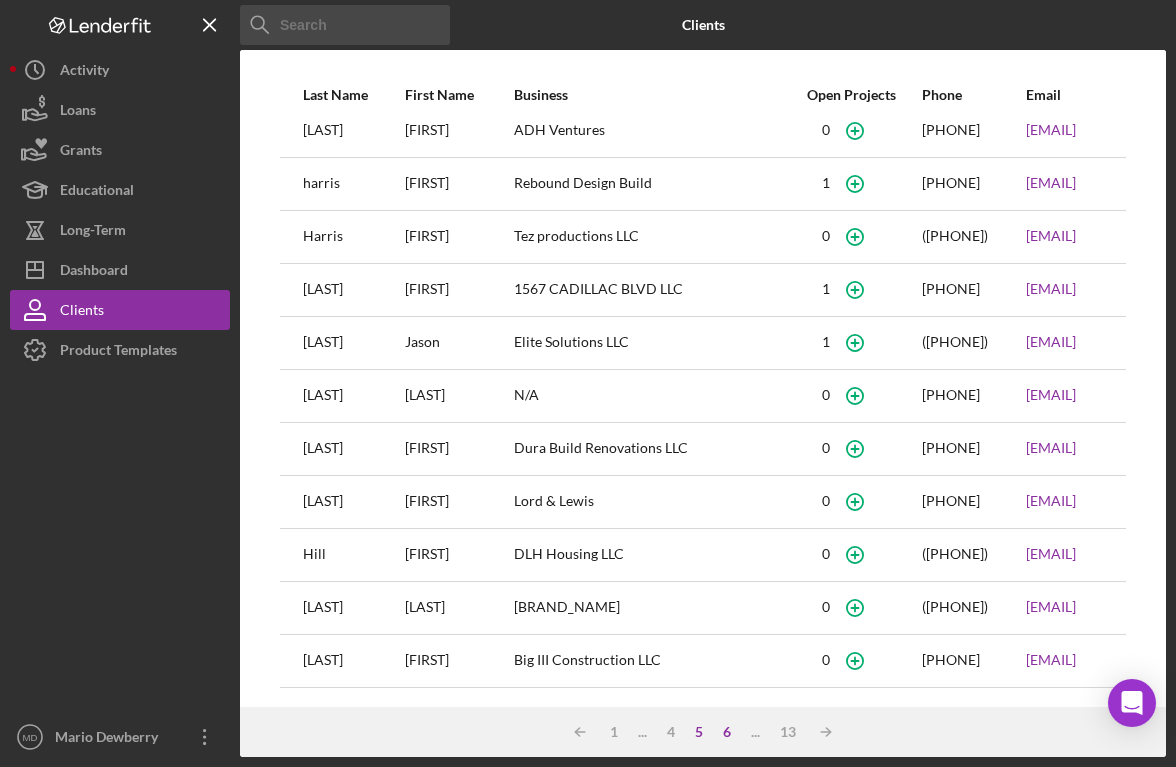 click on "6" at bounding box center (727, 732) 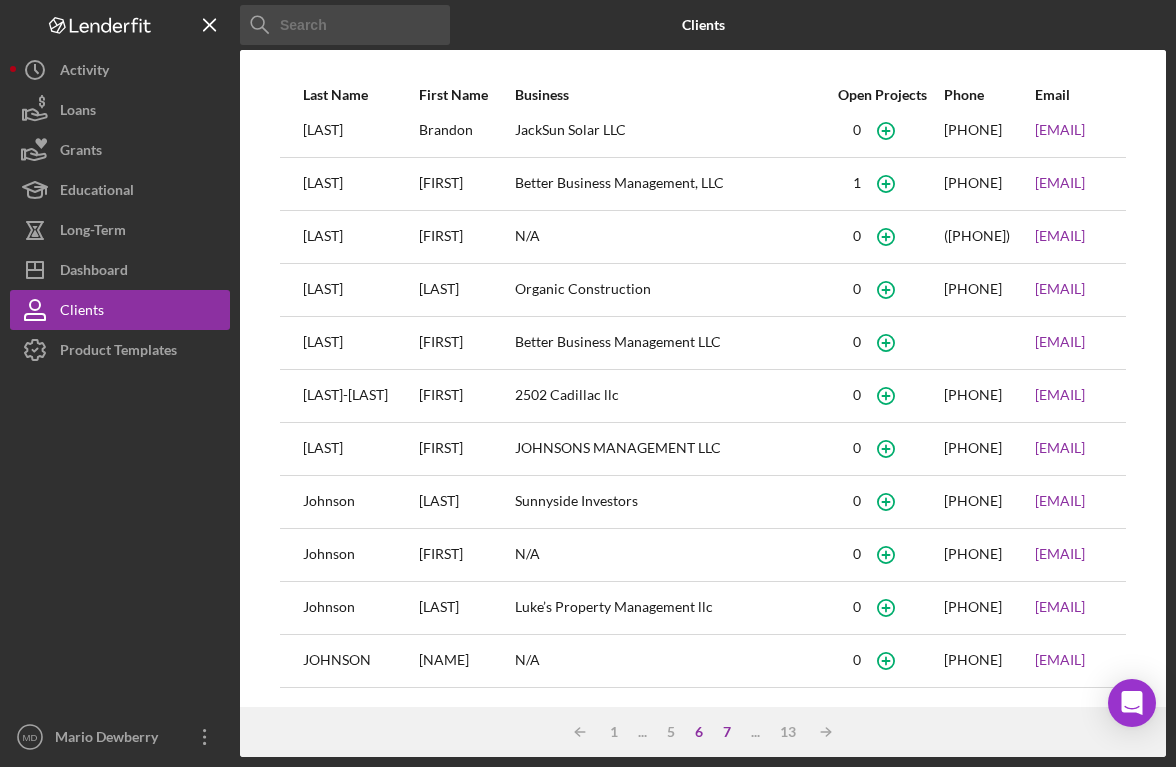 click on "7" at bounding box center [727, 732] 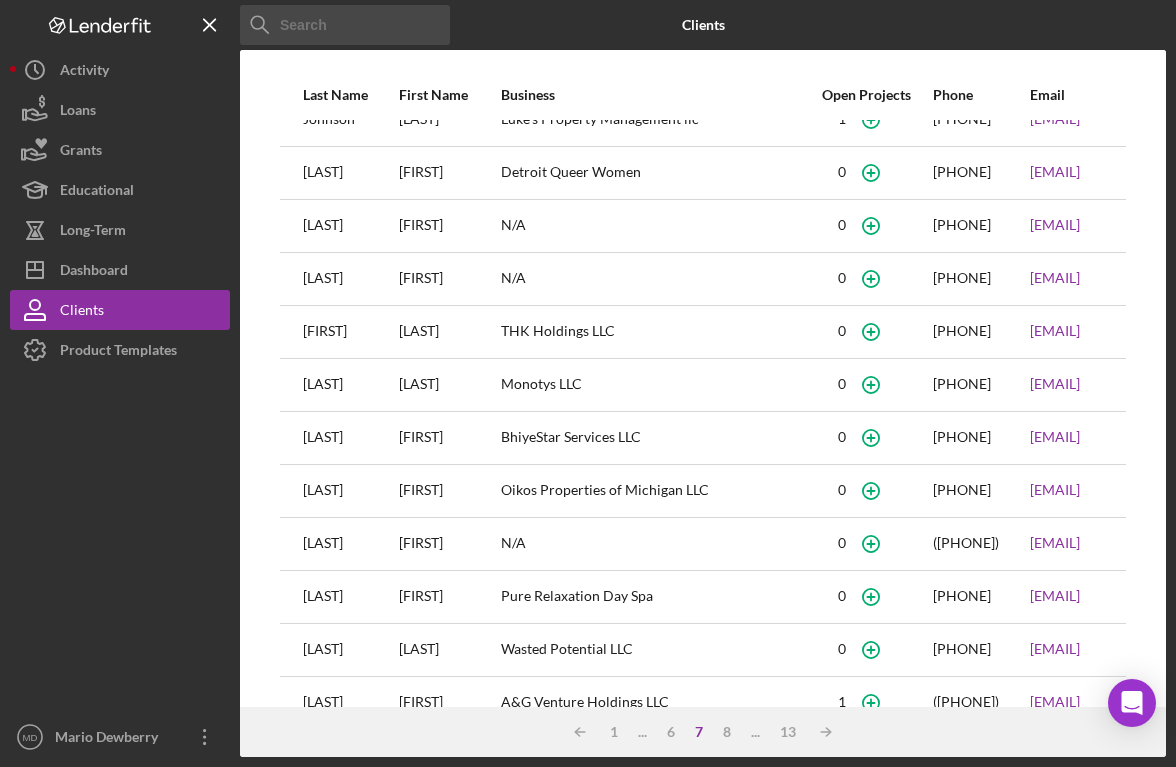 scroll, scrollTop: 0, scrollLeft: 0, axis: both 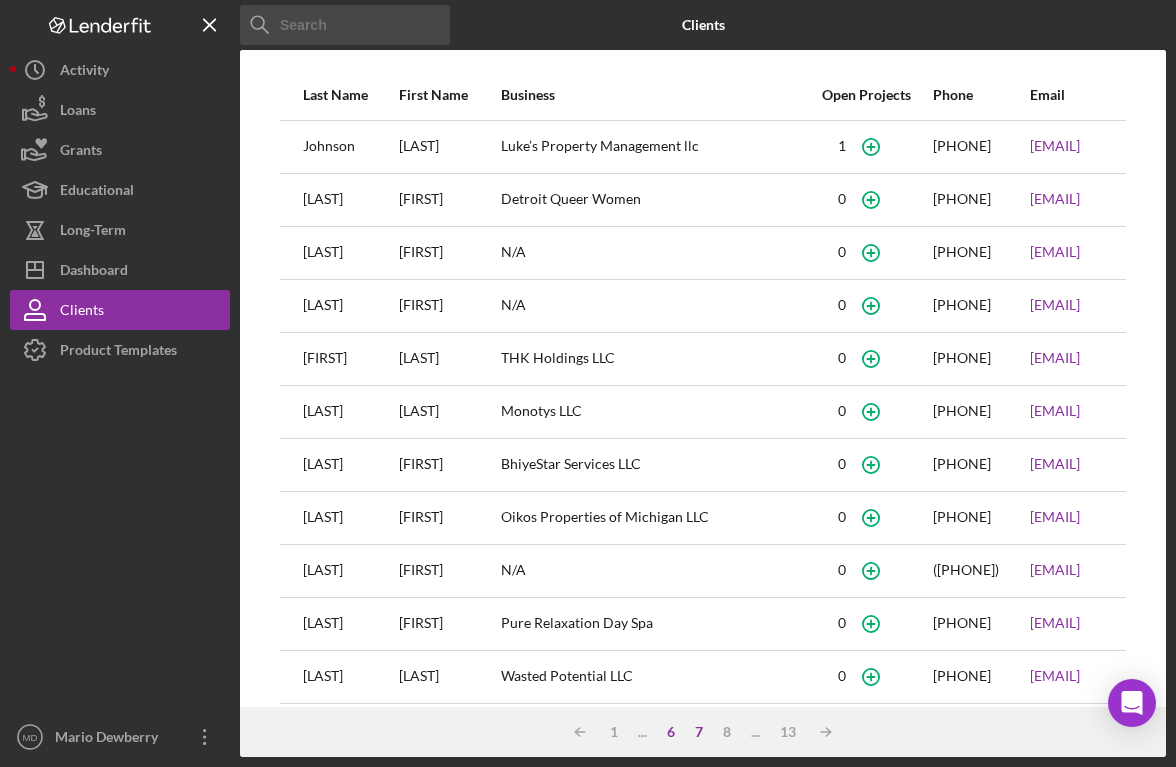 click on "6" at bounding box center [671, 732] 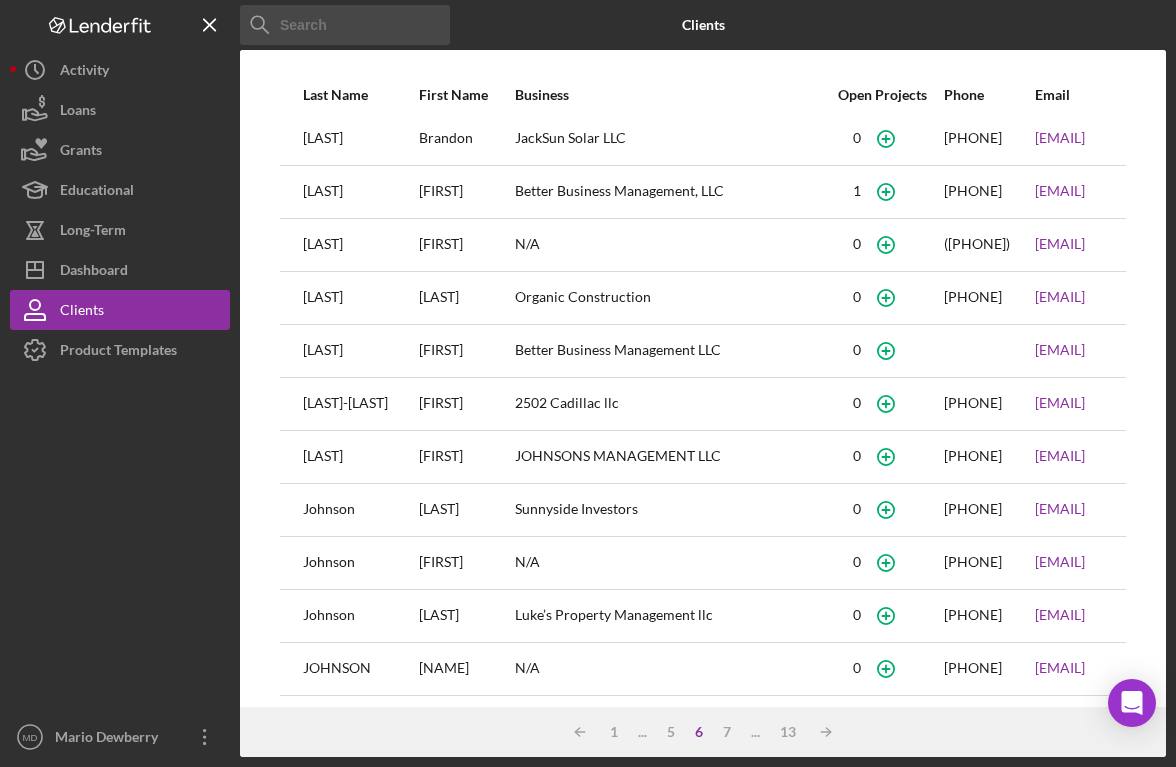 scroll, scrollTop: 228, scrollLeft: 0, axis: vertical 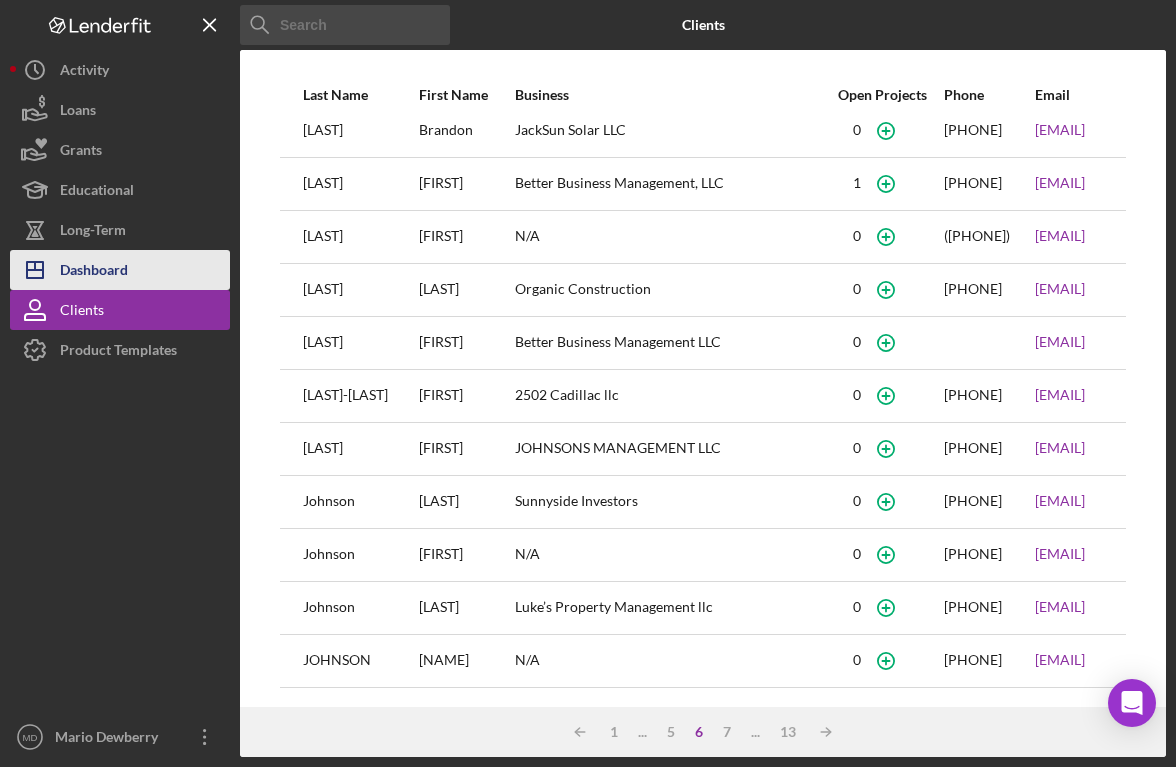 click on "Icon/Dashboard Dashboard" at bounding box center (120, 270) 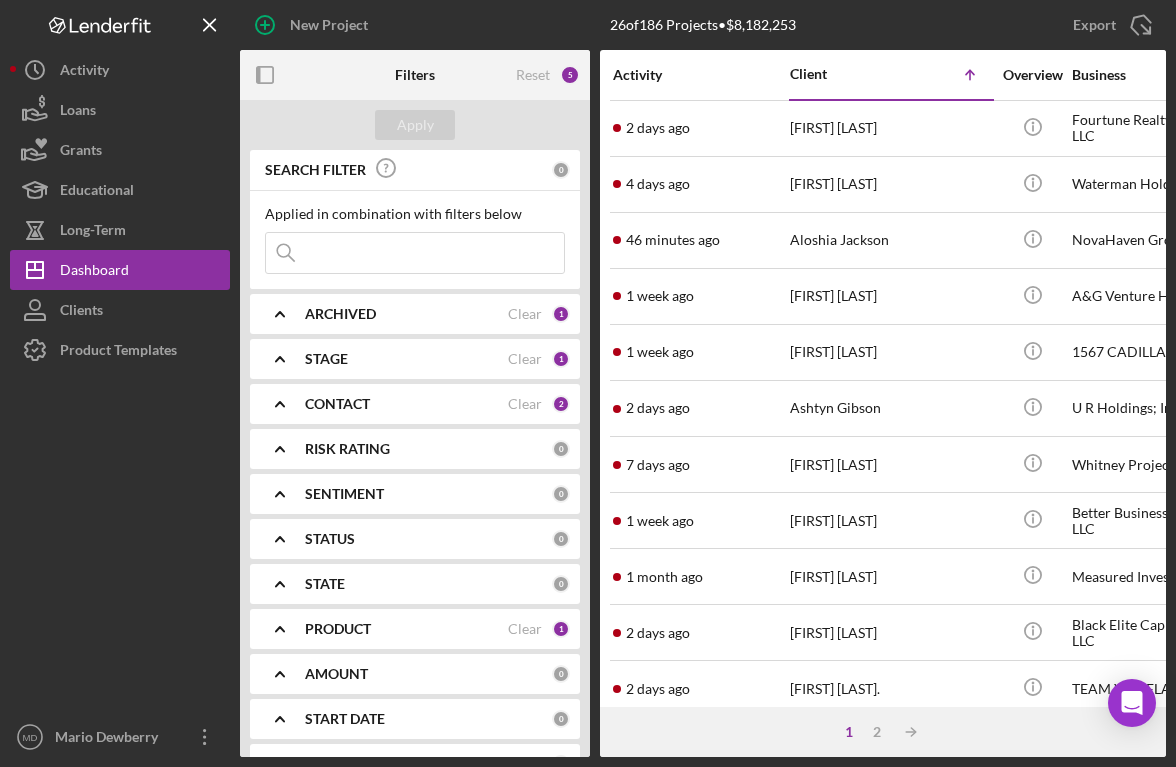 click on "STAGE   Clear 1" at bounding box center [437, 359] 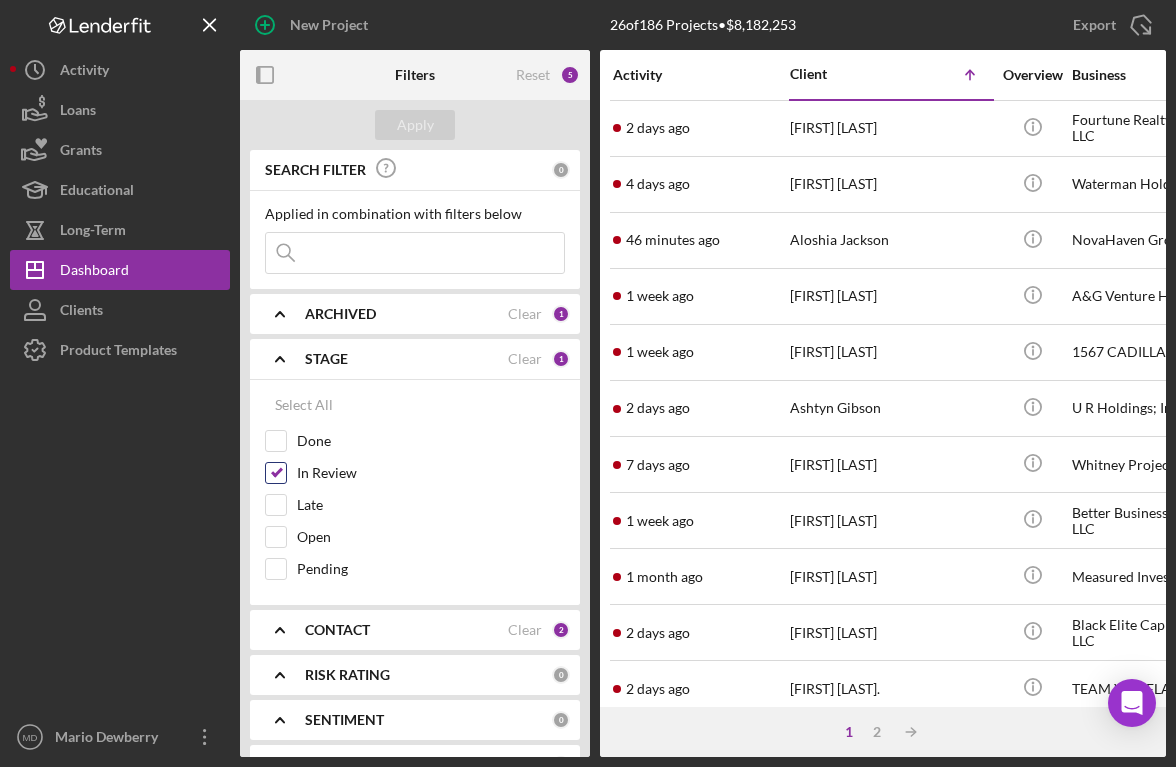click on "In Review" at bounding box center [276, 473] 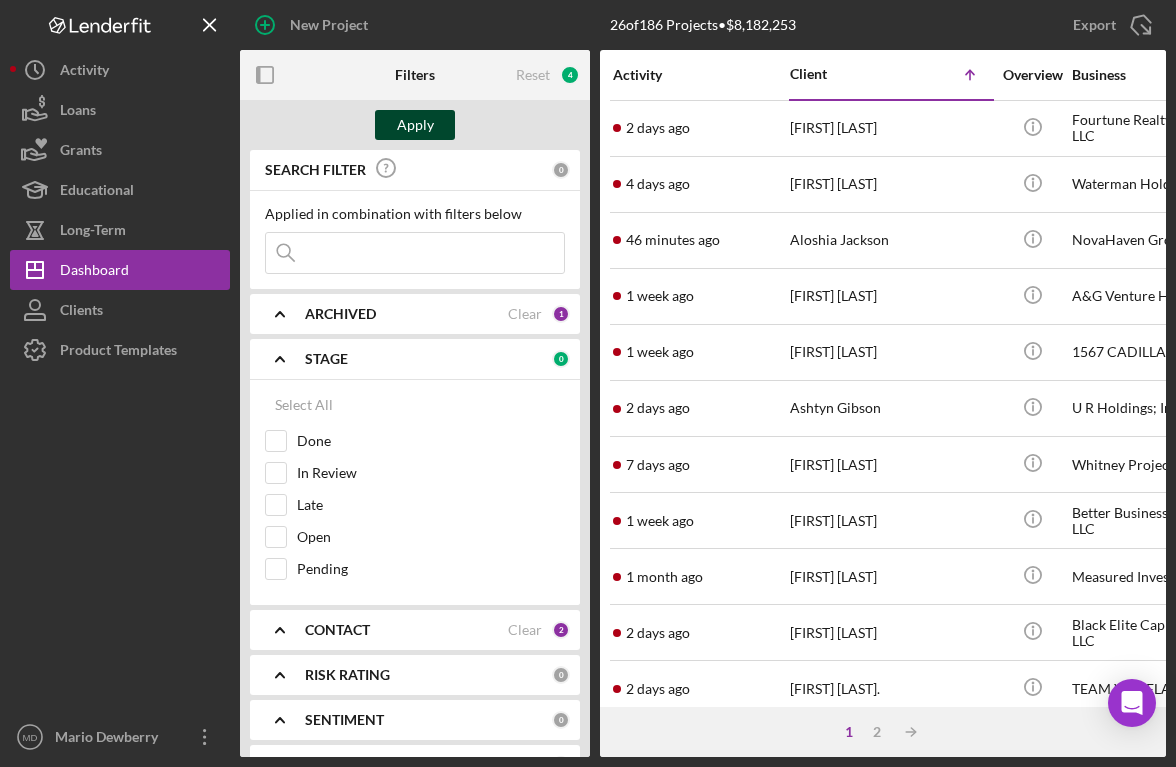click on "Apply" at bounding box center [415, 125] 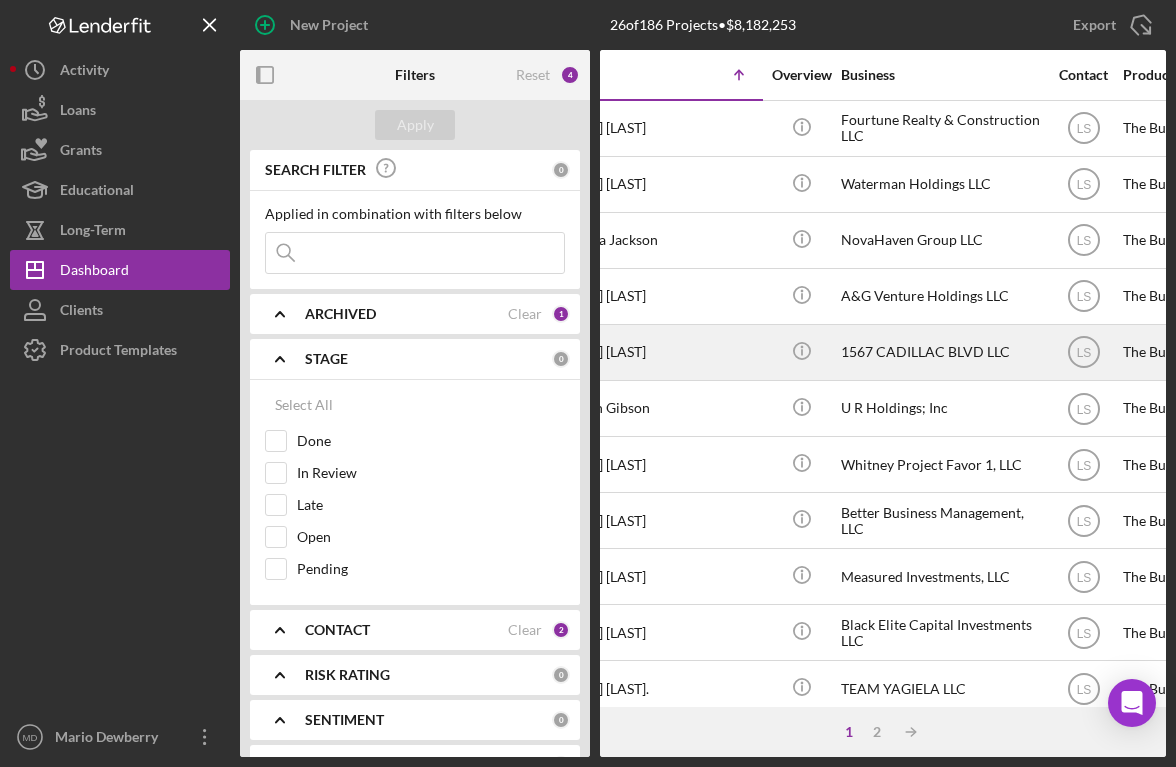 scroll, scrollTop: 0, scrollLeft: 0, axis: both 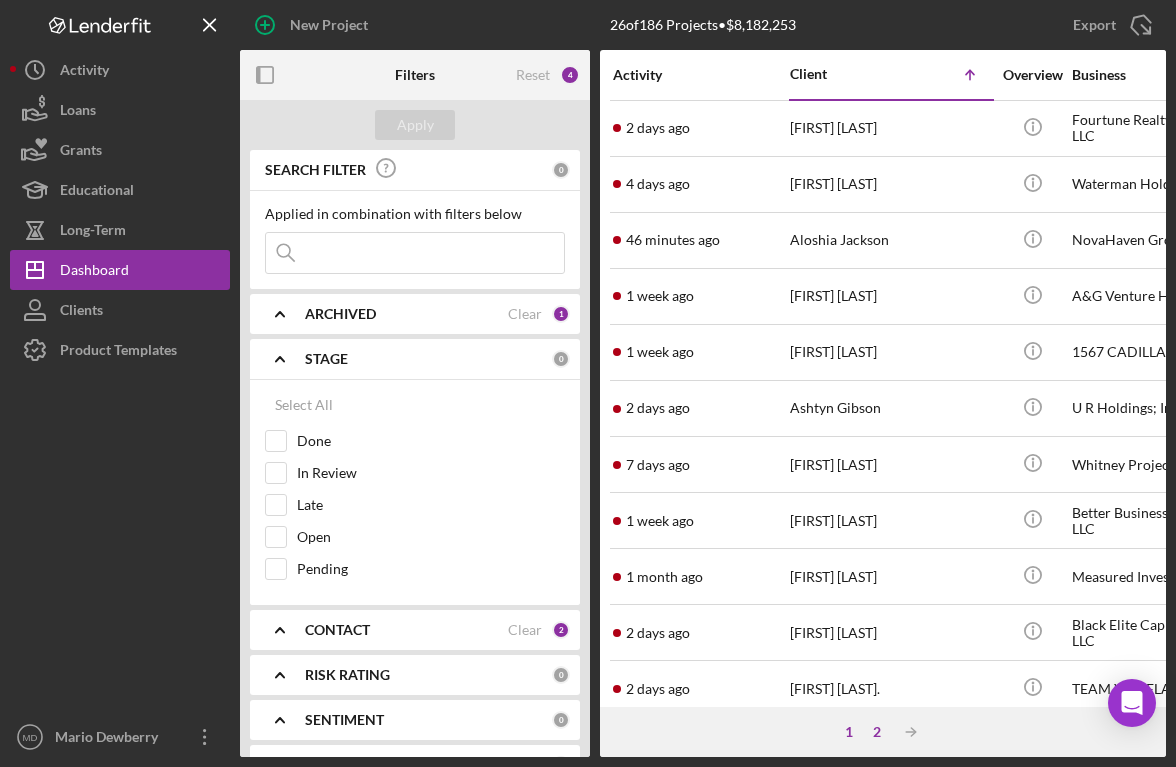 click on "2" at bounding box center (877, 732) 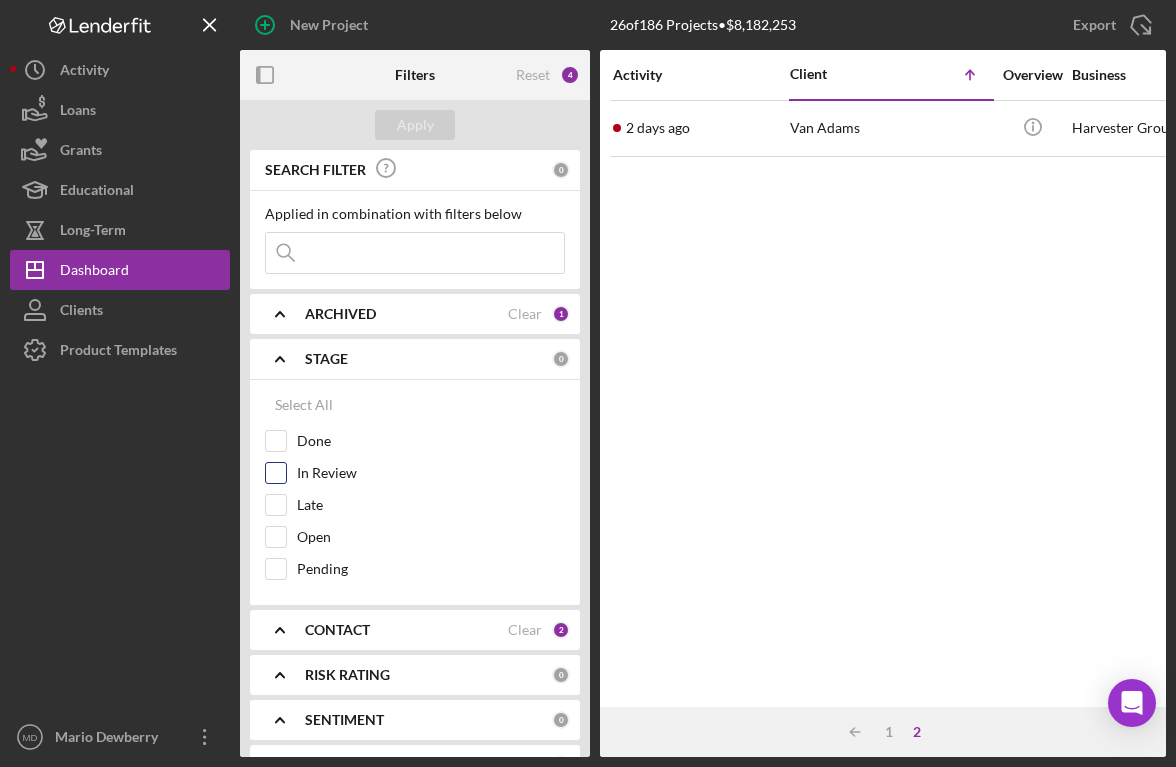click on "In Review" at bounding box center [276, 473] 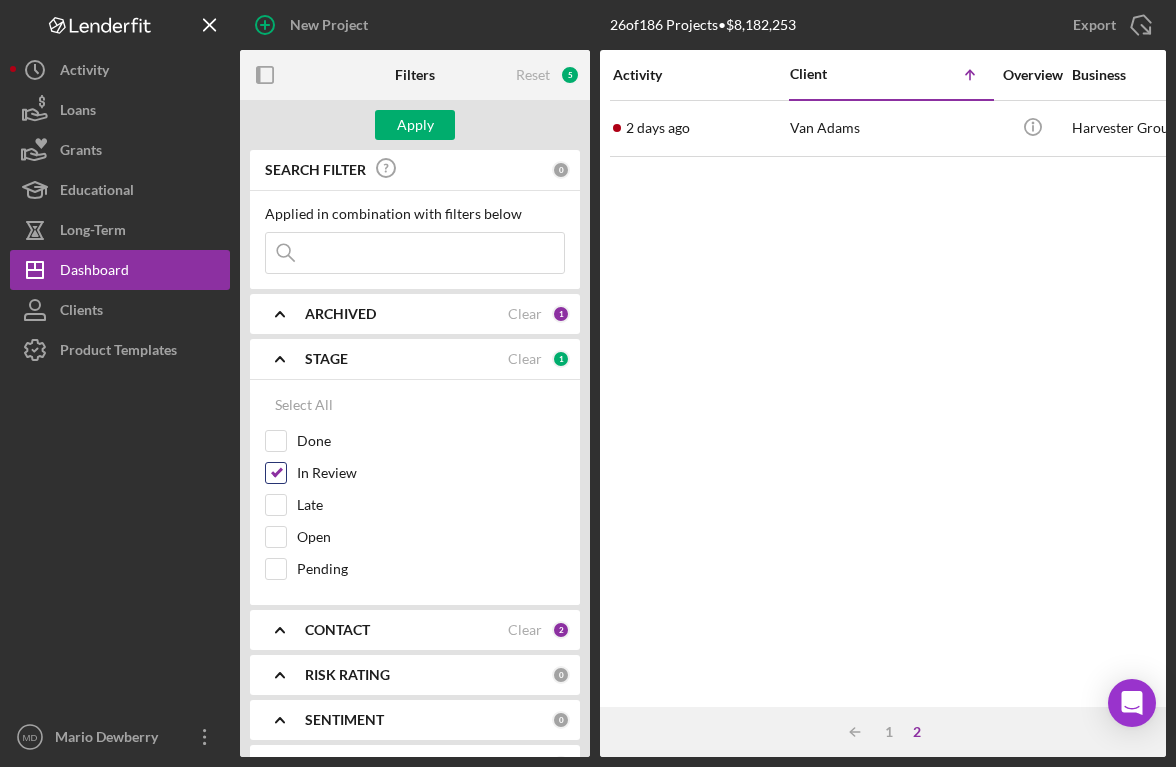 click on "In Review" at bounding box center (276, 473) 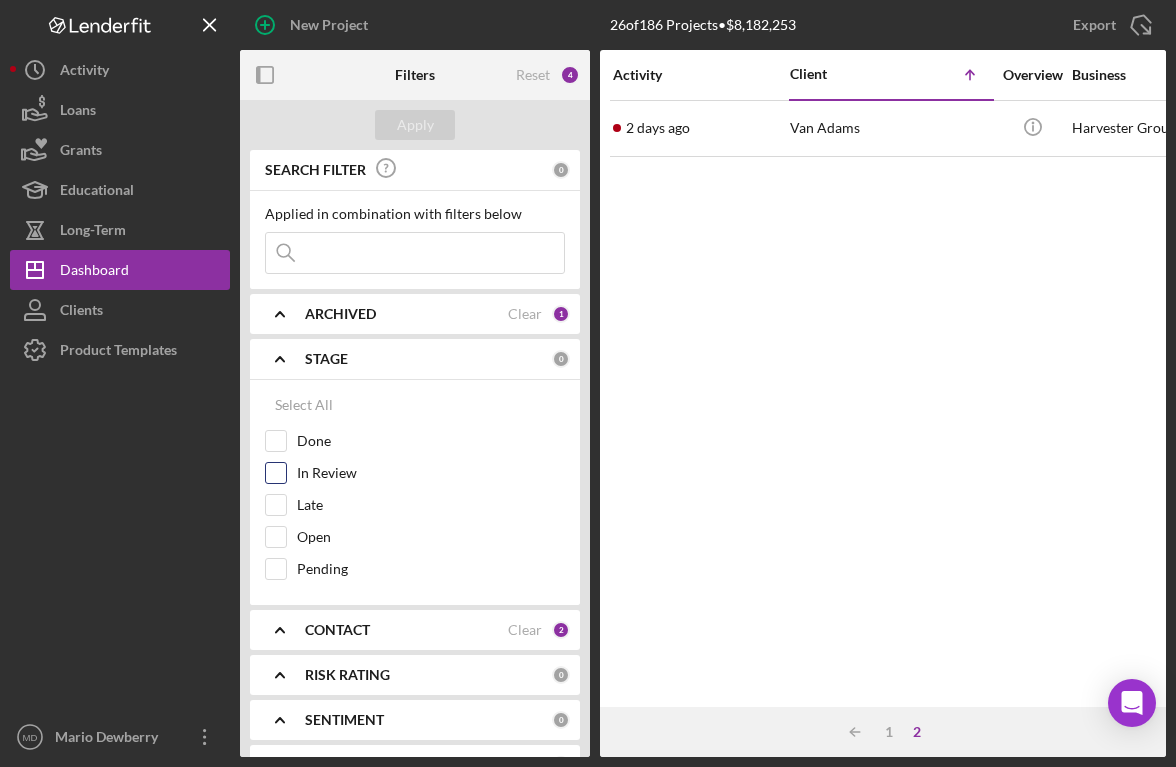 click on "In Review" at bounding box center [276, 473] 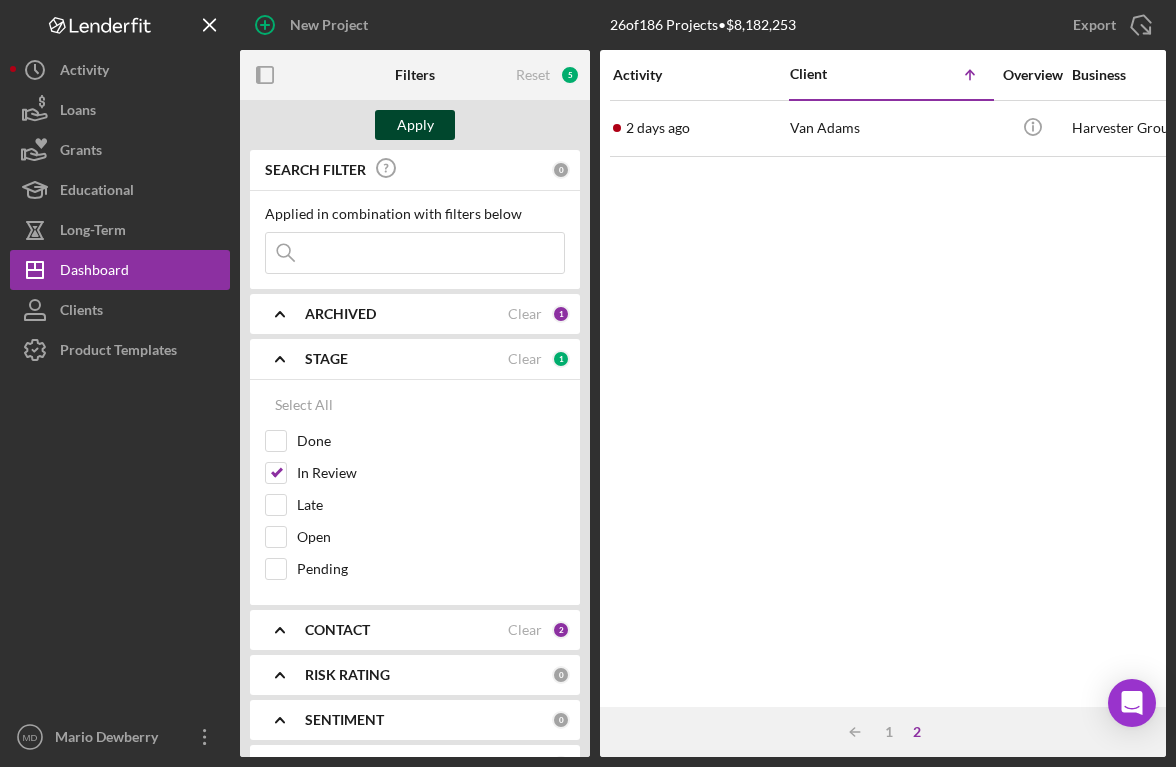 click on "Apply" at bounding box center [415, 125] 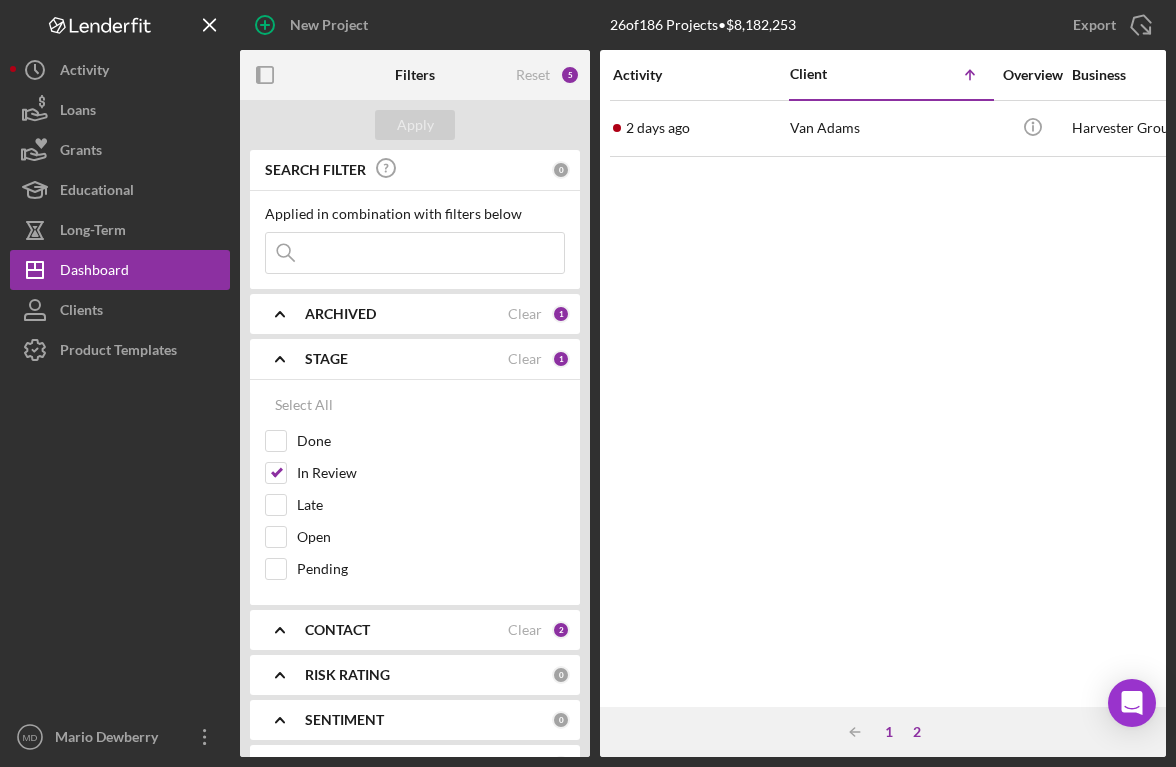 click on "1" at bounding box center (889, 732) 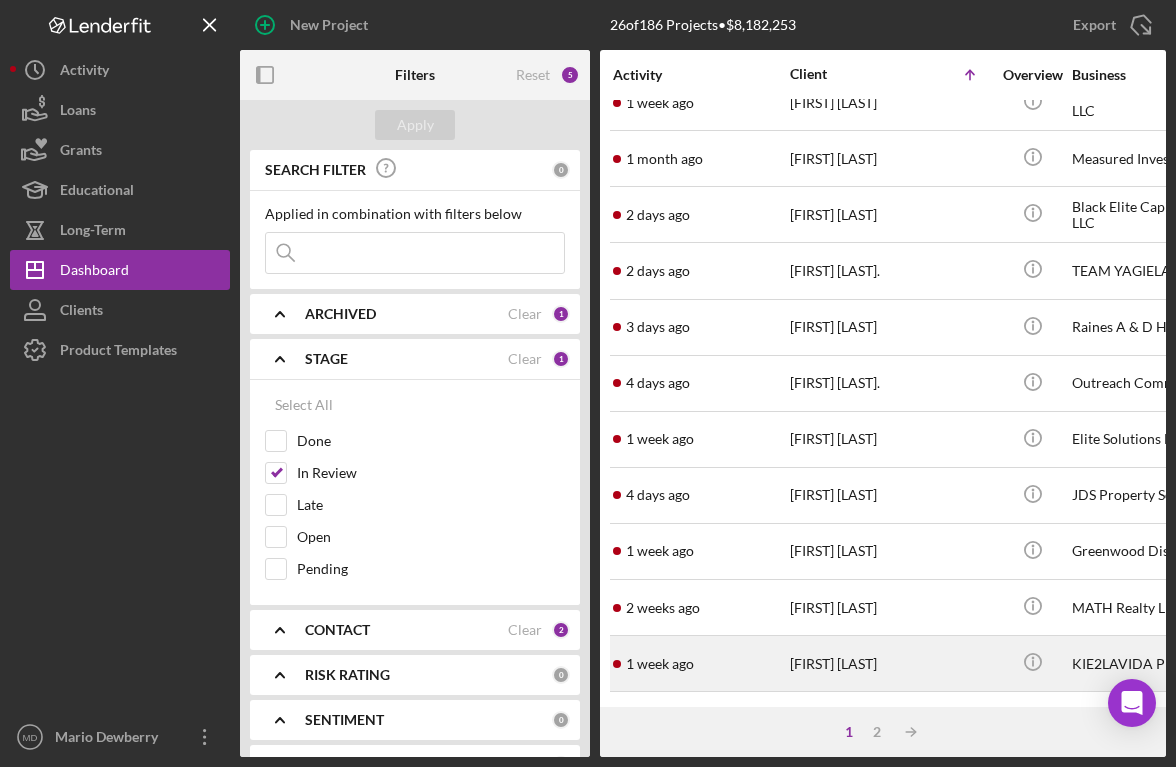 scroll, scrollTop: 403, scrollLeft: 0, axis: vertical 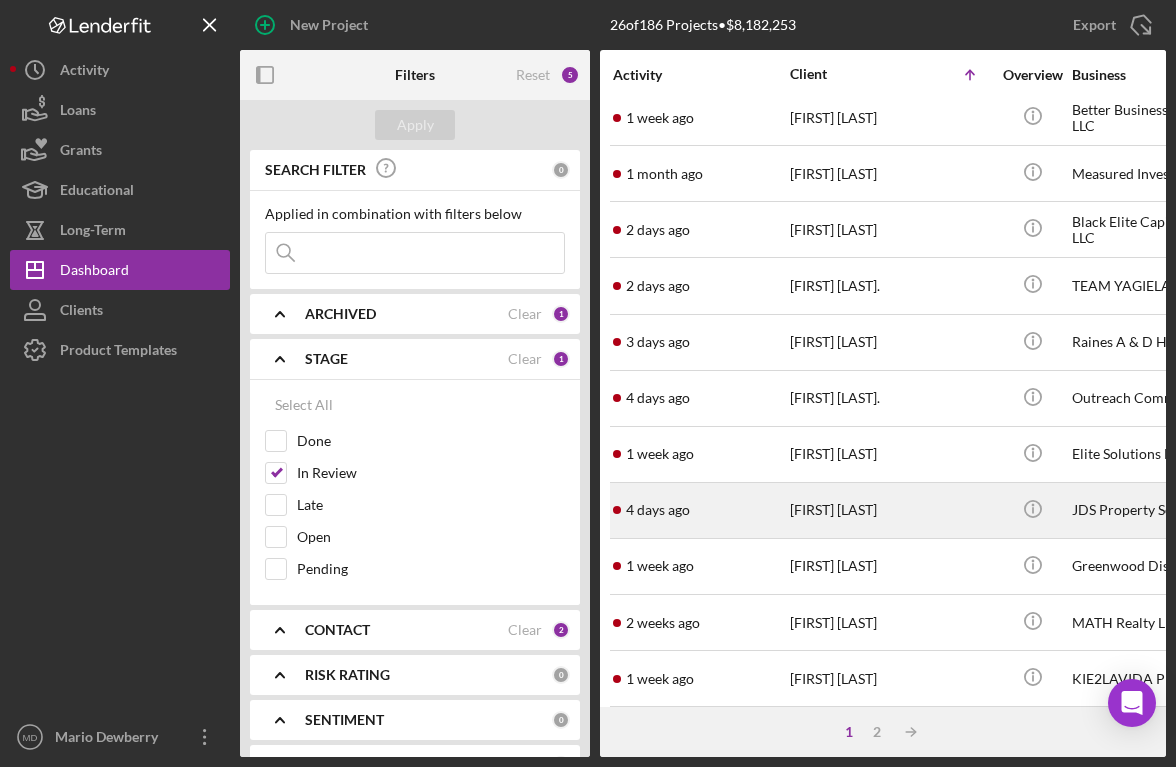 click on "[FIRST] [LAST]" at bounding box center (890, 510) 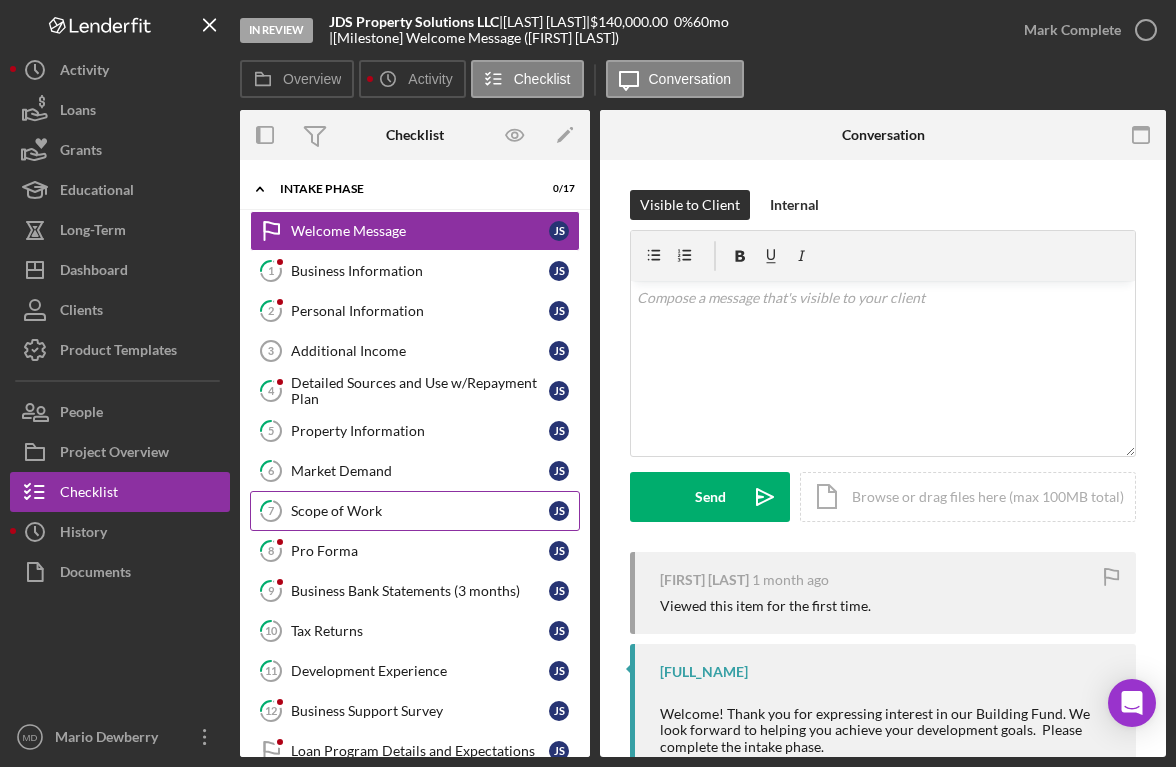 click on "Scope of Work" at bounding box center [420, 511] 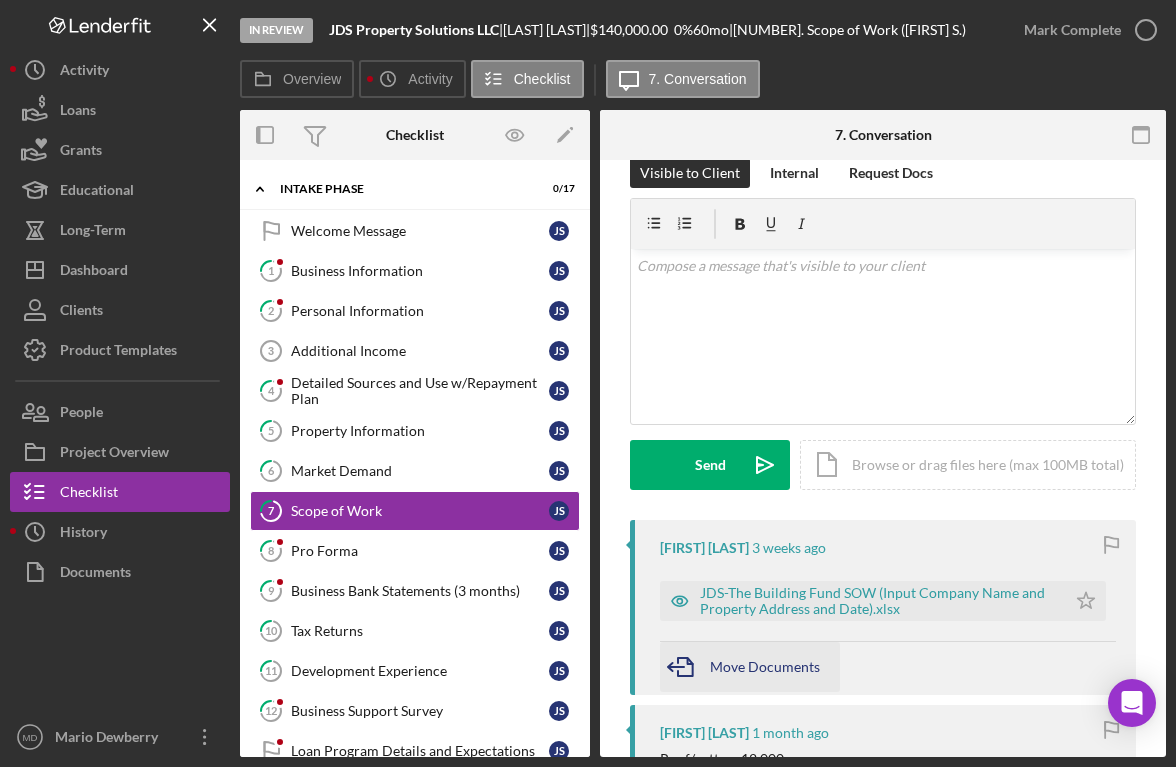 scroll, scrollTop: 15, scrollLeft: 0, axis: vertical 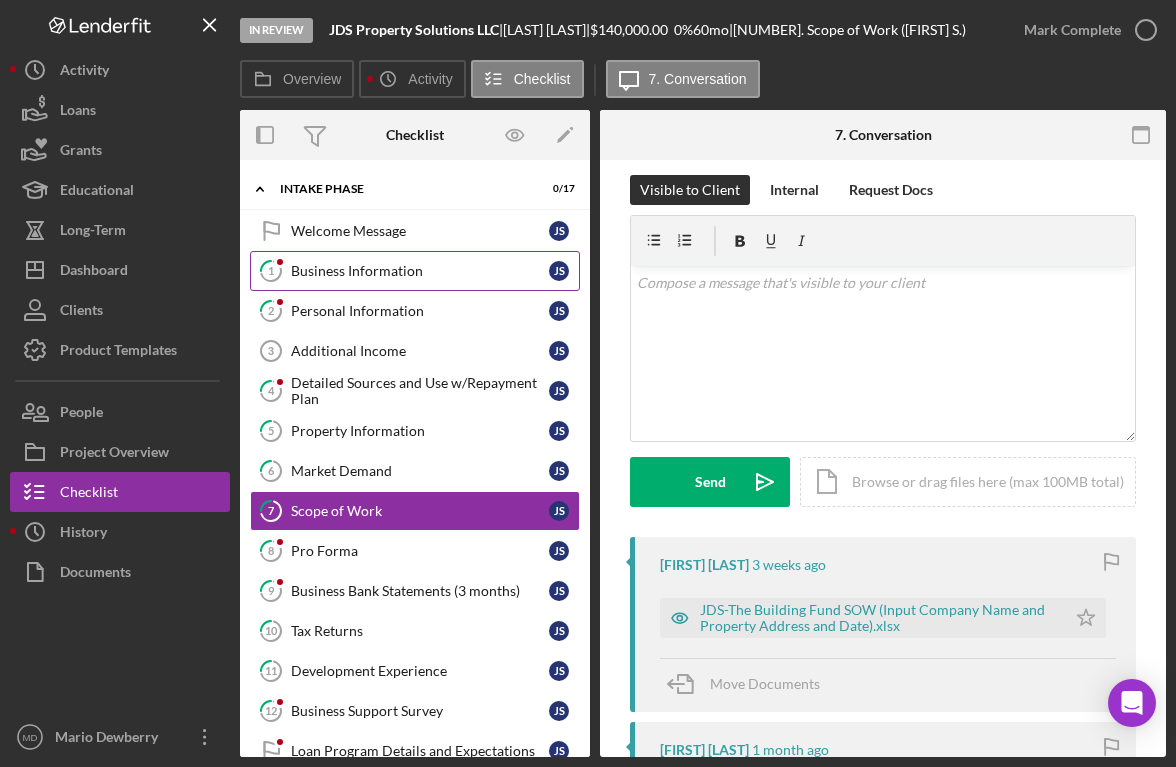click on "Business Information" at bounding box center [420, 271] 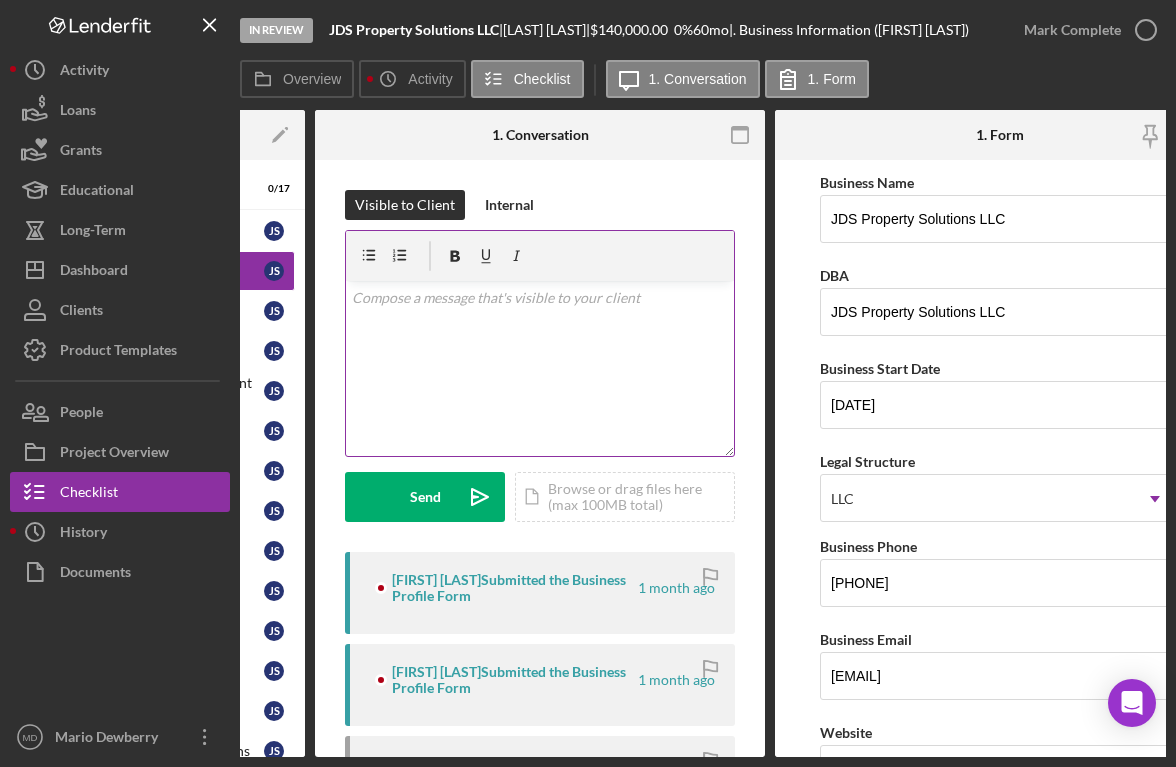 scroll, scrollTop: 0, scrollLeft: 344, axis: horizontal 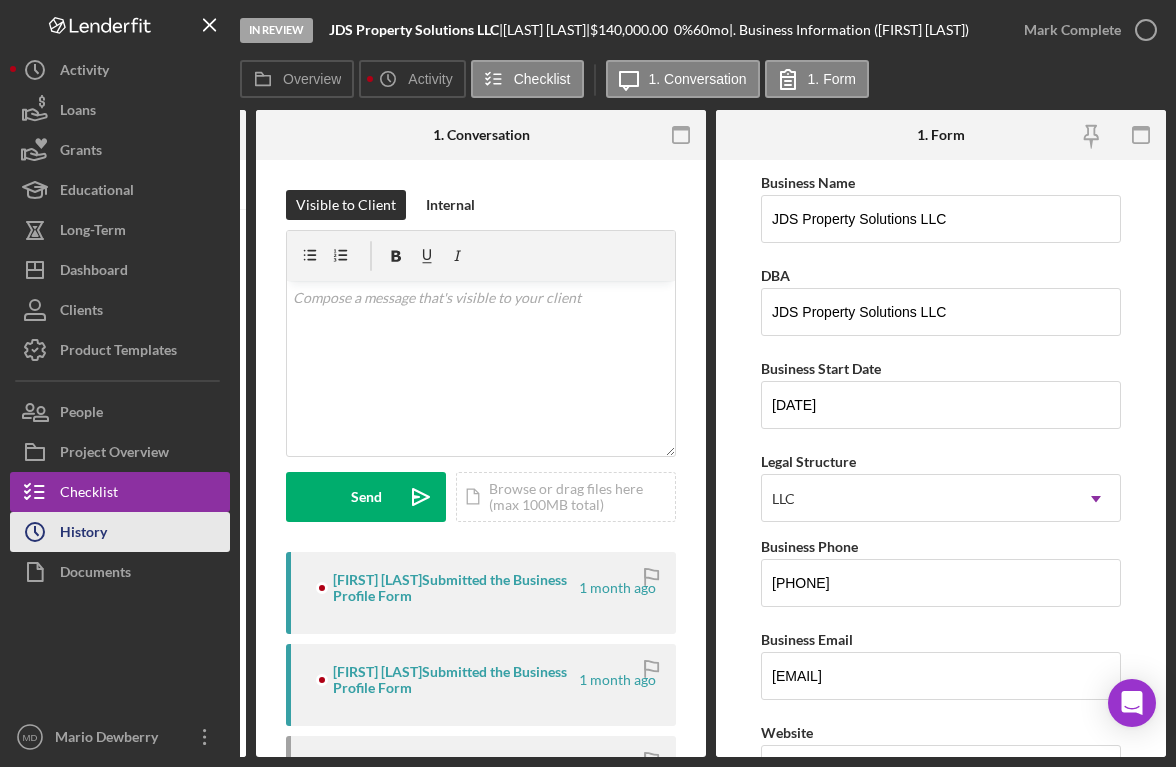 click on "Icon/History History" at bounding box center (120, 532) 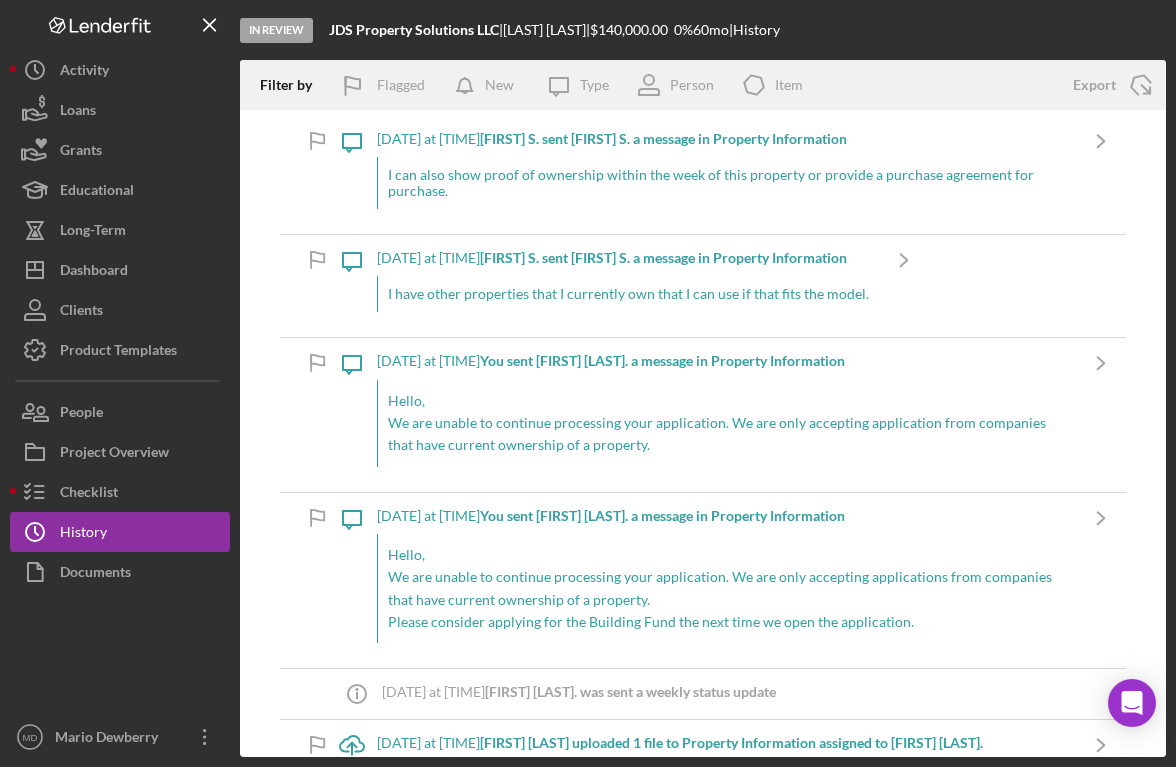 scroll, scrollTop: 0, scrollLeft: 0, axis: both 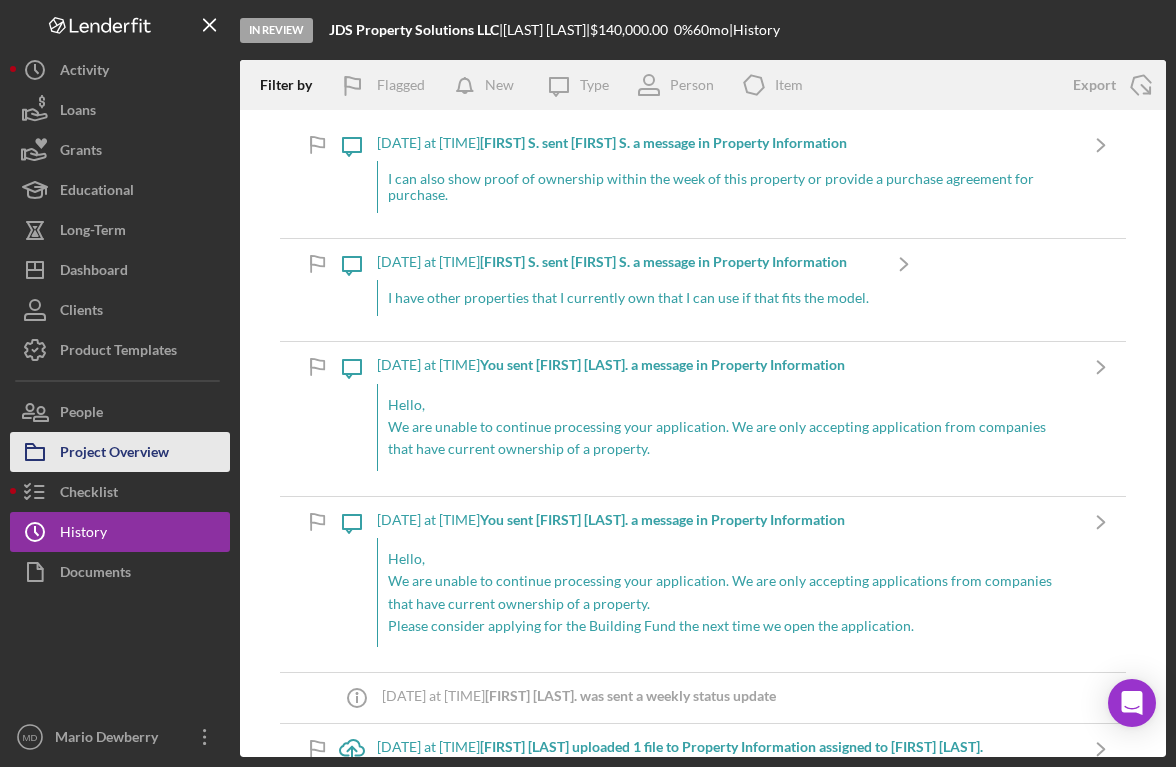 click on "Project Overview" at bounding box center [114, 454] 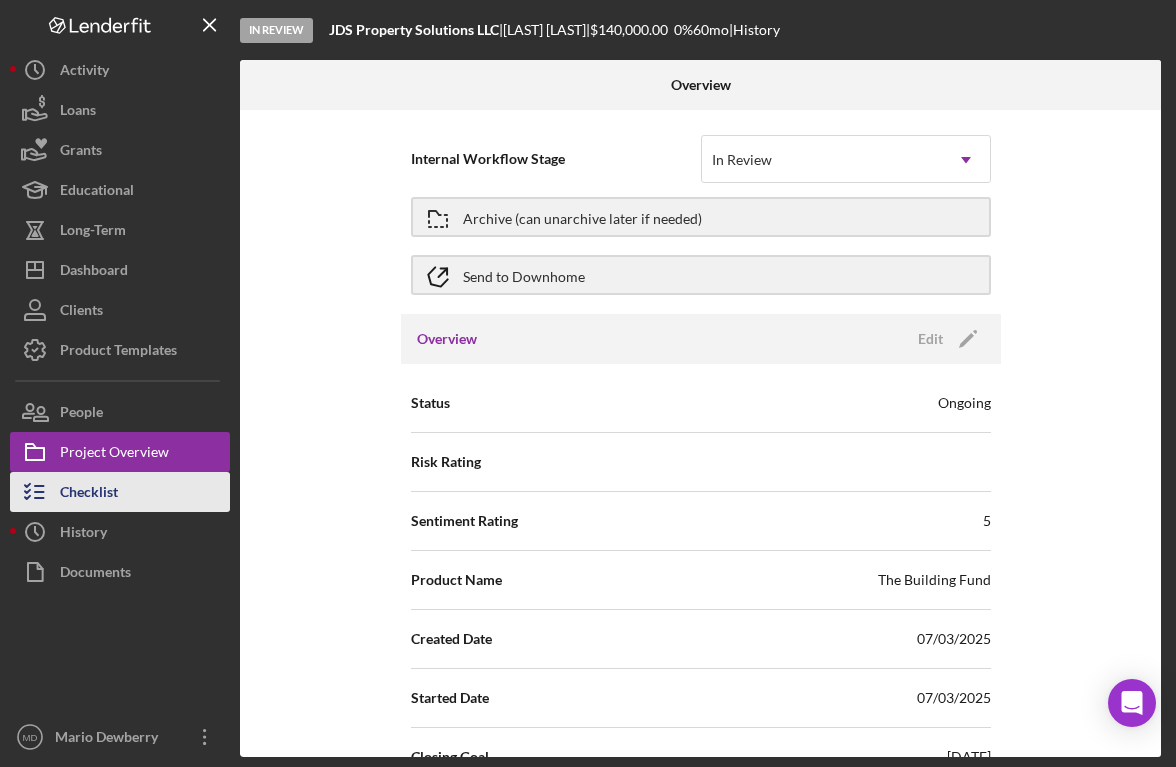click on "Checklist" at bounding box center [120, 492] 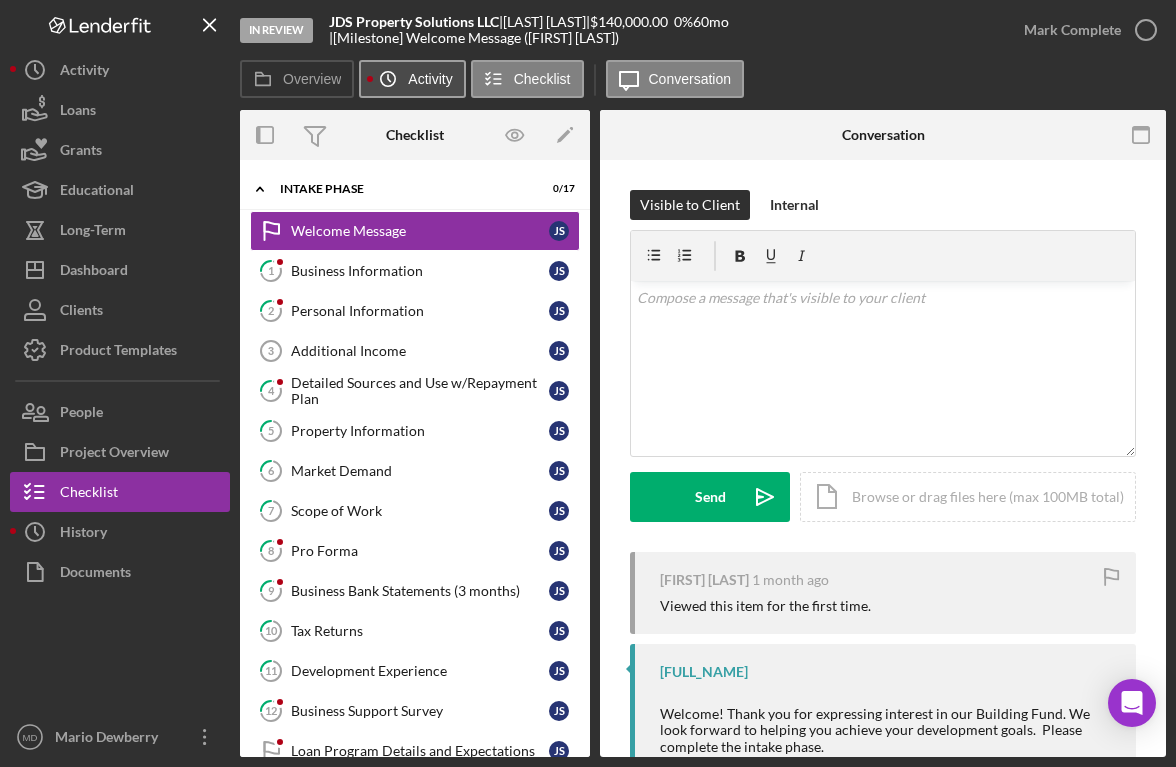 click on "Icon/History" 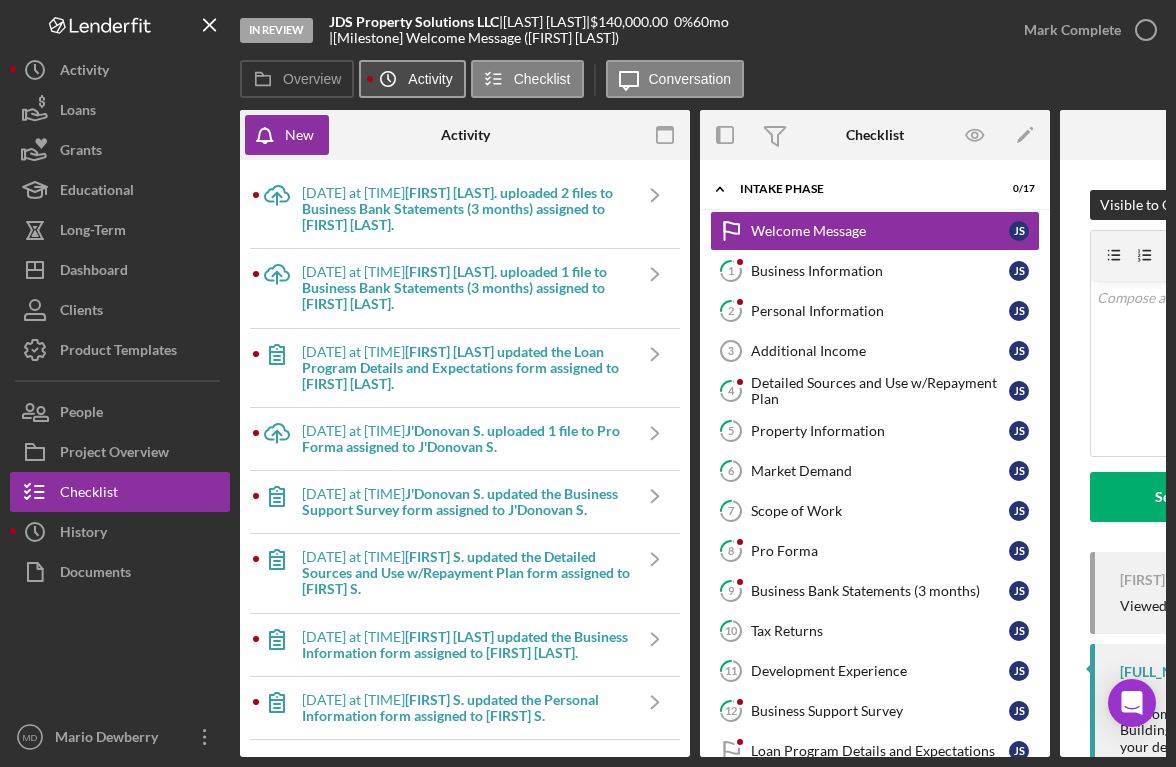 click on "Icon/History" 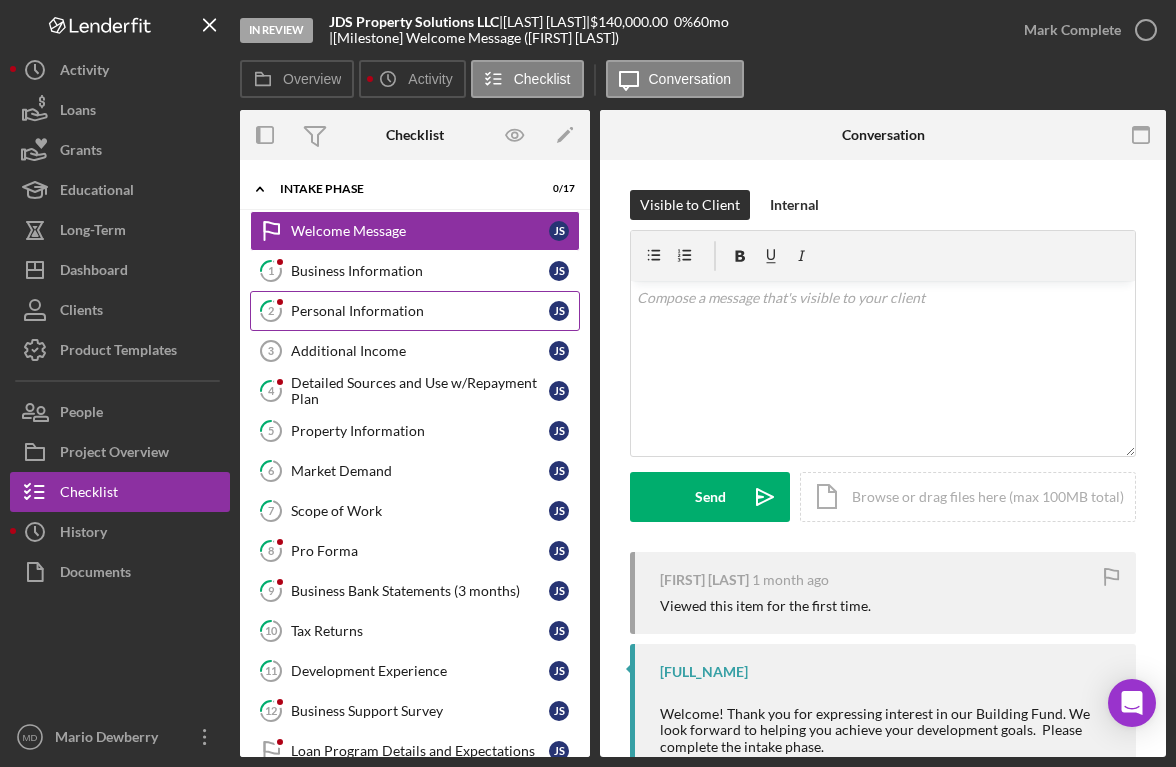 click on "Personal Information" at bounding box center [420, 311] 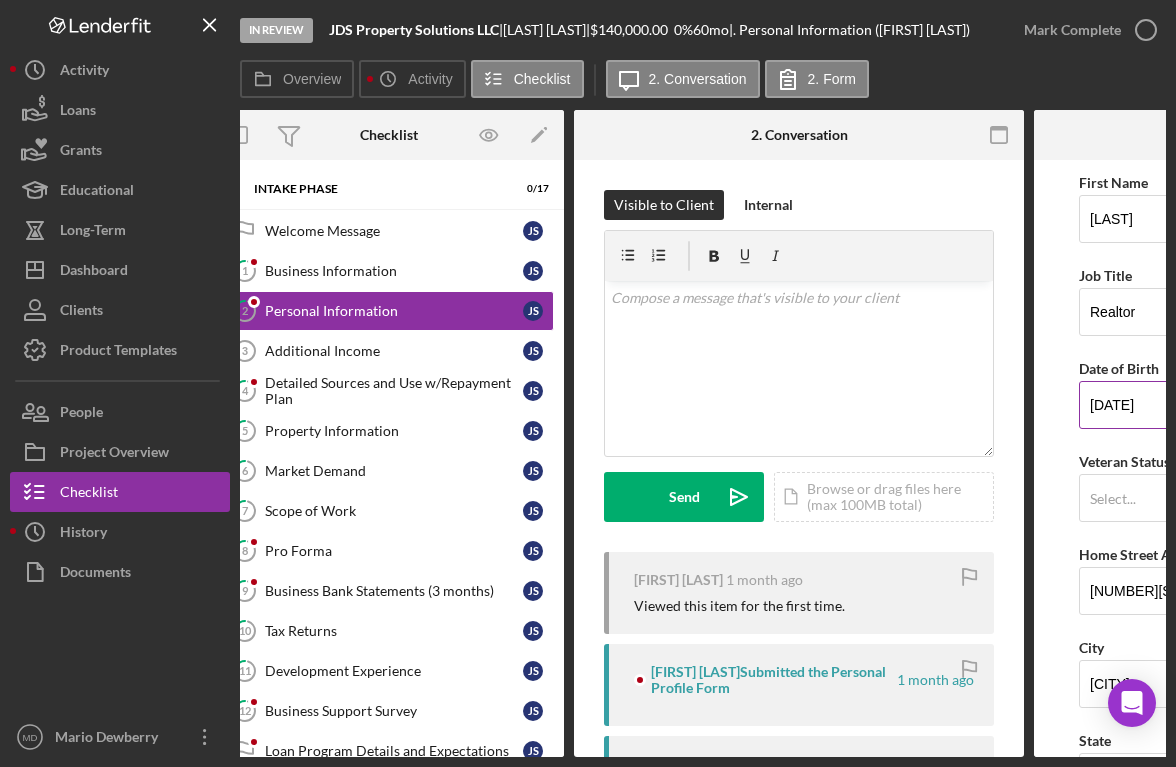 scroll, scrollTop: 0, scrollLeft: 0, axis: both 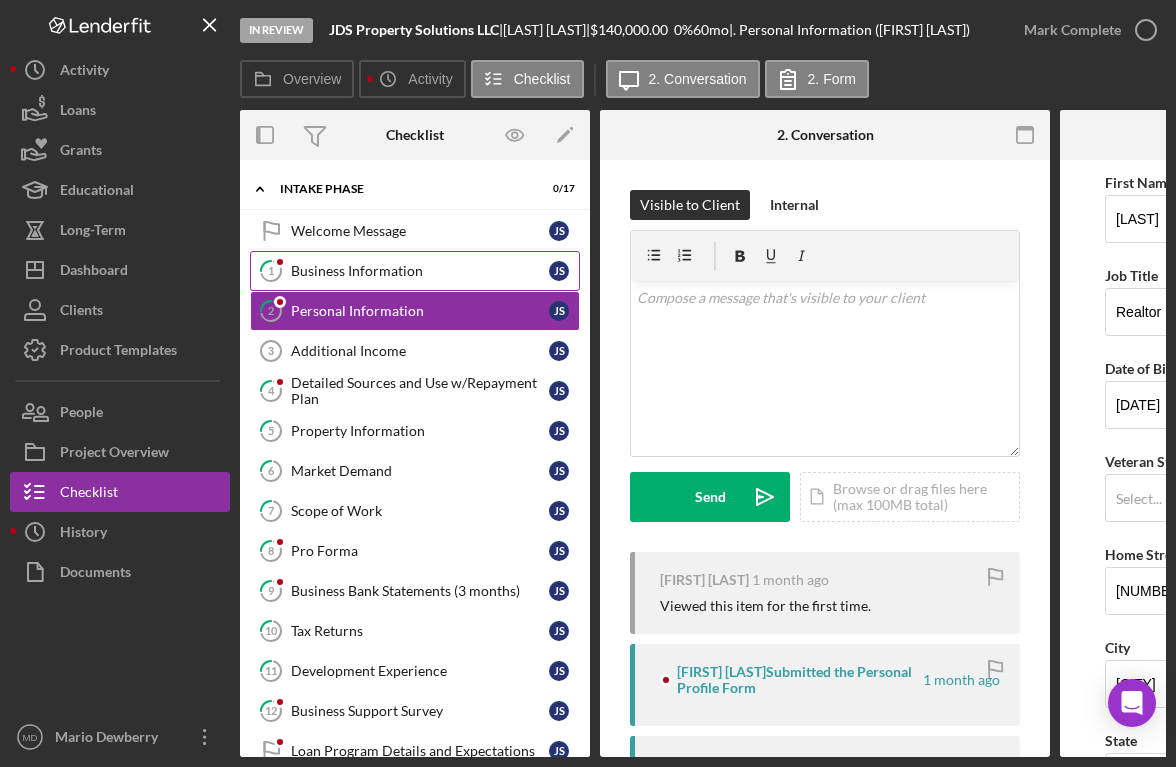 click on "[NUMBER] Business Information [INITIAL] [INITIAL]" at bounding box center (415, 271) 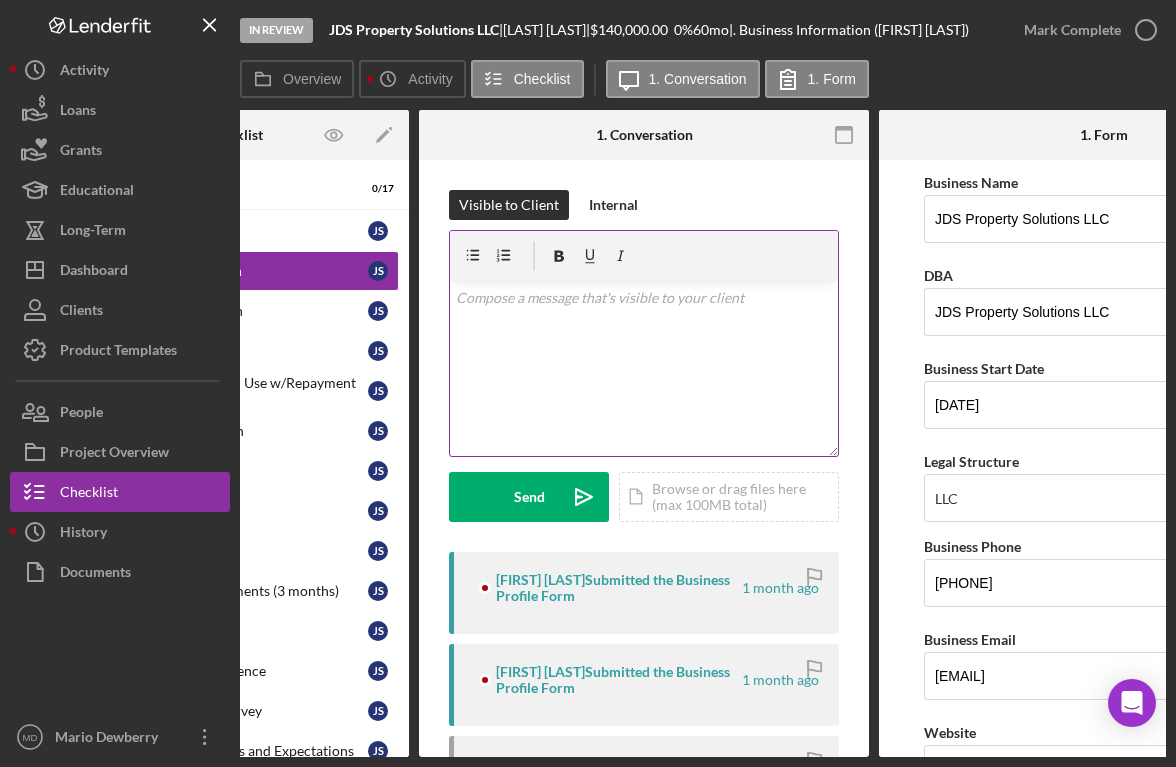 scroll, scrollTop: 0, scrollLeft: 344, axis: horizontal 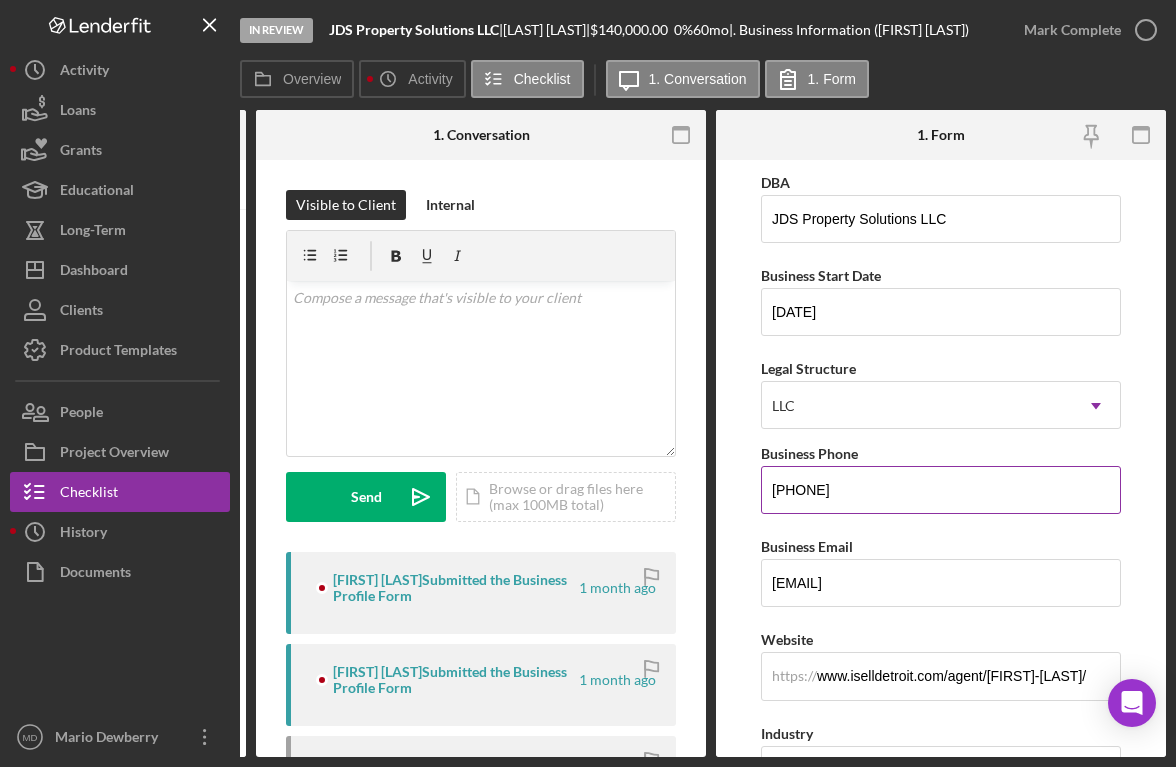 click on "[PHONE]" at bounding box center (941, 490) 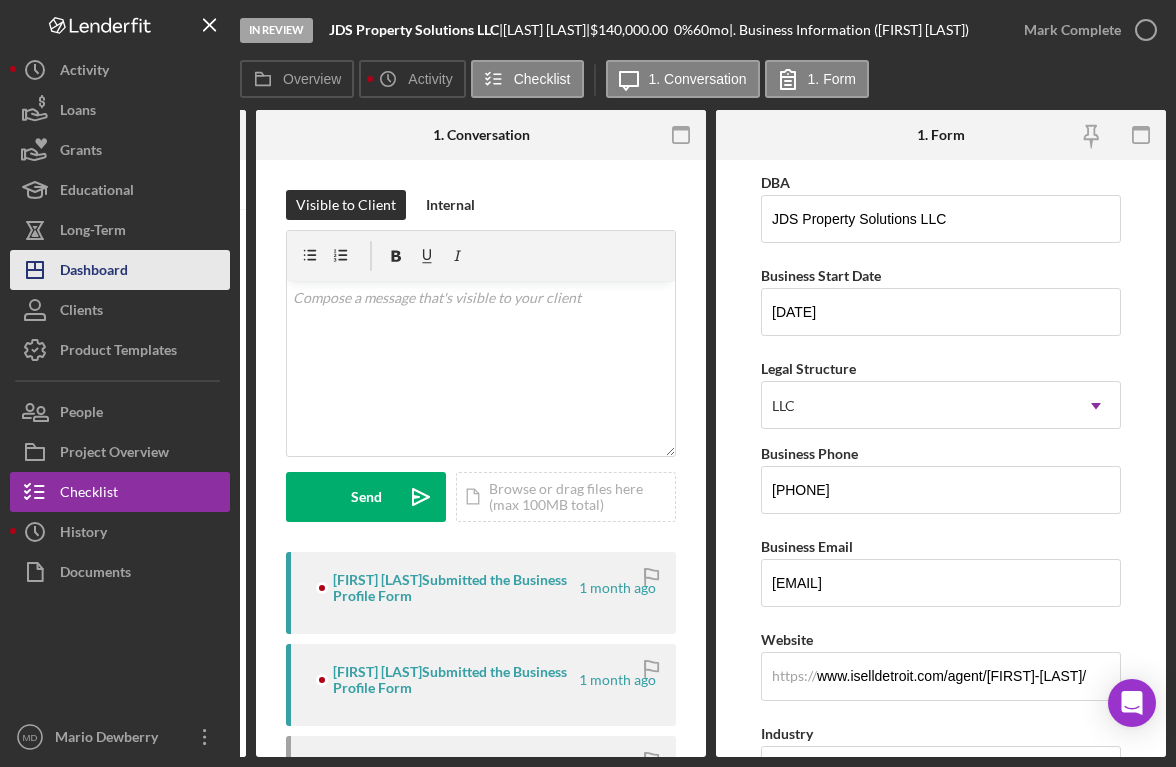 click on "Dashboard" at bounding box center [94, 272] 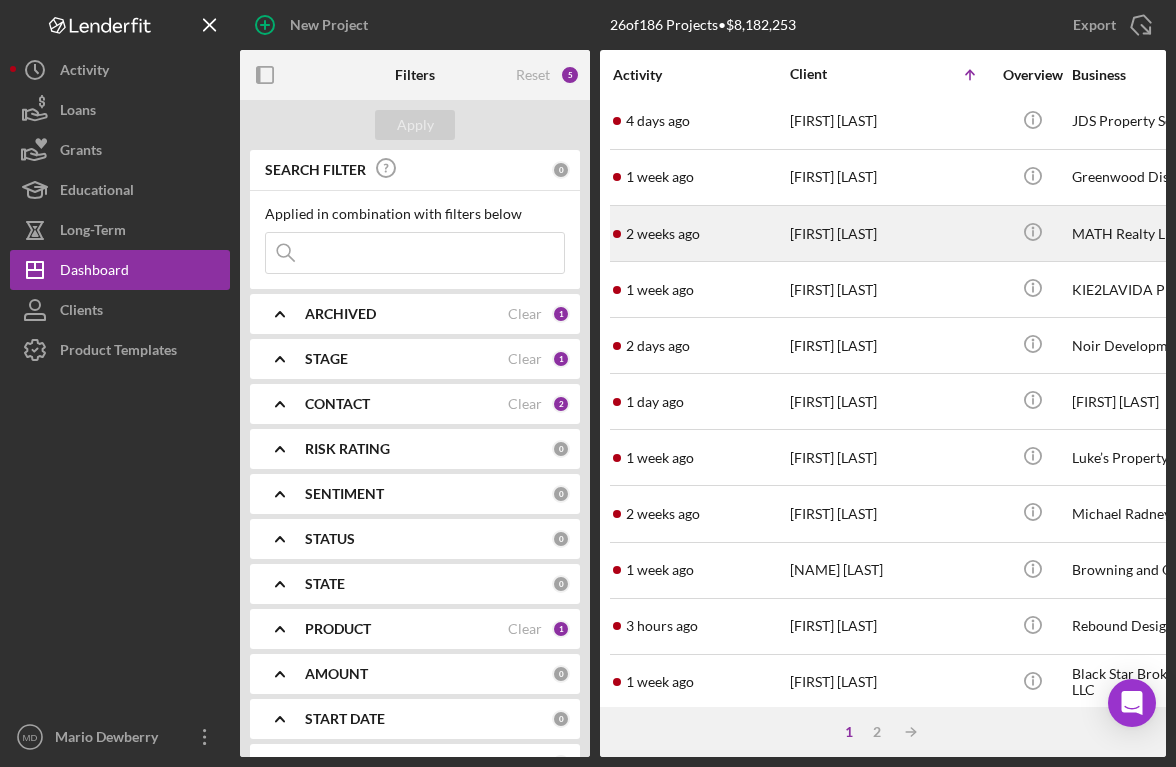 scroll, scrollTop: 791, scrollLeft: 0, axis: vertical 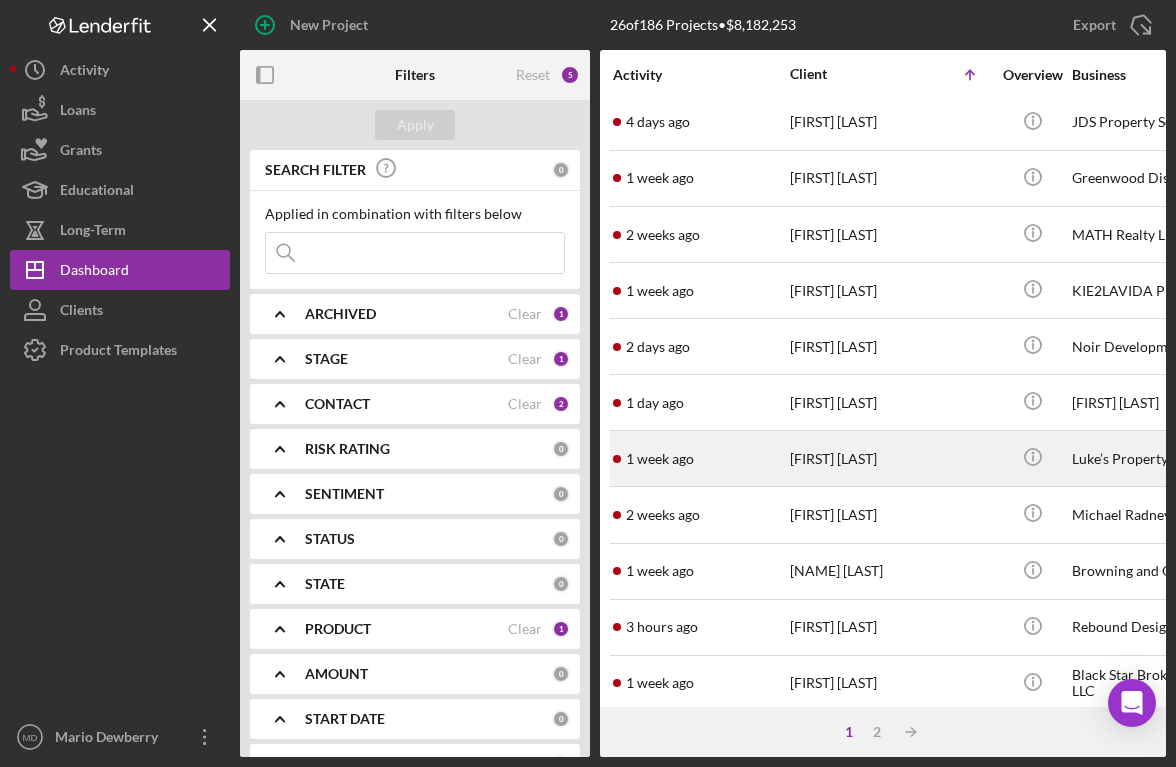 click on "[FIRST] [LAST]" at bounding box center [890, 458] 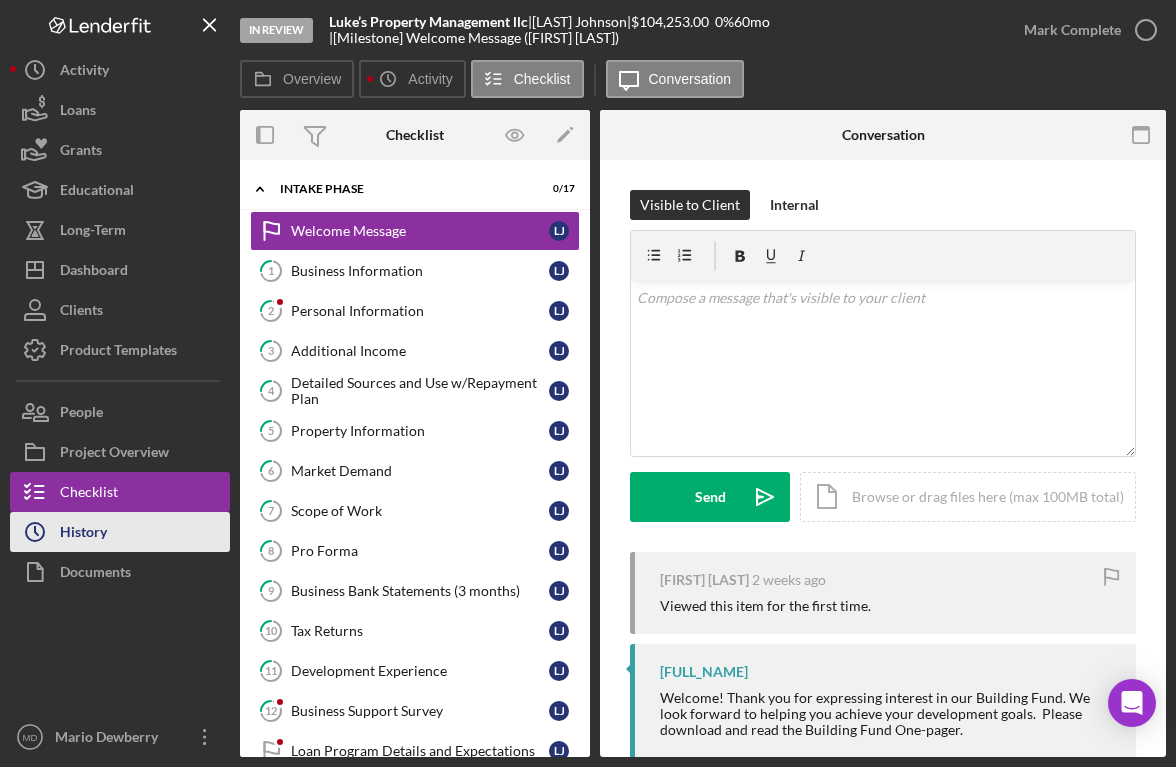click on "Icon/History History" at bounding box center [120, 532] 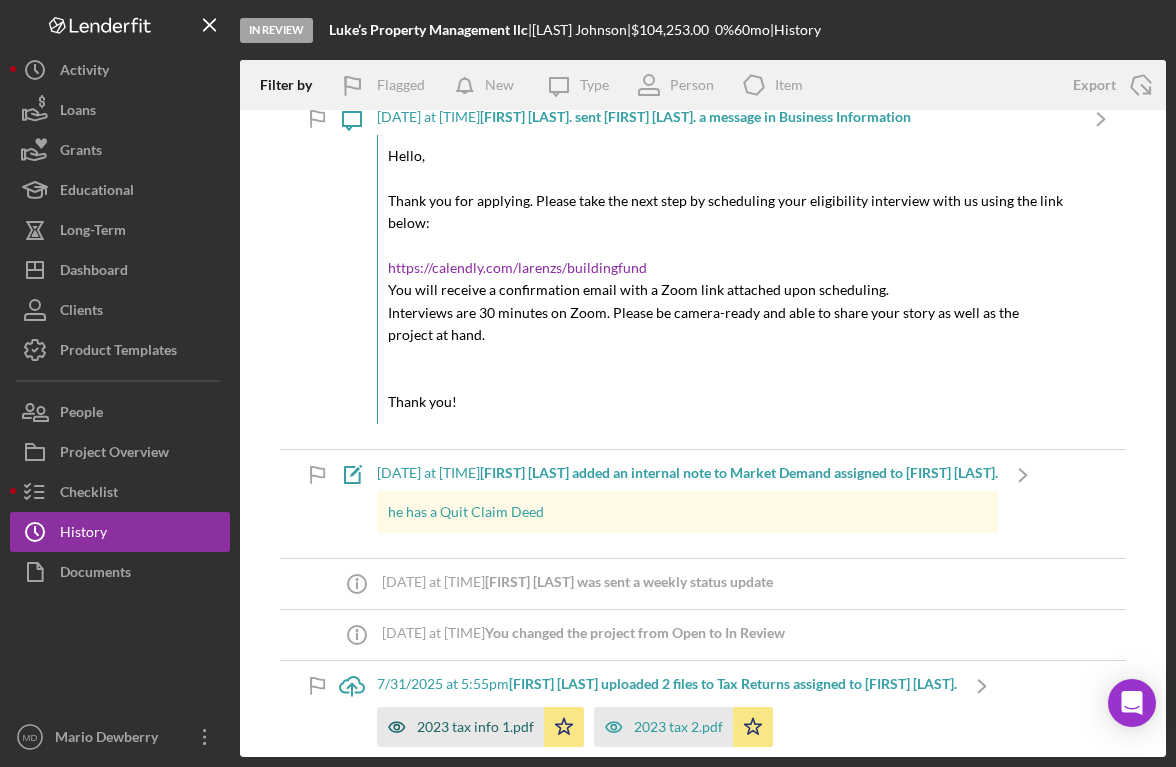 scroll, scrollTop: 0, scrollLeft: 0, axis: both 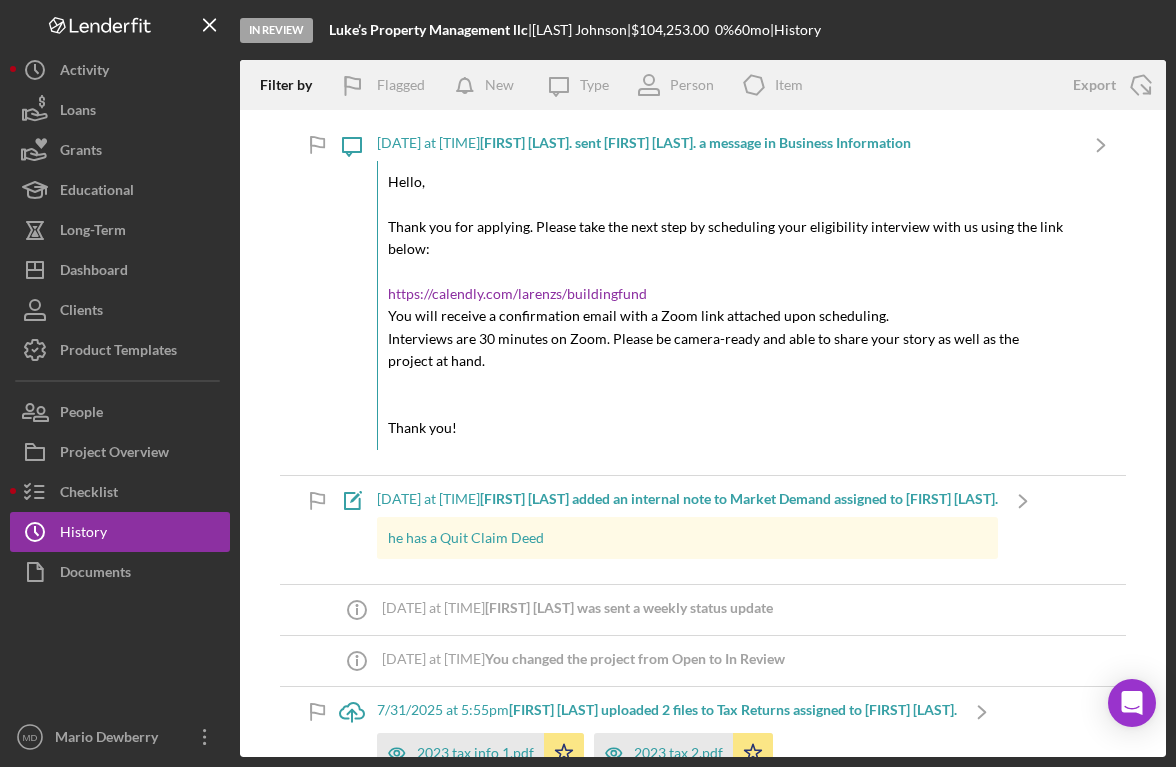 click on "he has a Quit Claim Deed" at bounding box center [688, 538] 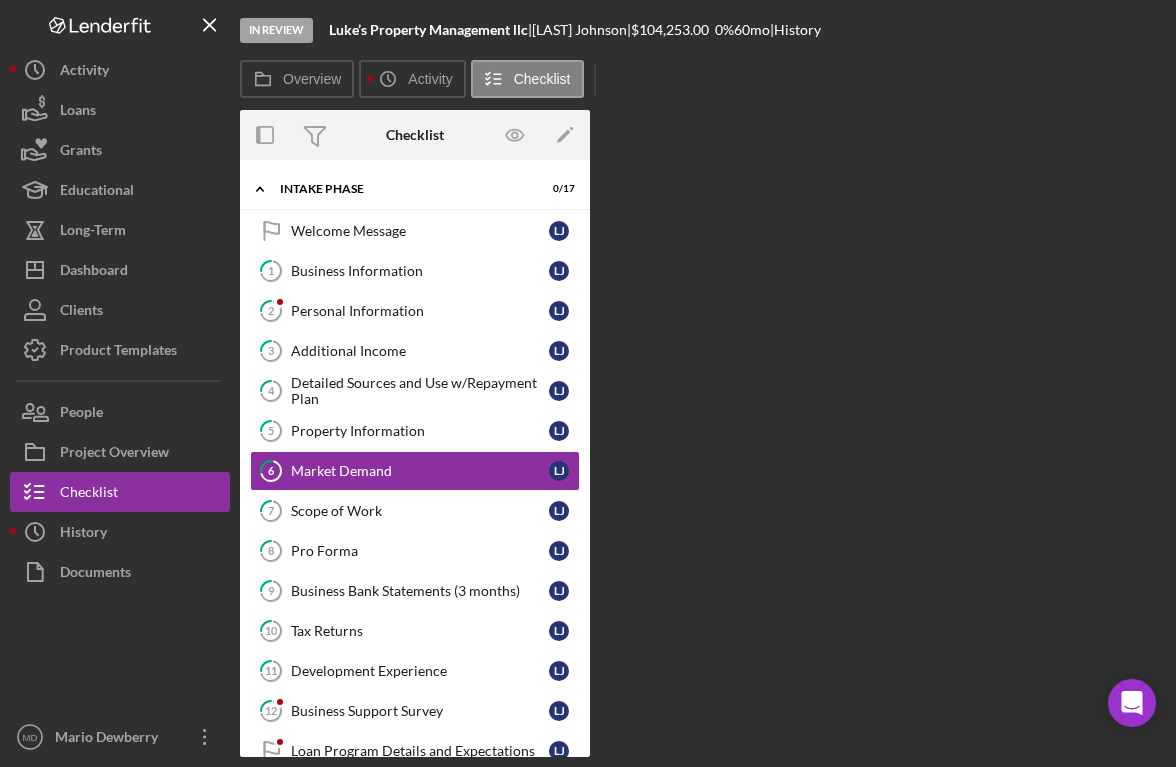 scroll, scrollTop: 12, scrollLeft: 0, axis: vertical 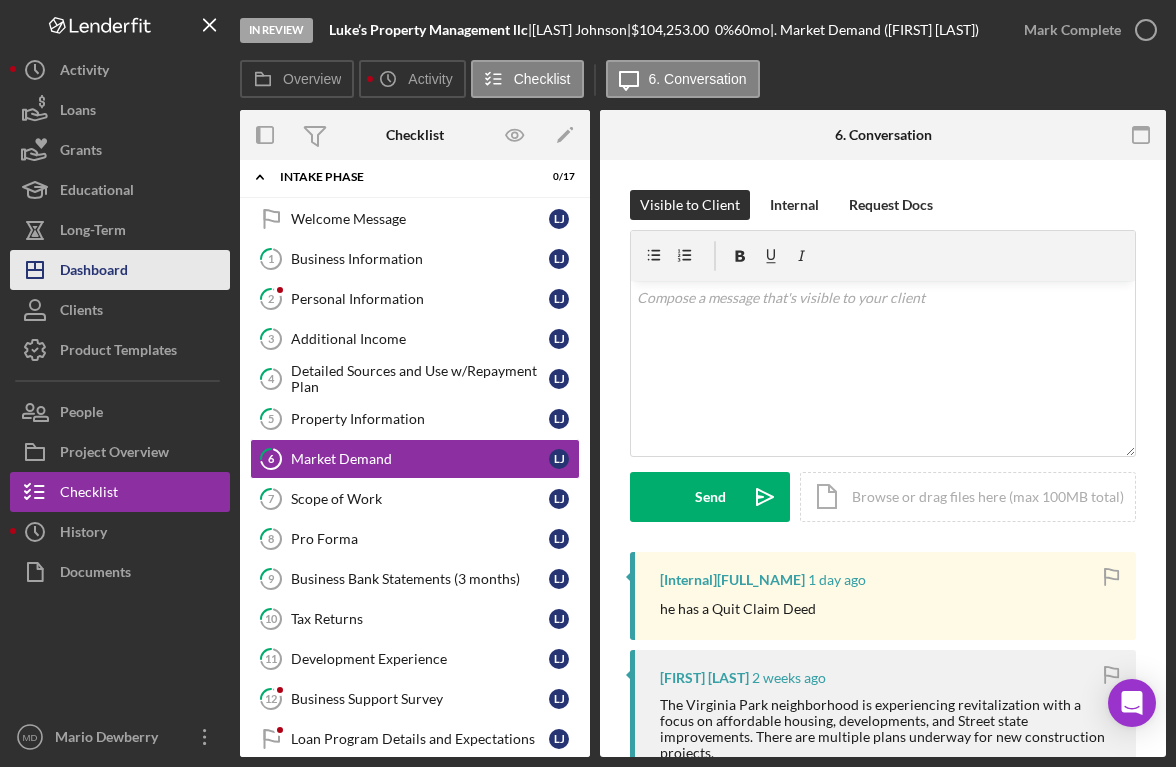 click on "Dashboard" at bounding box center [94, 272] 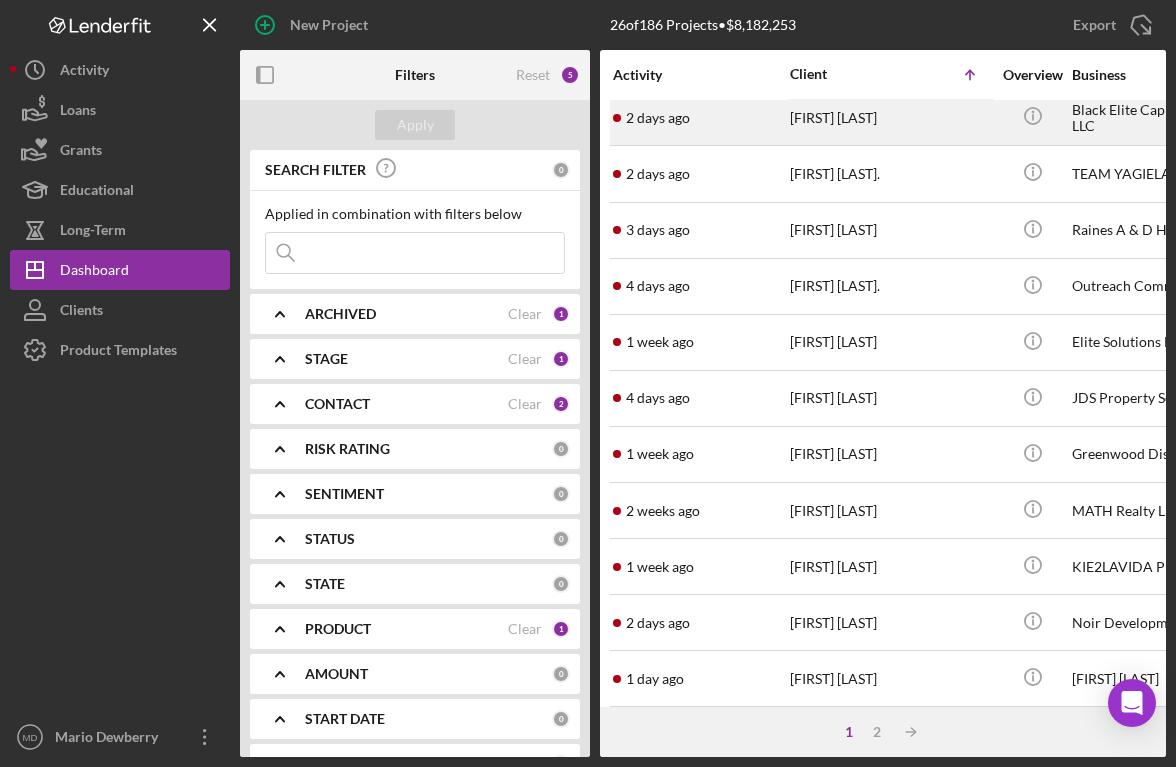 scroll, scrollTop: 505, scrollLeft: 0, axis: vertical 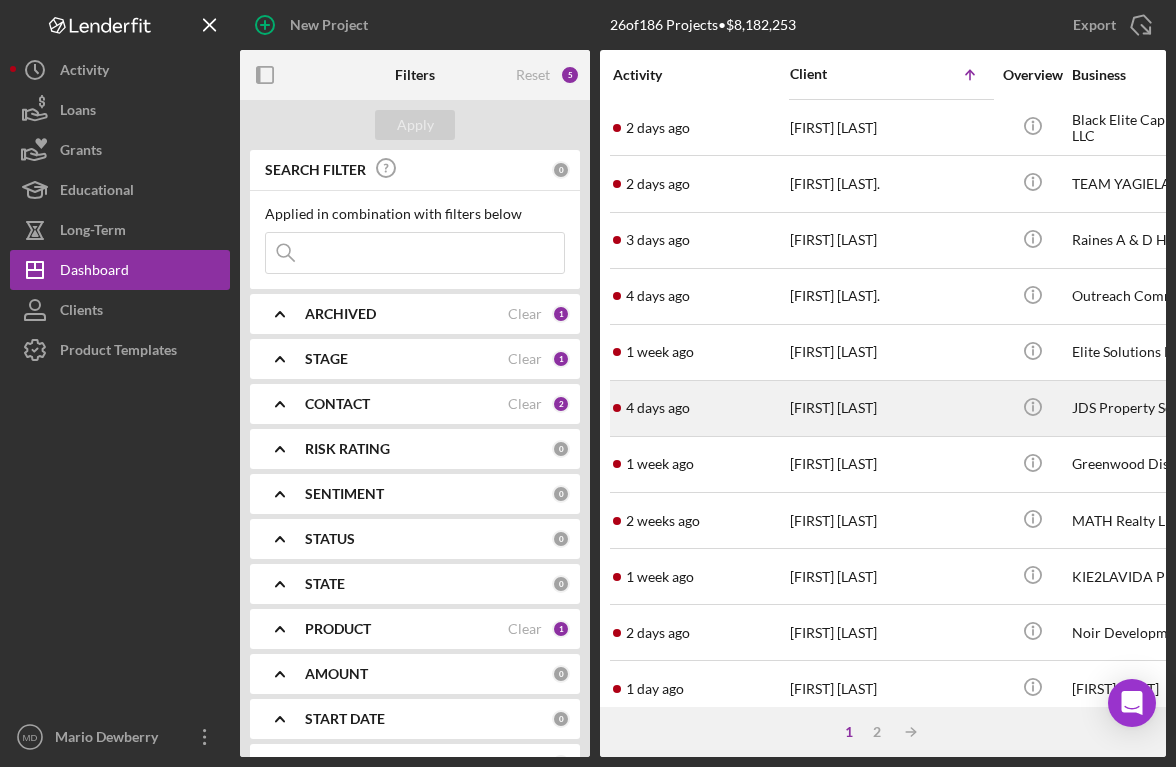 click on "[FIRST] [LAST]" at bounding box center [890, 408] 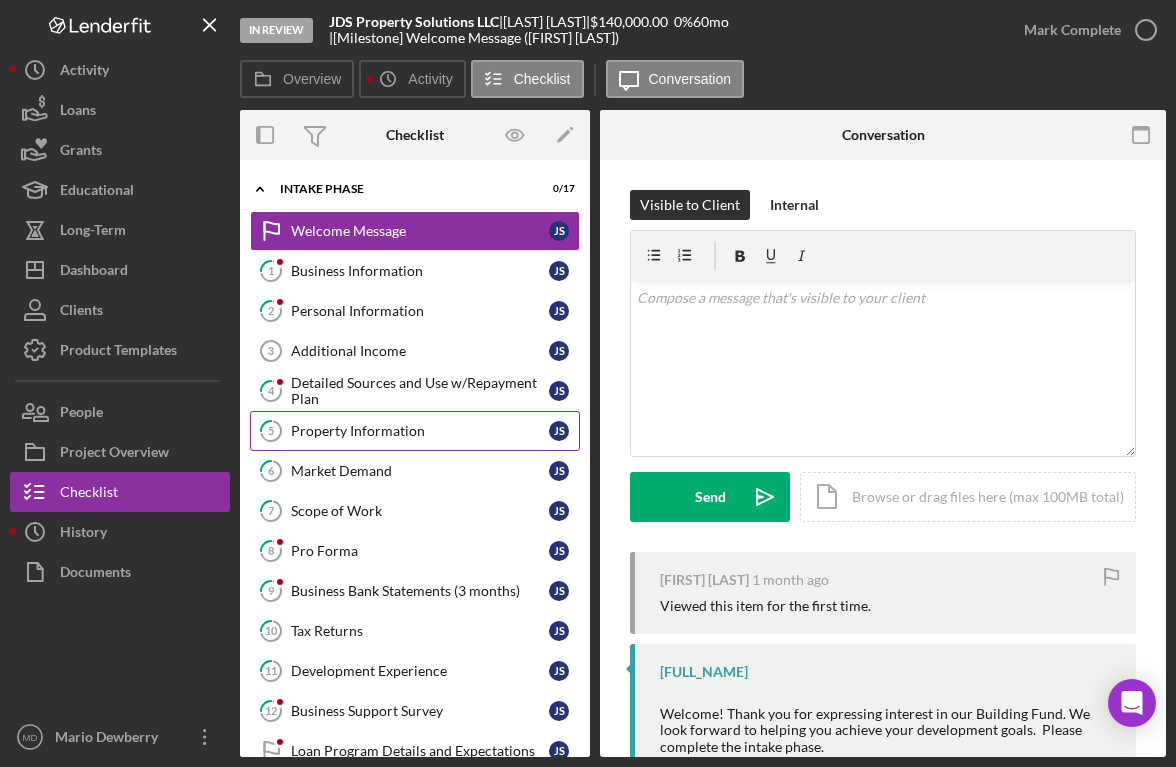 click on "Property Information" at bounding box center (420, 431) 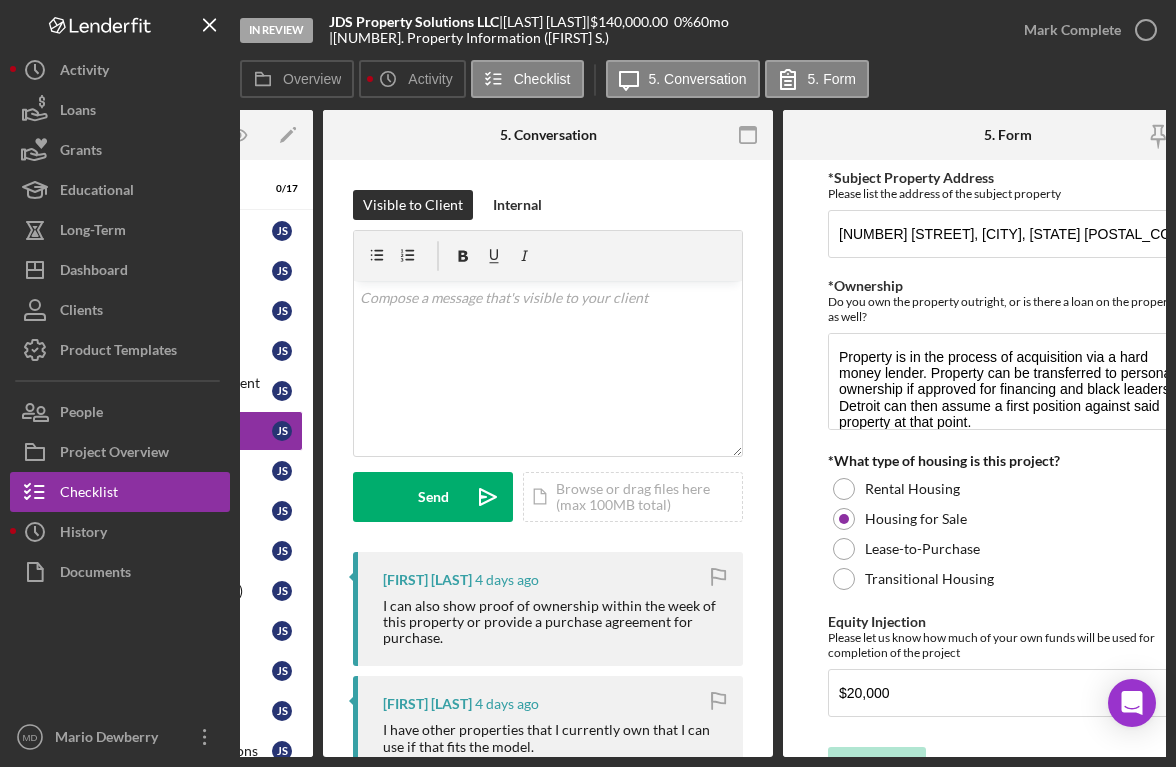 scroll, scrollTop: 0, scrollLeft: 280, axis: horizontal 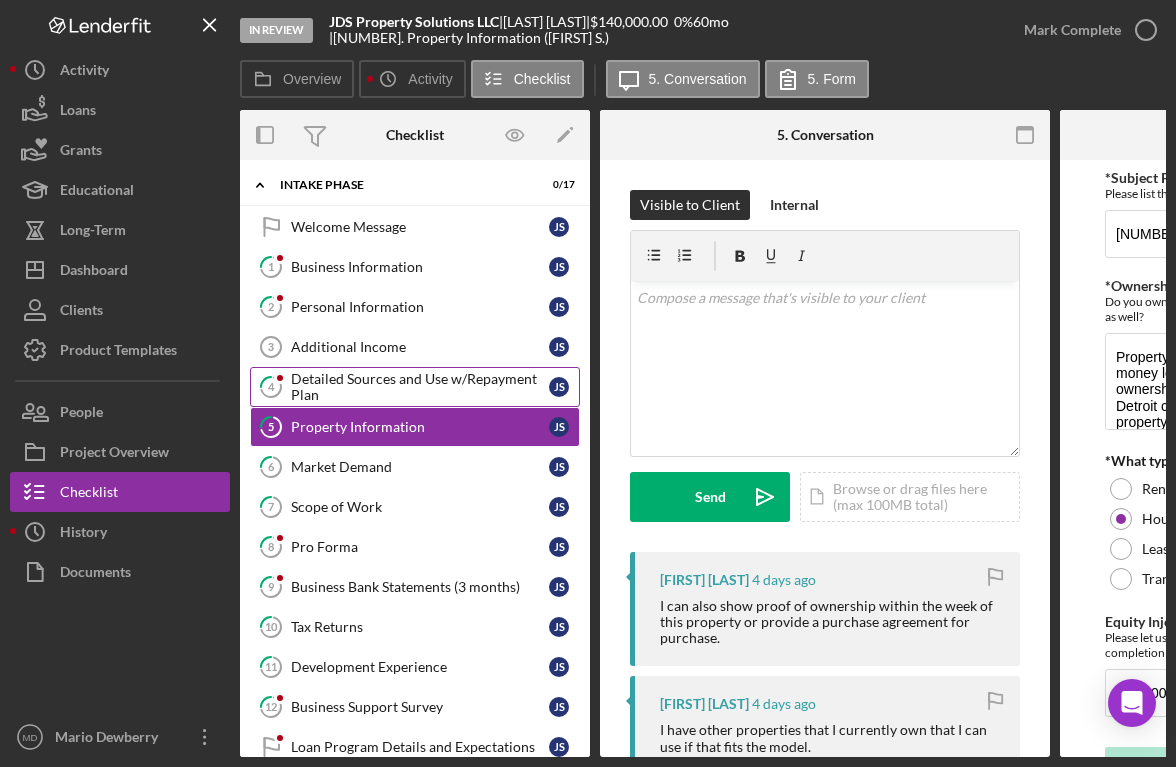 click on "Detailed Sources and Use w/Repayment Plan" at bounding box center (420, 387) 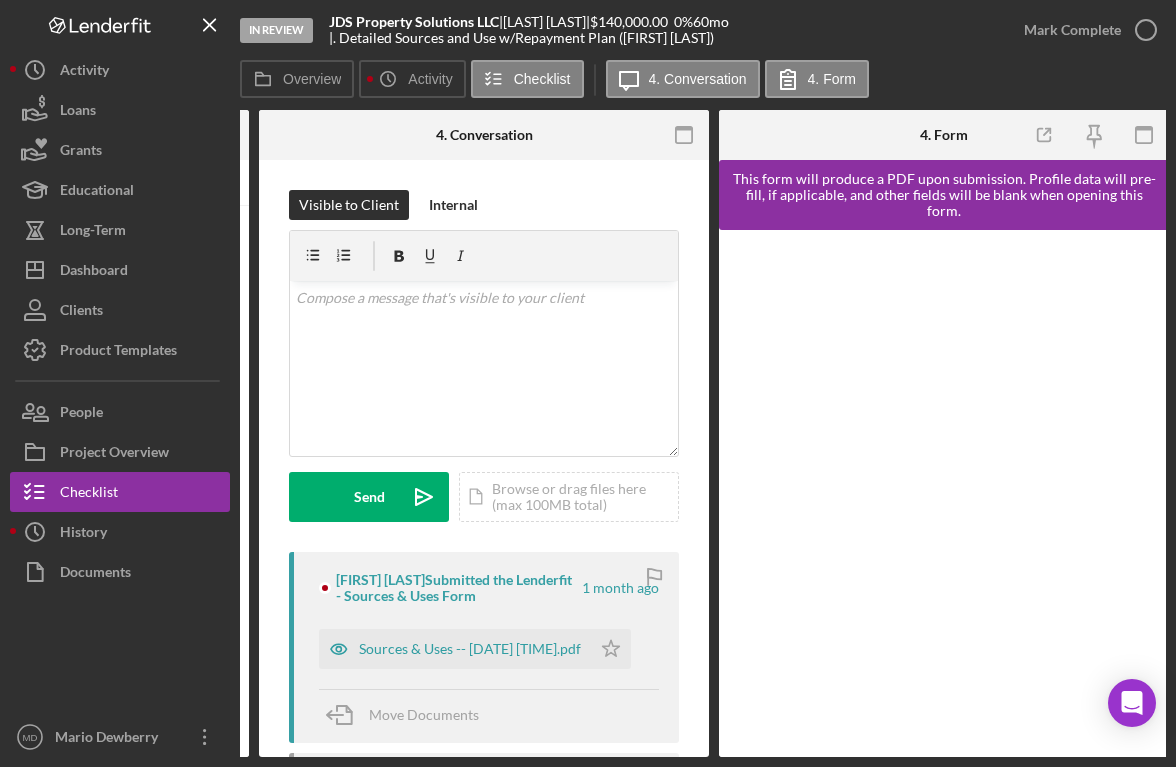 scroll, scrollTop: 0, scrollLeft: 344, axis: horizontal 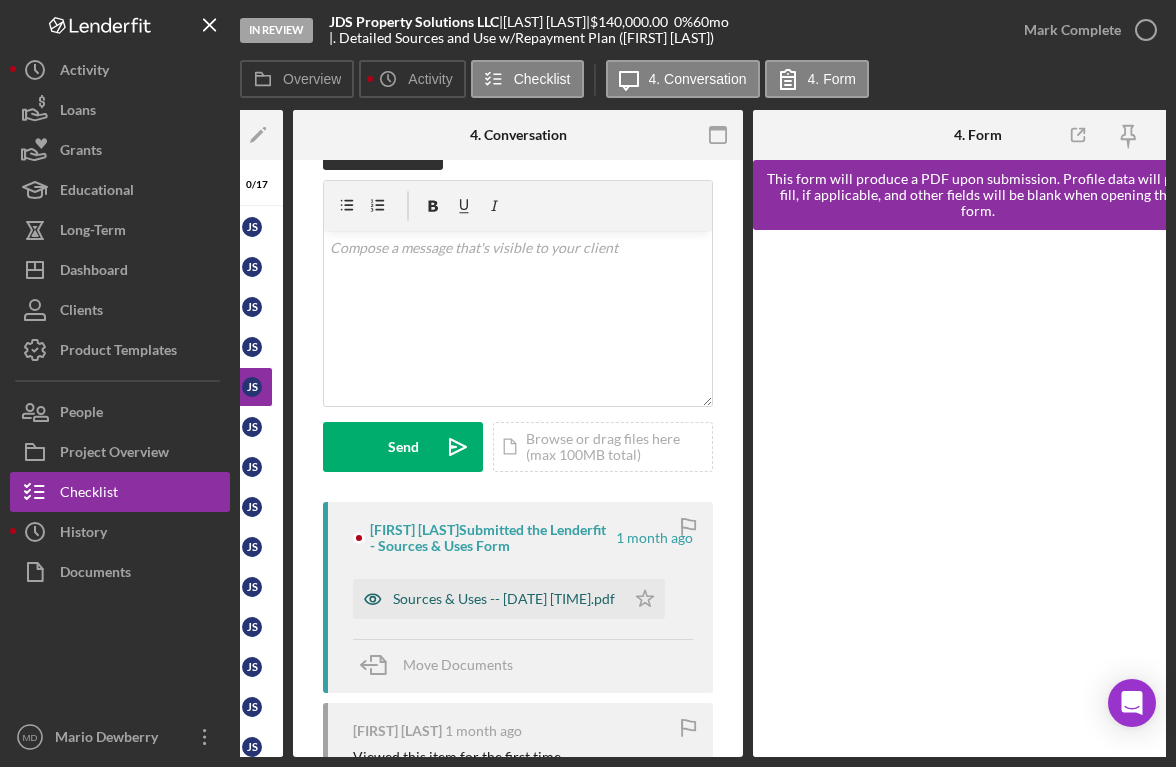 click on "Sources & Uses -- [DATE] [TIME].pdf" at bounding box center [504, 599] 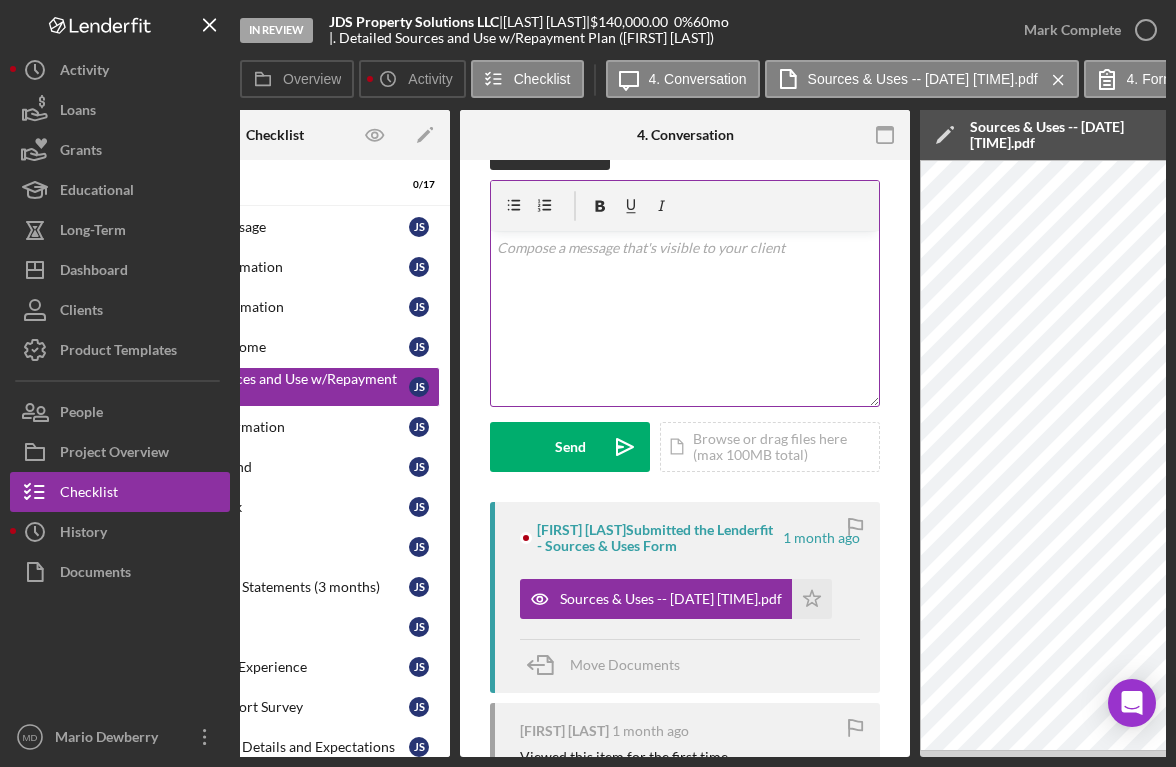 scroll, scrollTop: 0, scrollLeft: 0, axis: both 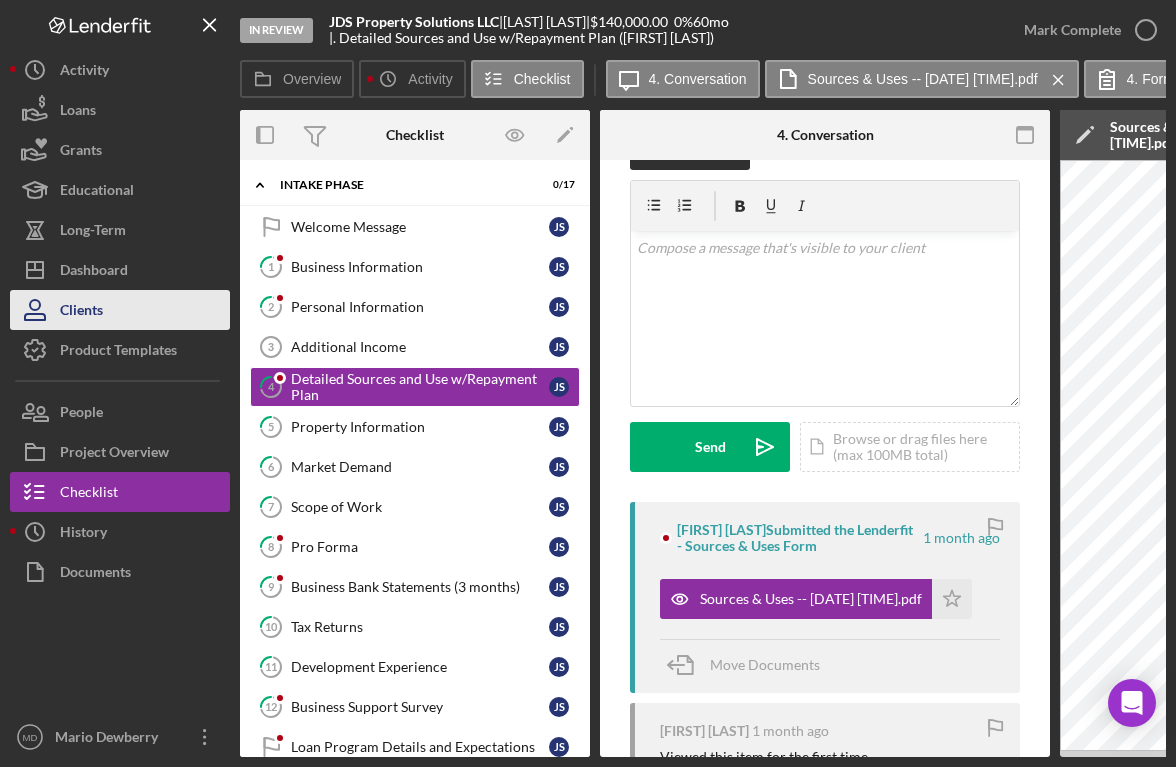 click on "Clients" at bounding box center [120, 310] 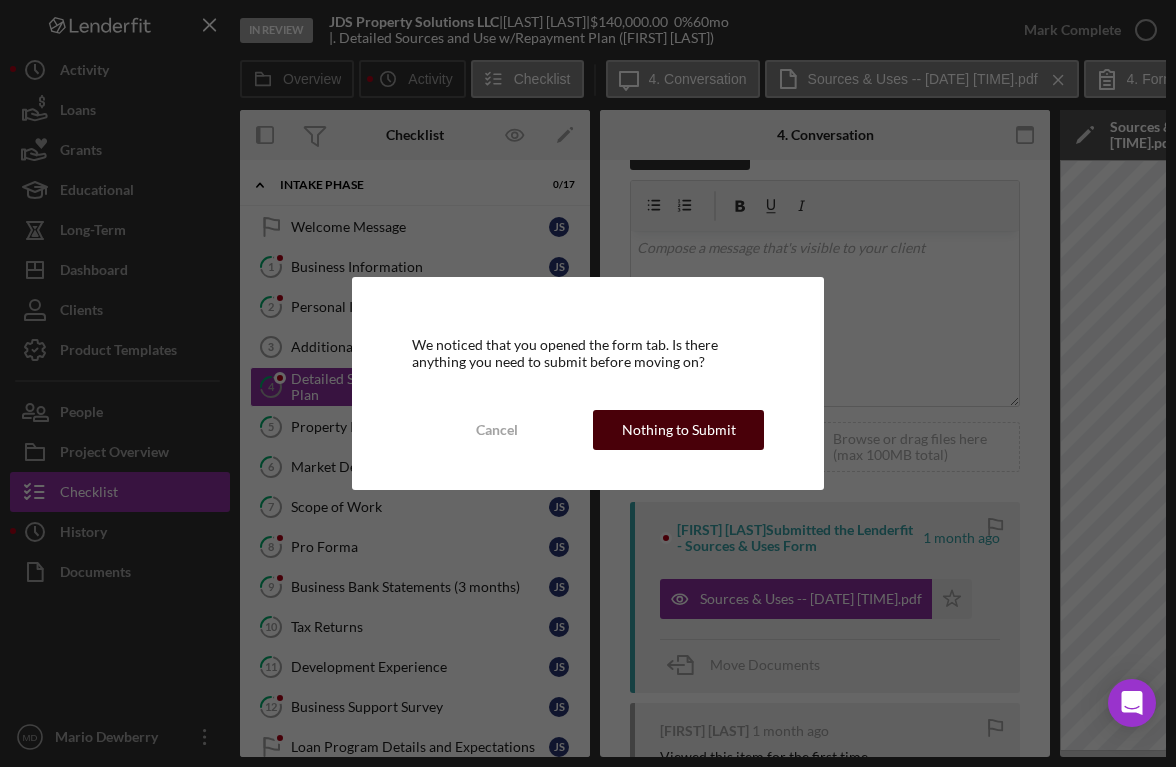 click on "Nothing to Submit" at bounding box center [679, 430] 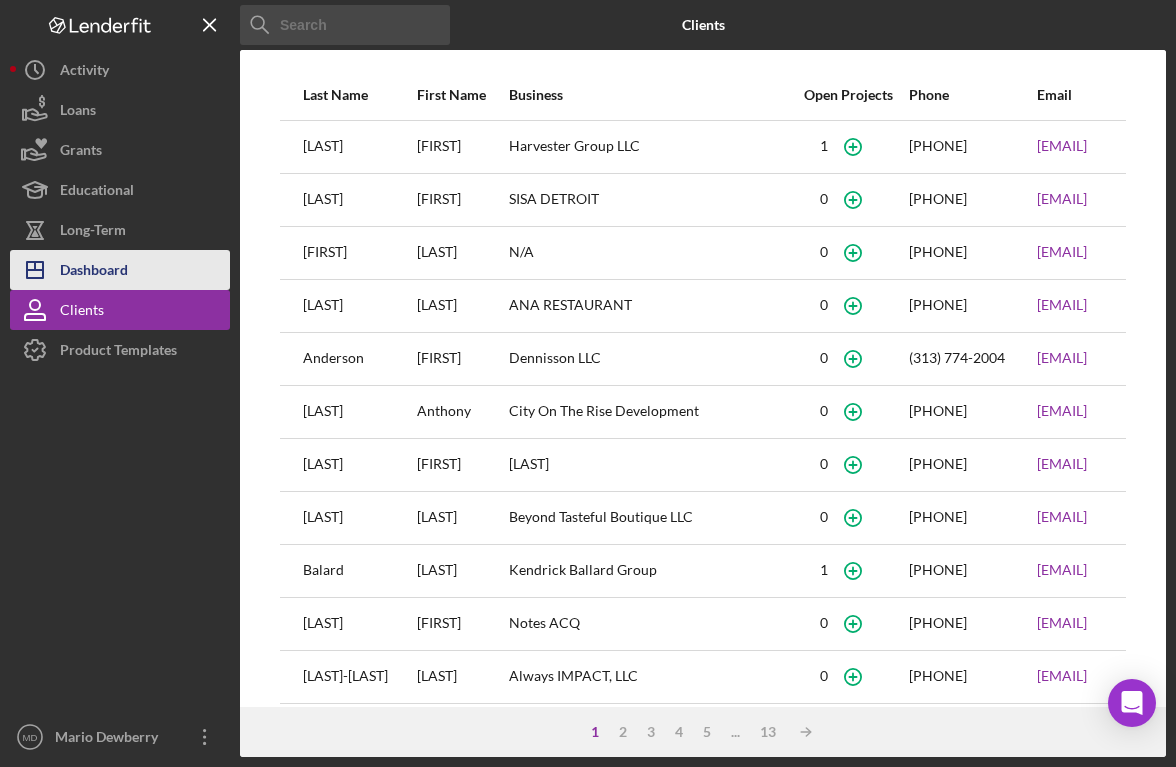 click on "Dashboard" at bounding box center [94, 272] 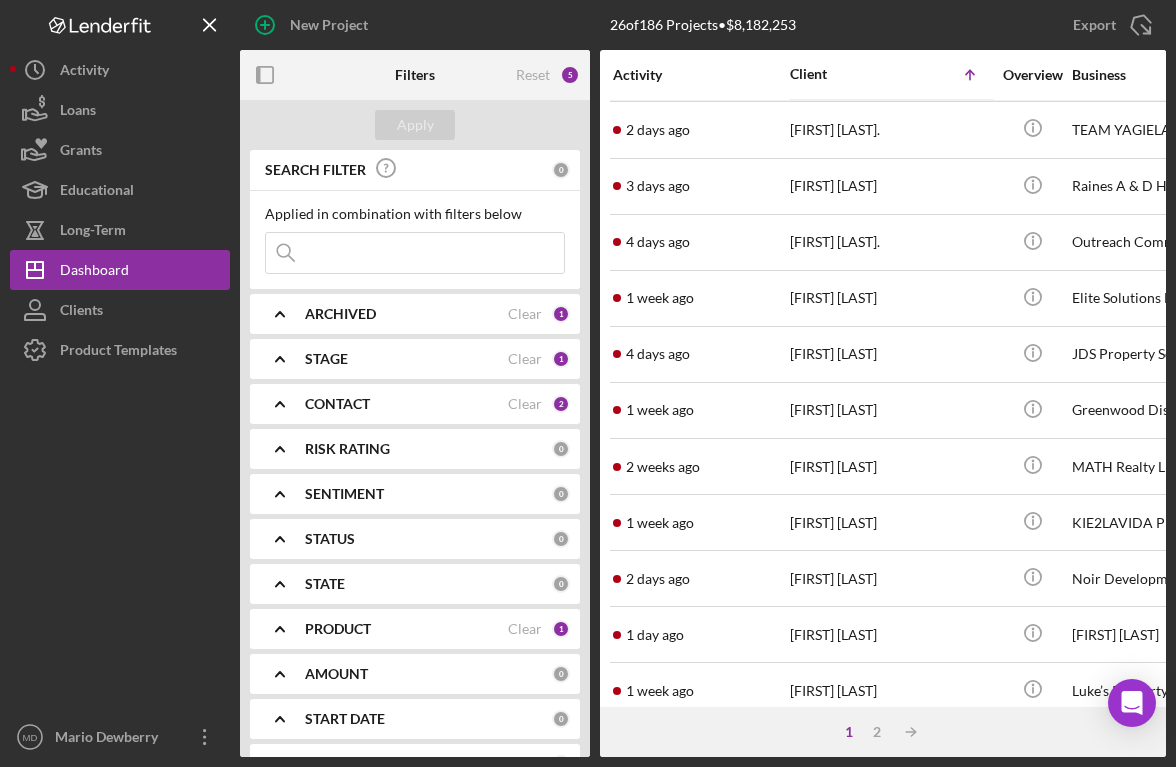 scroll, scrollTop: 793, scrollLeft: 0, axis: vertical 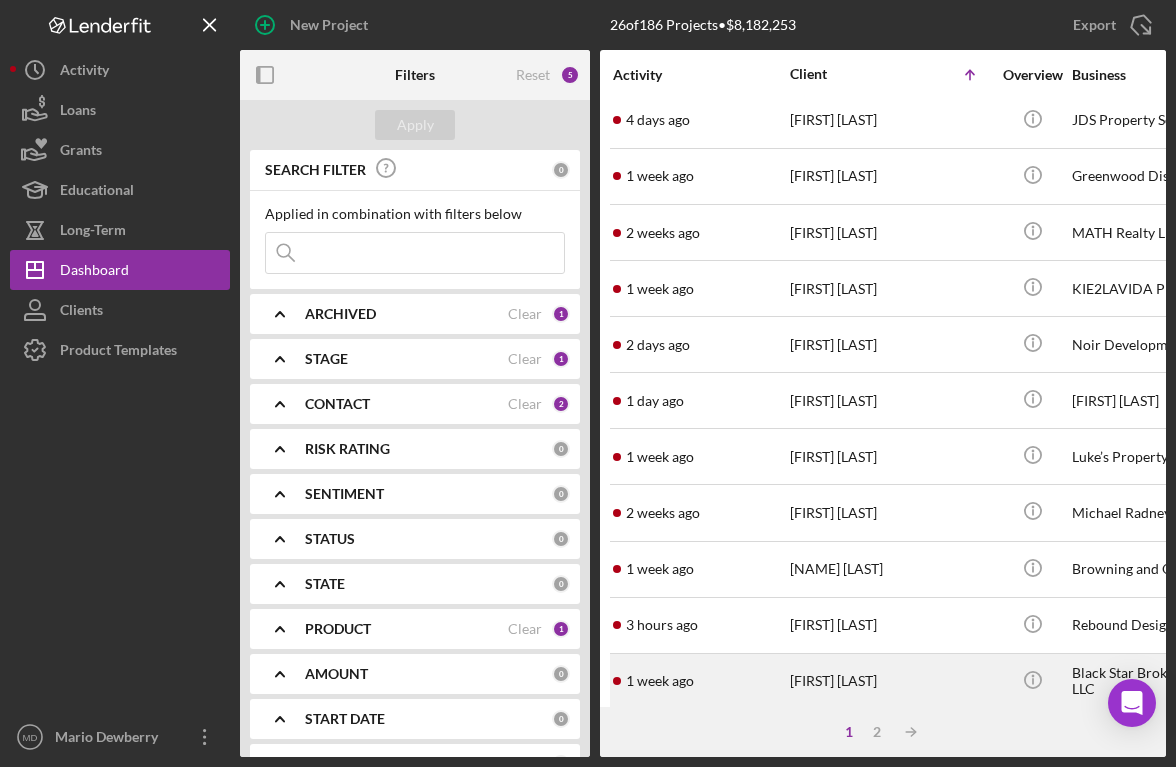 click on "[FIRST]  [LAST]" at bounding box center (890, 681) 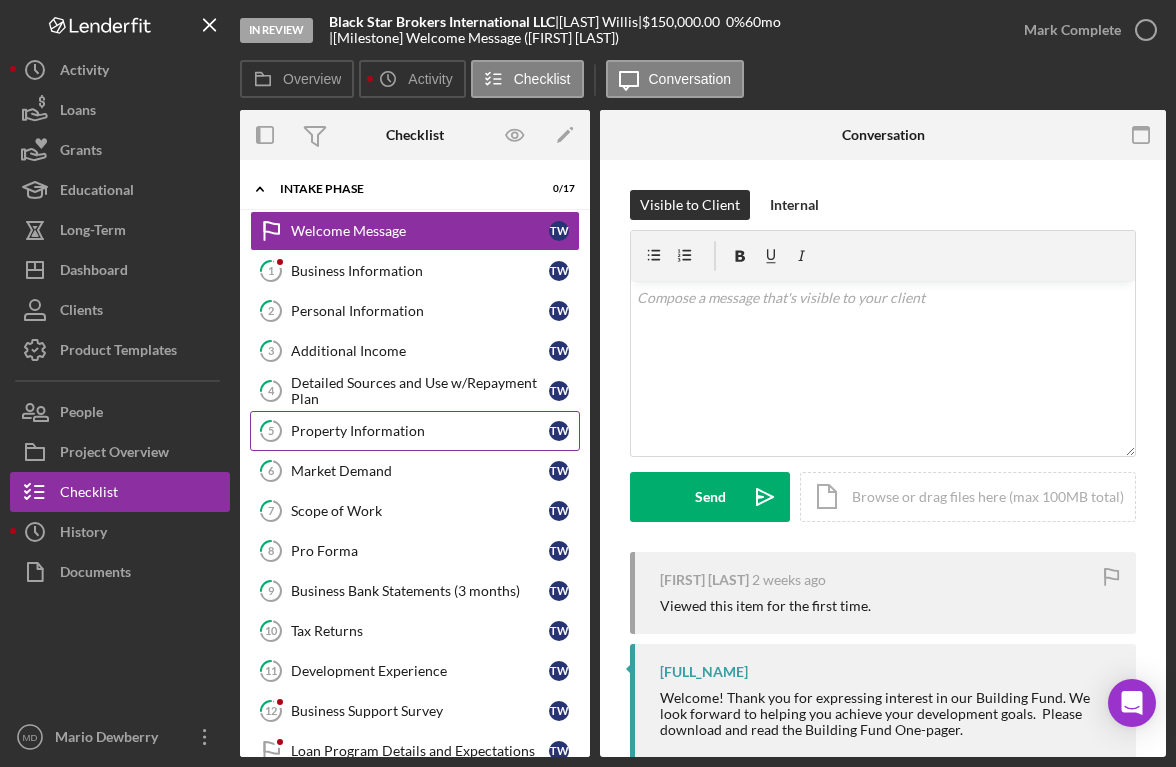 click on "Property Information" at bounding box center (420, 431) 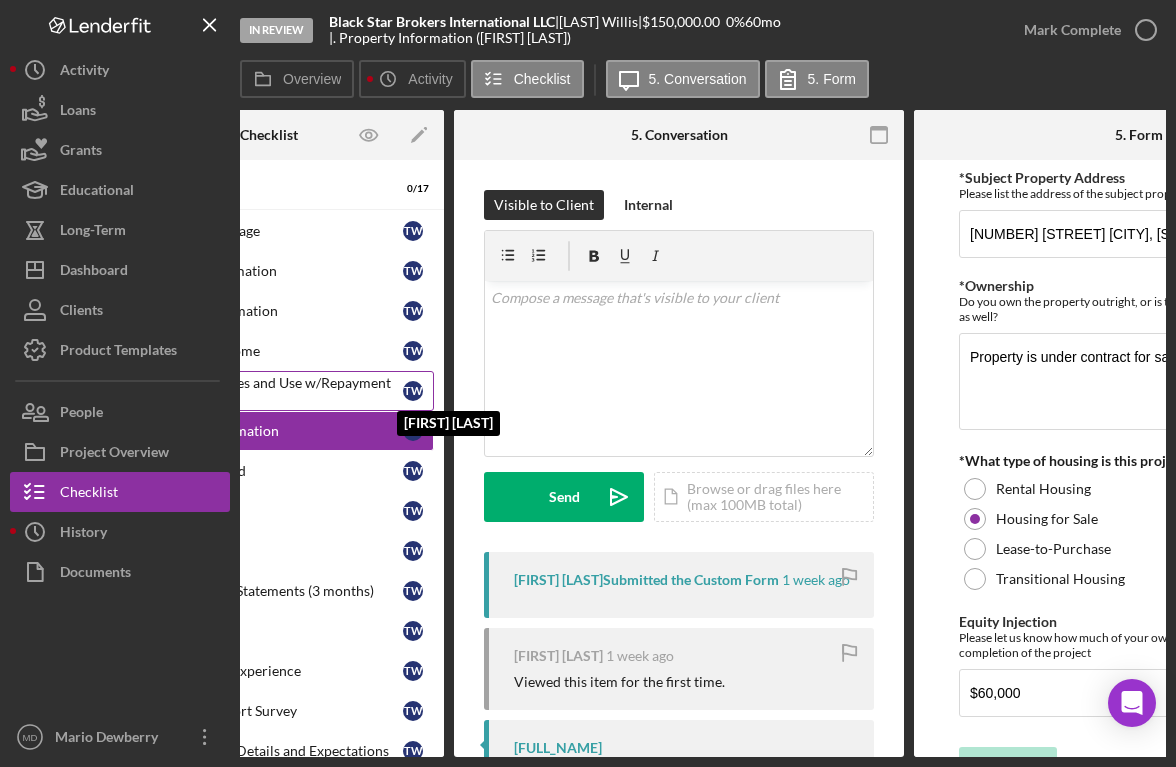 scroll, scrollTop: 0, scrollLeft: 0, axis: both 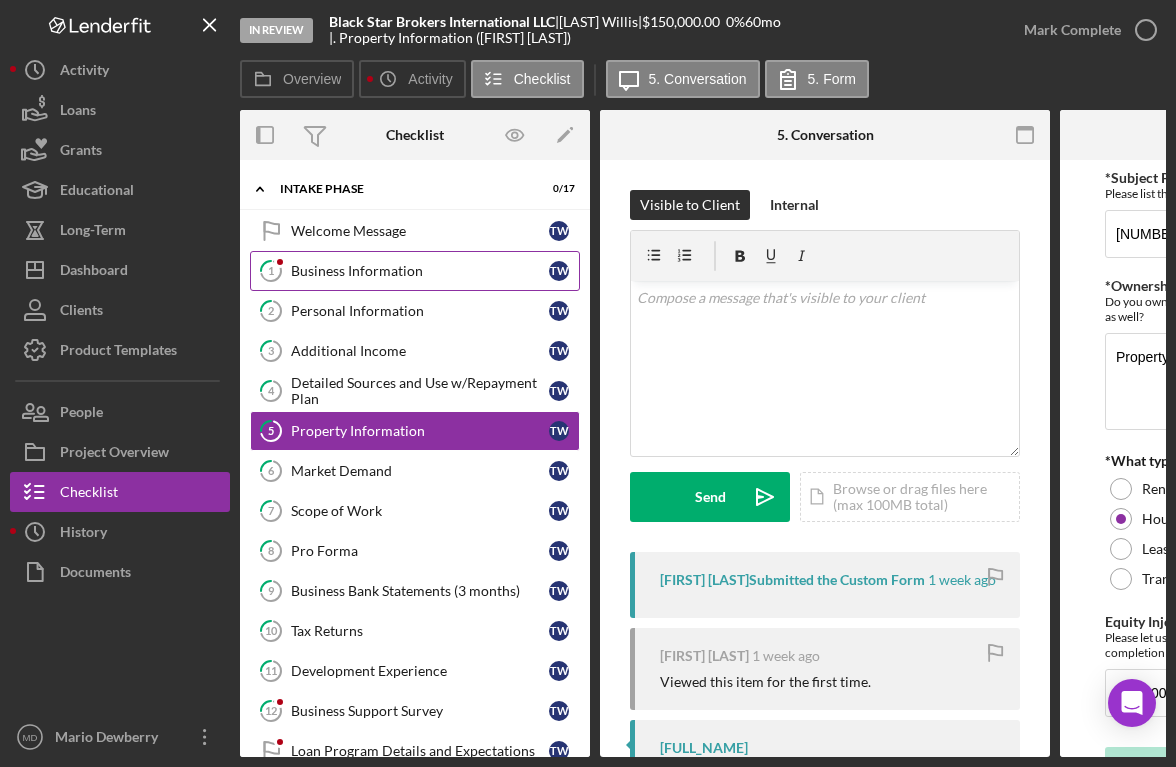 click on "Business Information" at bounding box center [420, 271] 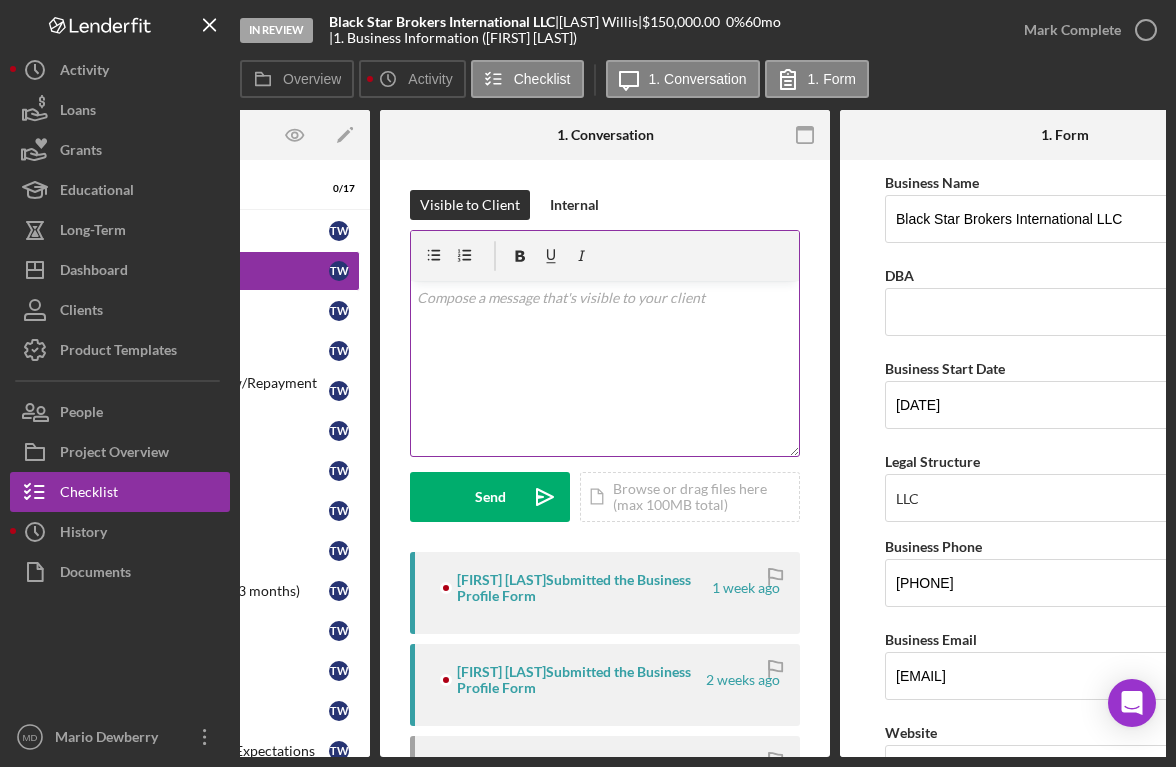 scroll, scrollTop: 0, scrollLeft: 224, axis: horizontal 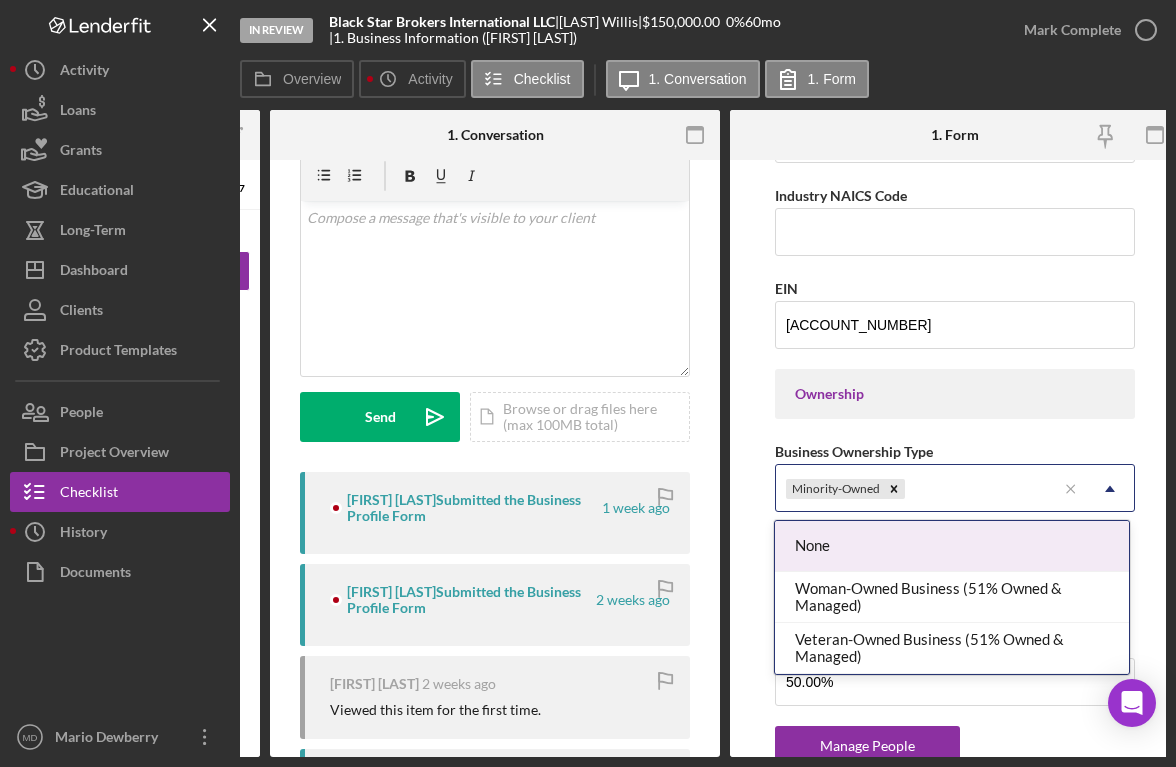 click on "Minority-Owned" at bounding box center (916, 489) 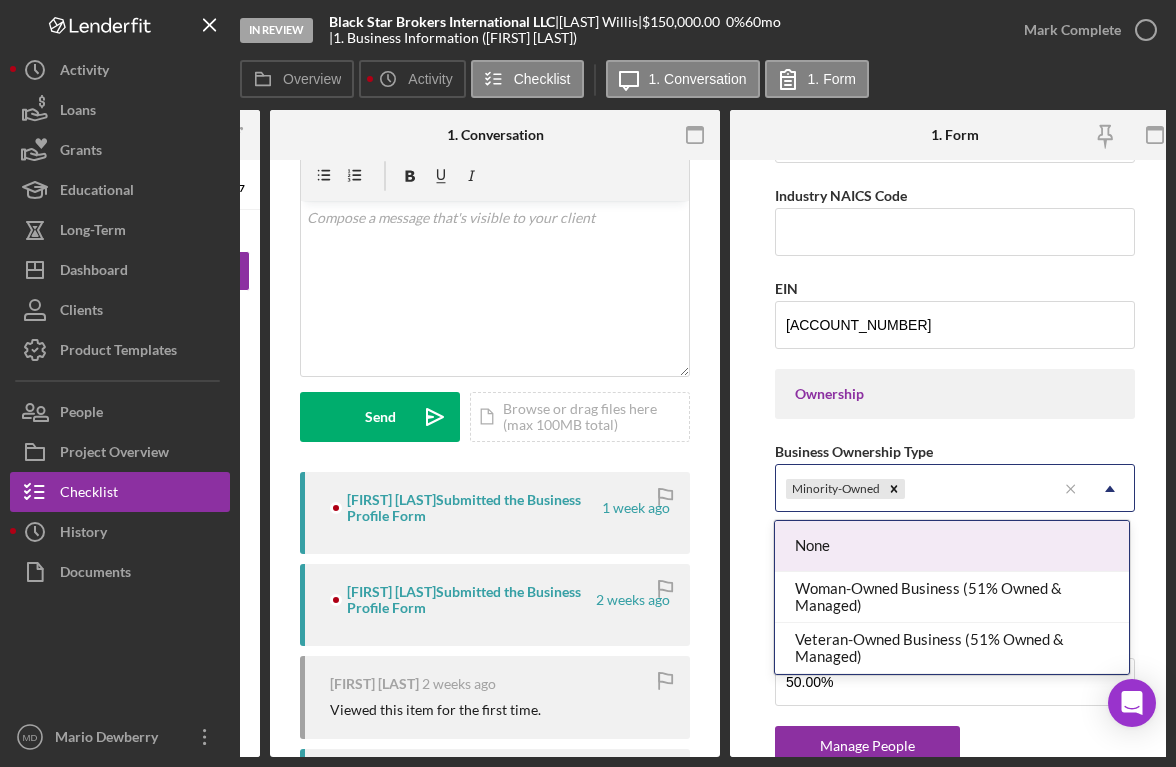 click on "Business Ownership Type None, 1 of 3. 3 results available. Use Up and Down to choose options, press Enter to select the currently focused option, press Escape to exit the menu, press Tab to select the option and exit the menu. Minority-Owned Icon/Menu Close Icon/Dropdown Arrow" at bounding box center [955, 475] 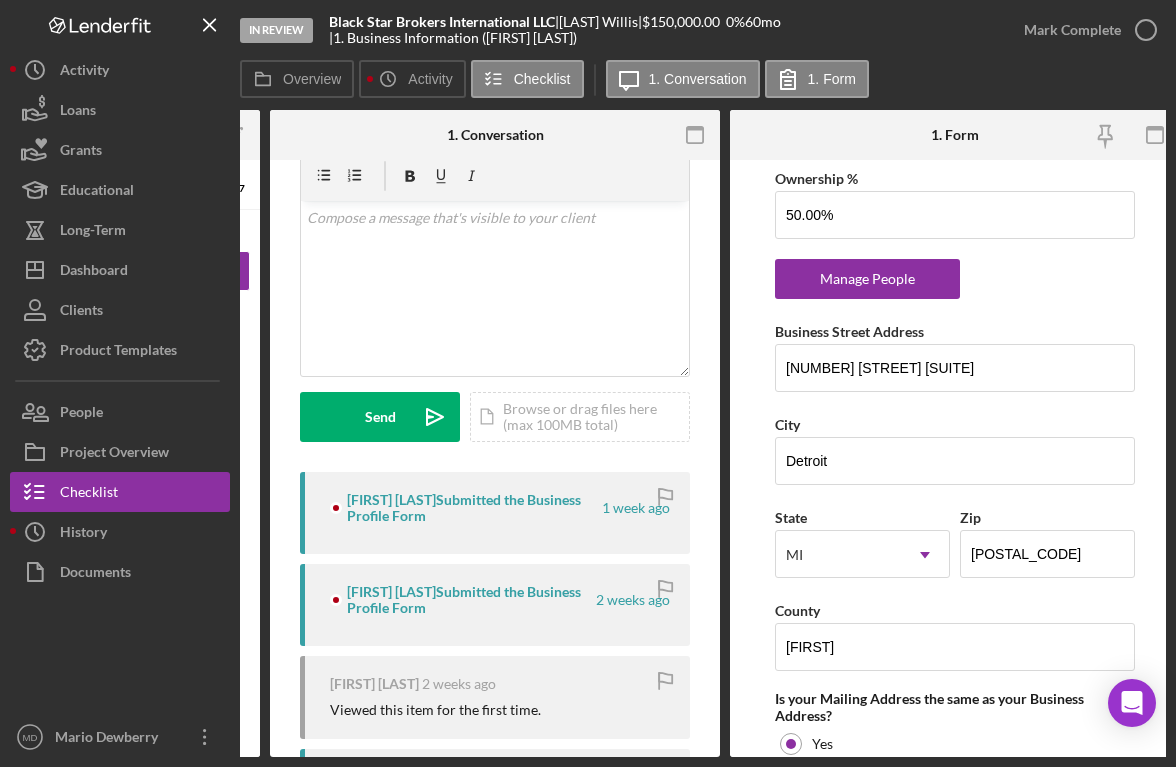 scroll, scrollTop: 1194, scrollLeft: 0, axis: vertical 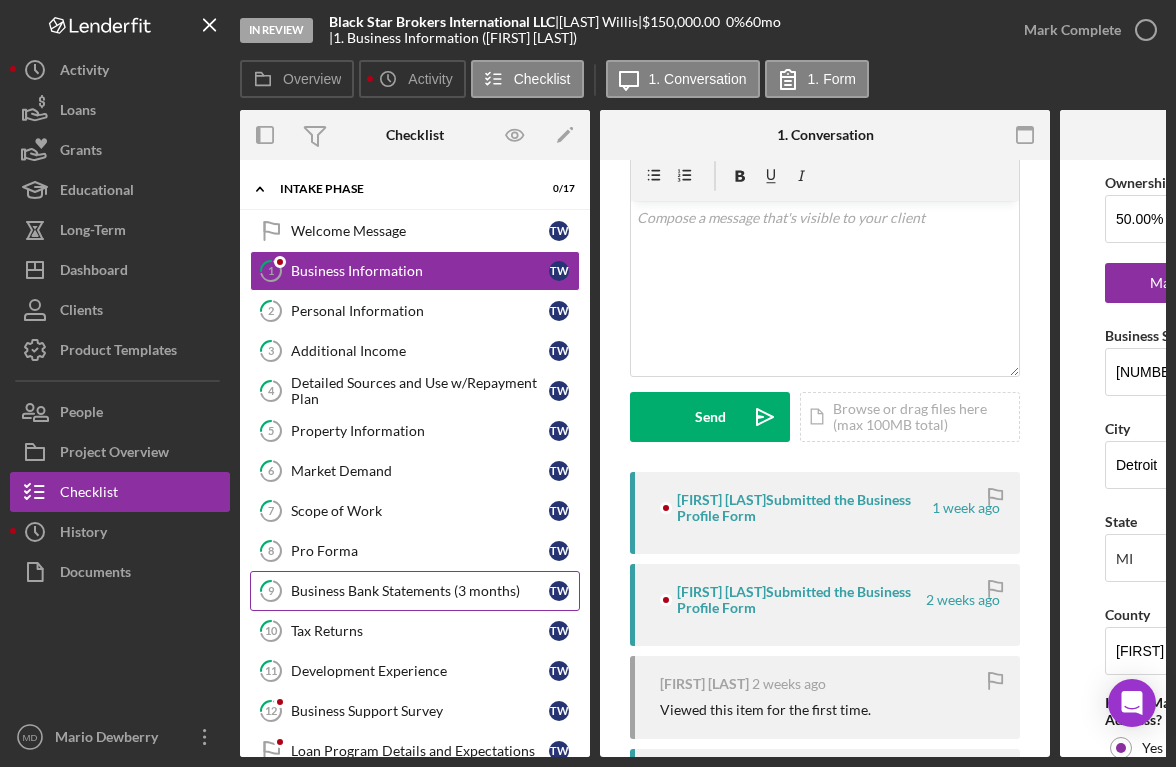 click on "Business Bank Statements (3 months)" at bounding box center [420, 591] 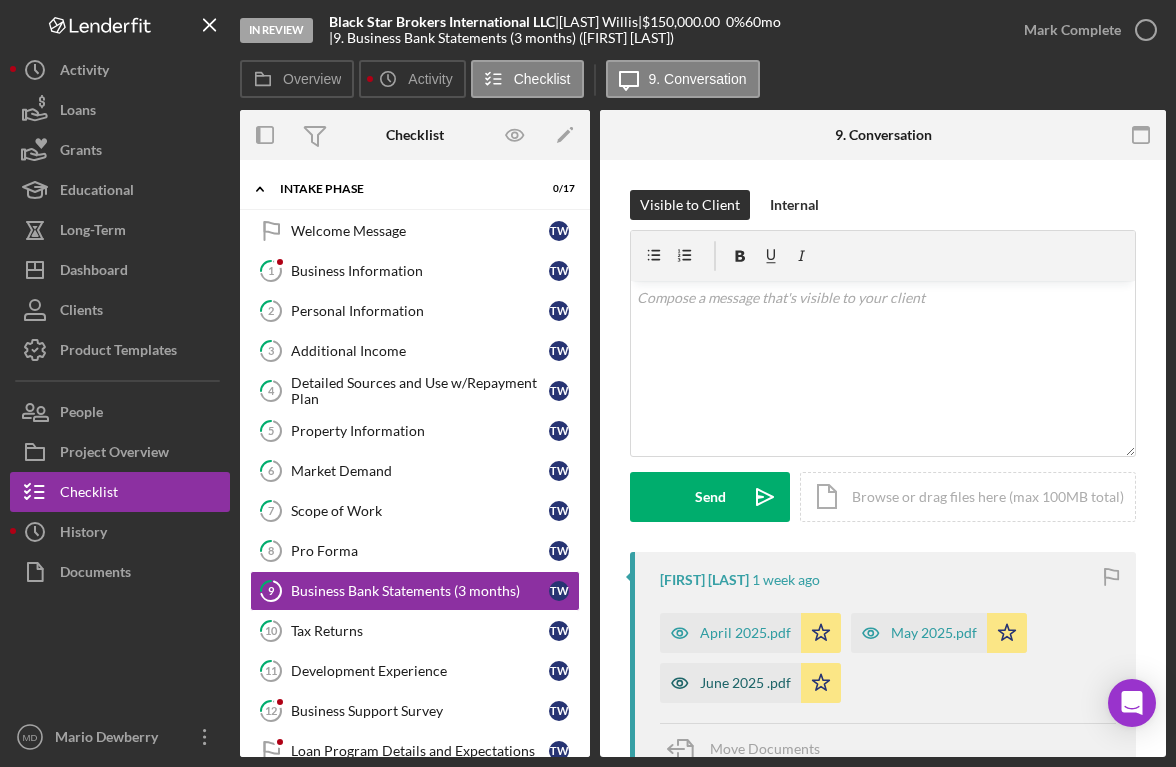 click on "June 2025 .pdf" at bounding box center [745, 683] 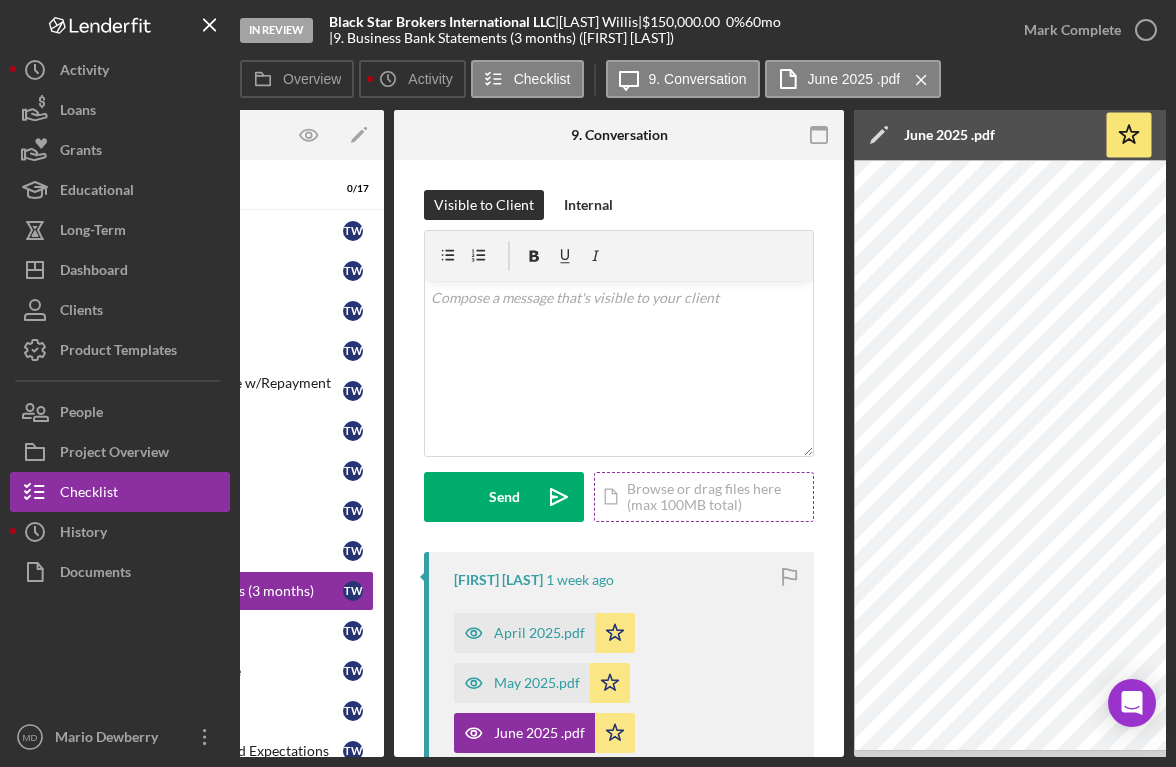 scroll, scrollTop: 0, scrollLeft: 207, axis: horizontal 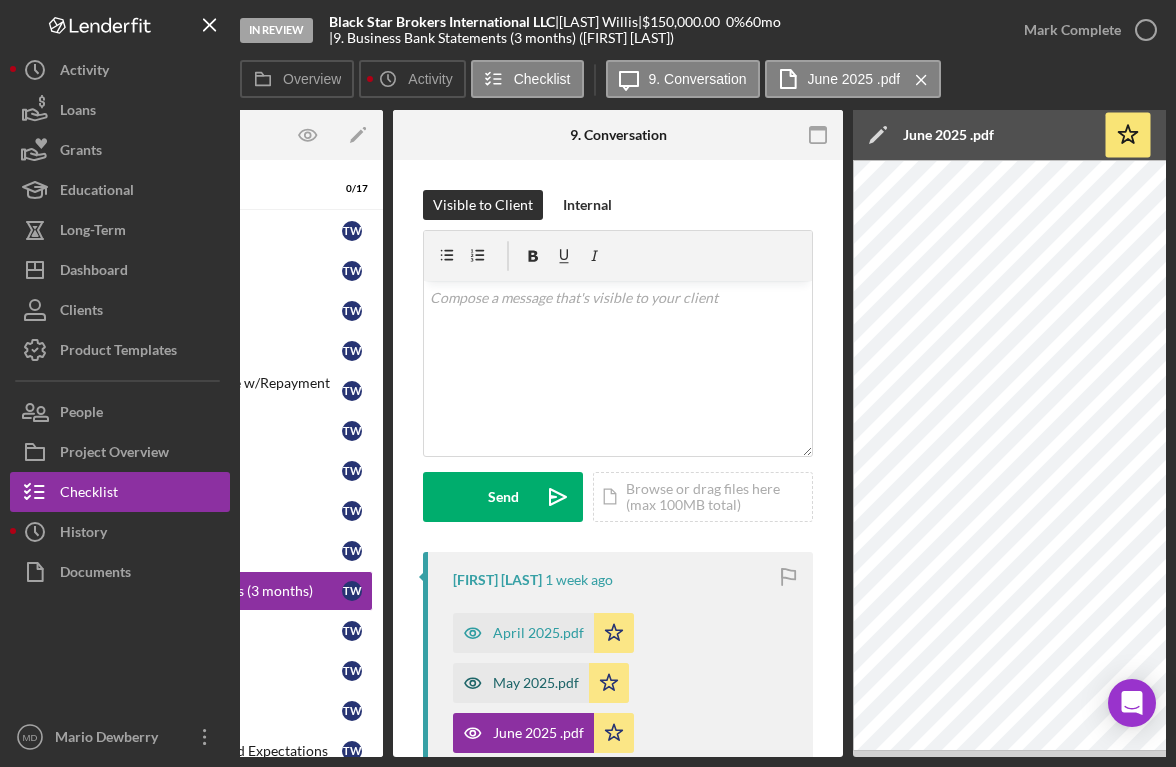 click on "May 2025.pdf" at bounding box center (536, 683) 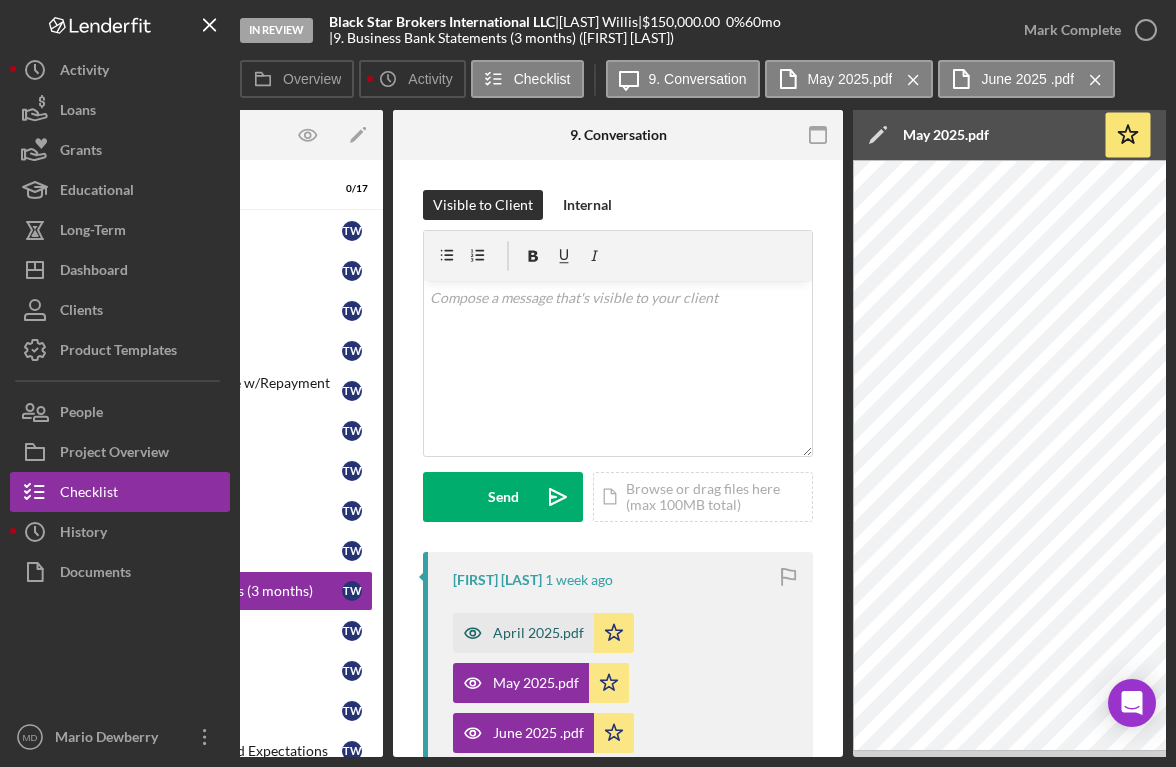 click on "April 2025.pdf" at bounding box center [523, 633] 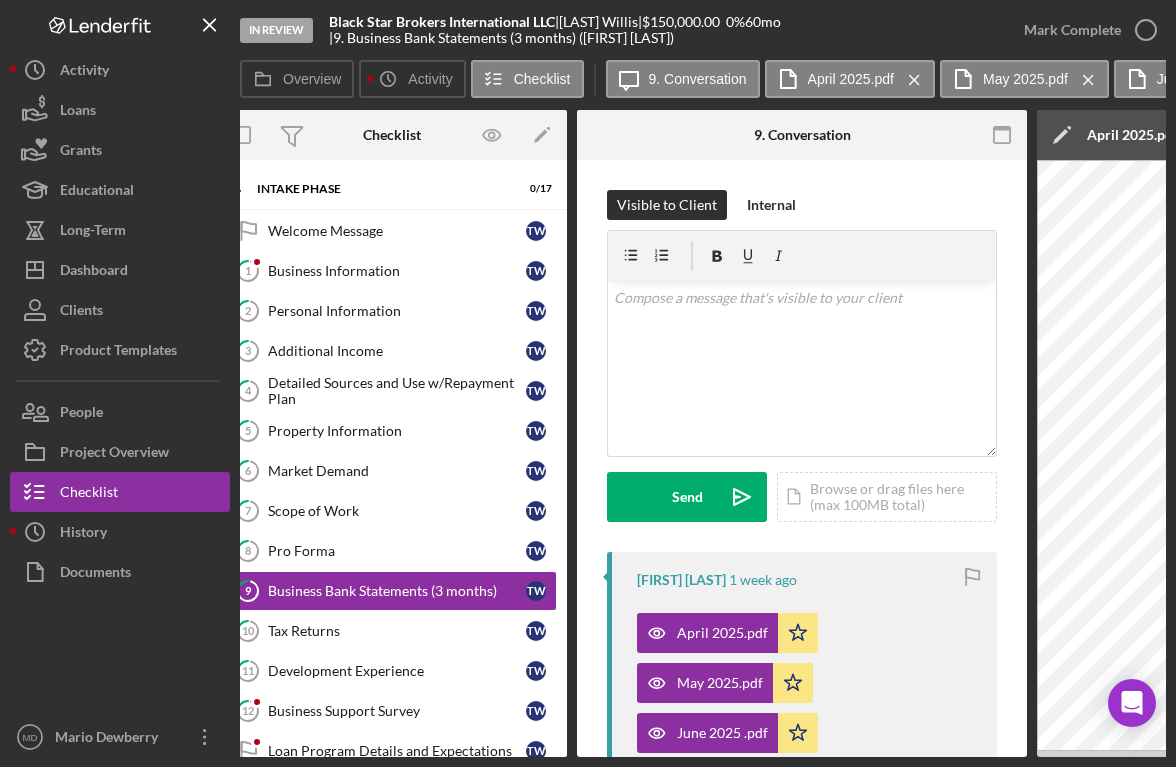 scroll, scrollTop: 0, scrollLeft: 0, axis: both 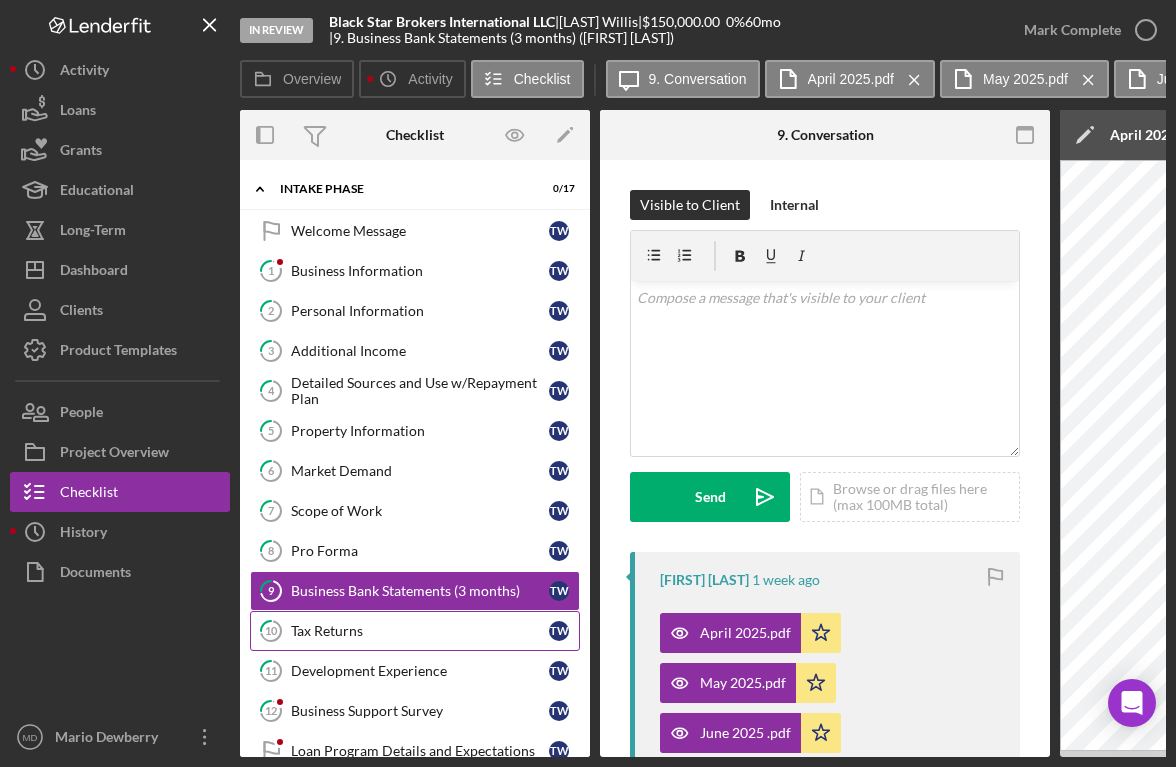 click on "Tax Returns" at bounding box center (420, 631) 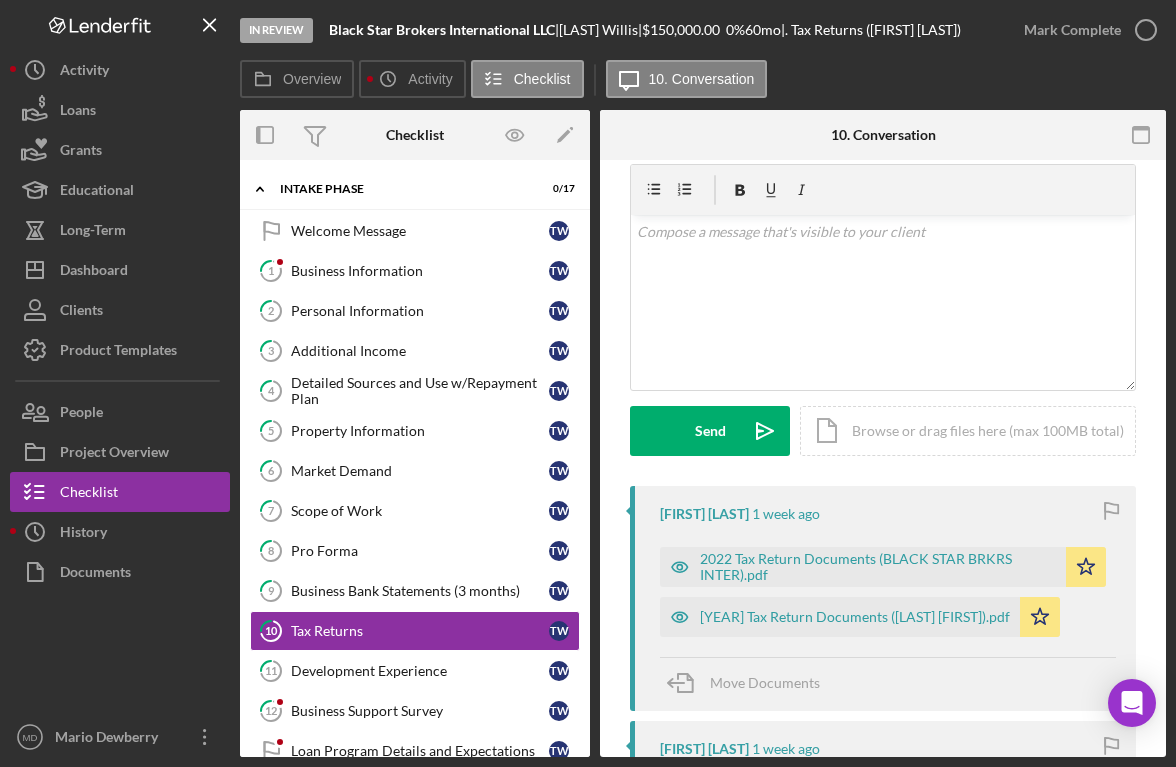 scroll, scrollTop: 68, scrollLeft: 0, axis: vertical 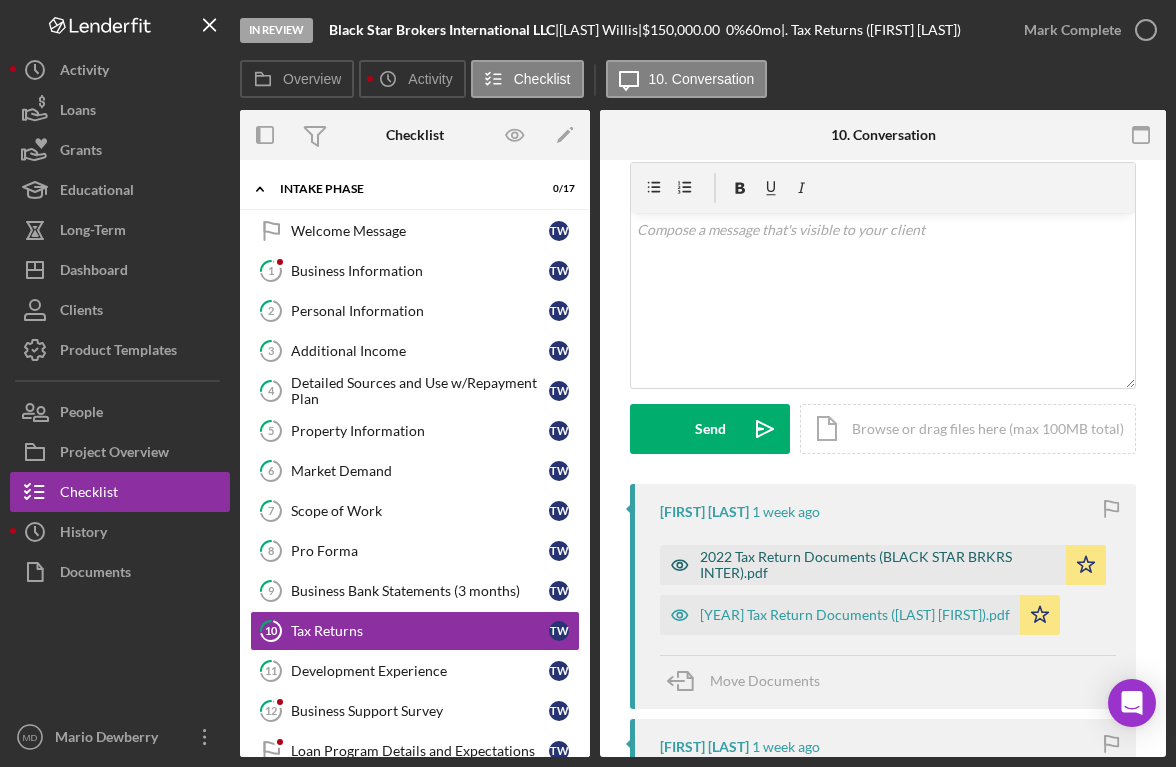 click on "2022 Tax Return Documents (BLACK STAR BRKRS INTER).pdf" at bounding box center (878, 565) 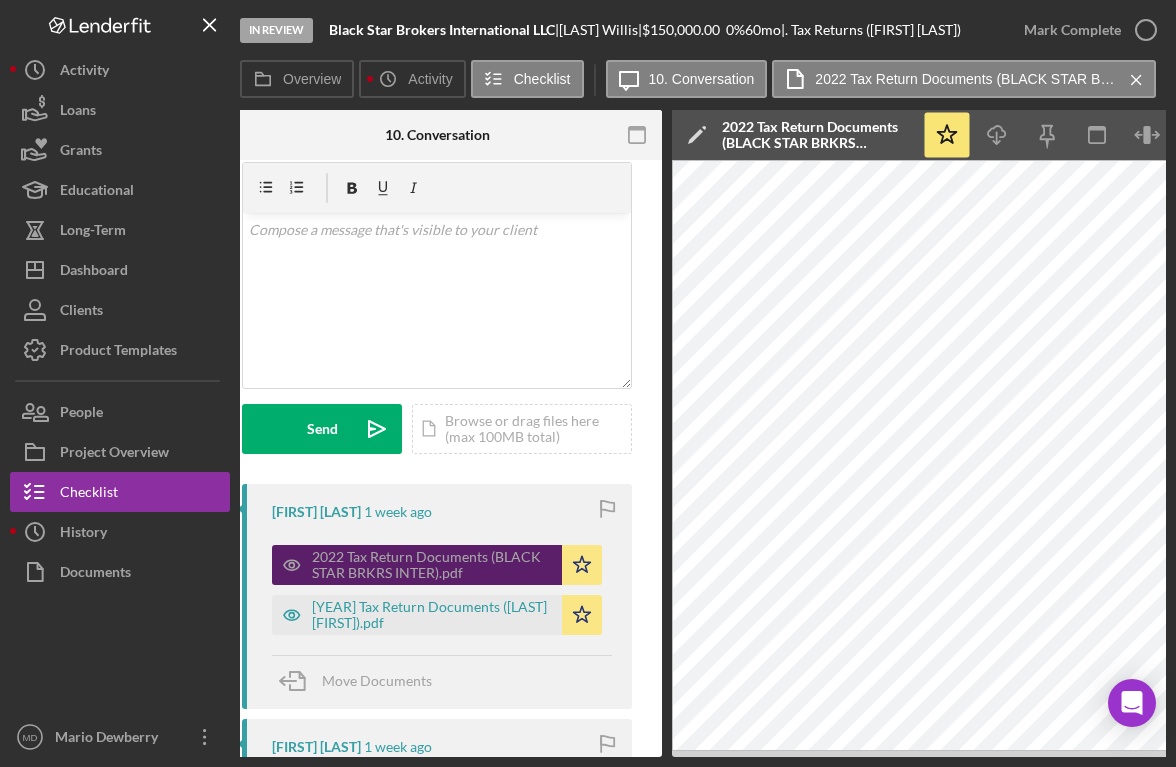 scroll, scrollTop: 0, scrollLeft: 391, axis: horizontal 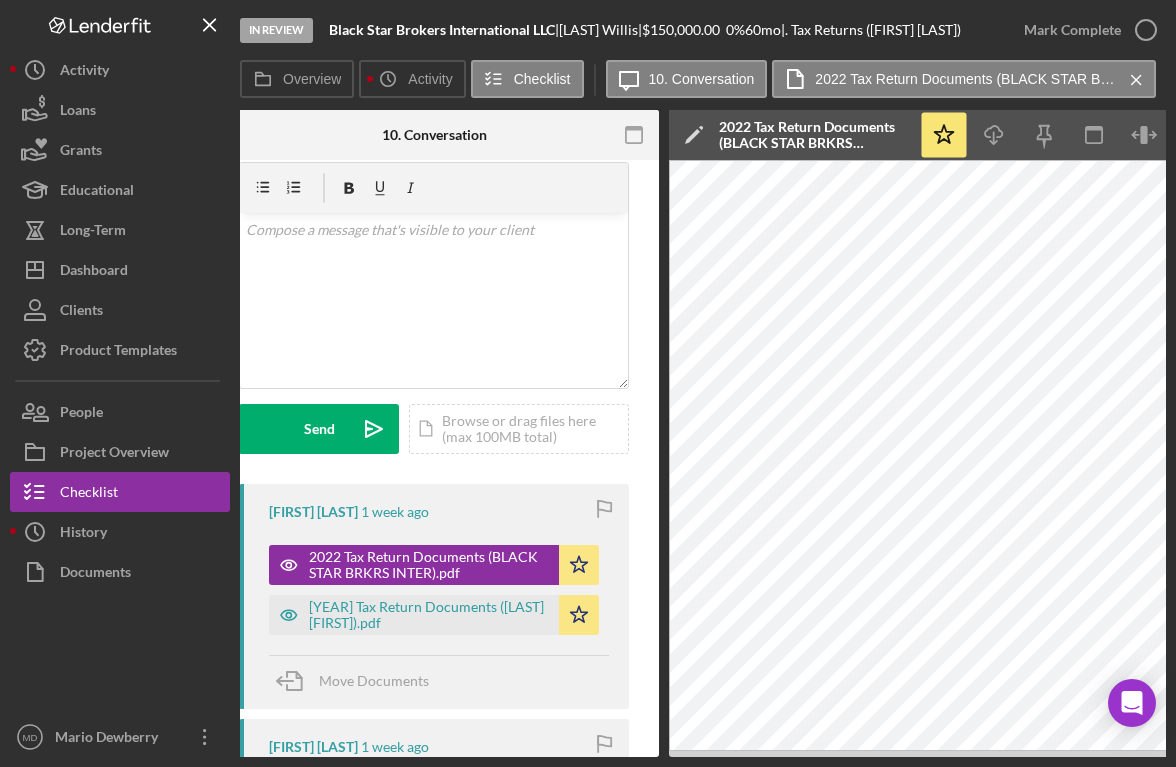 click on "[FIRST] [LAST] [TIME_AGO] [FIRST] [LAST]" at bounding box center [439, 512] 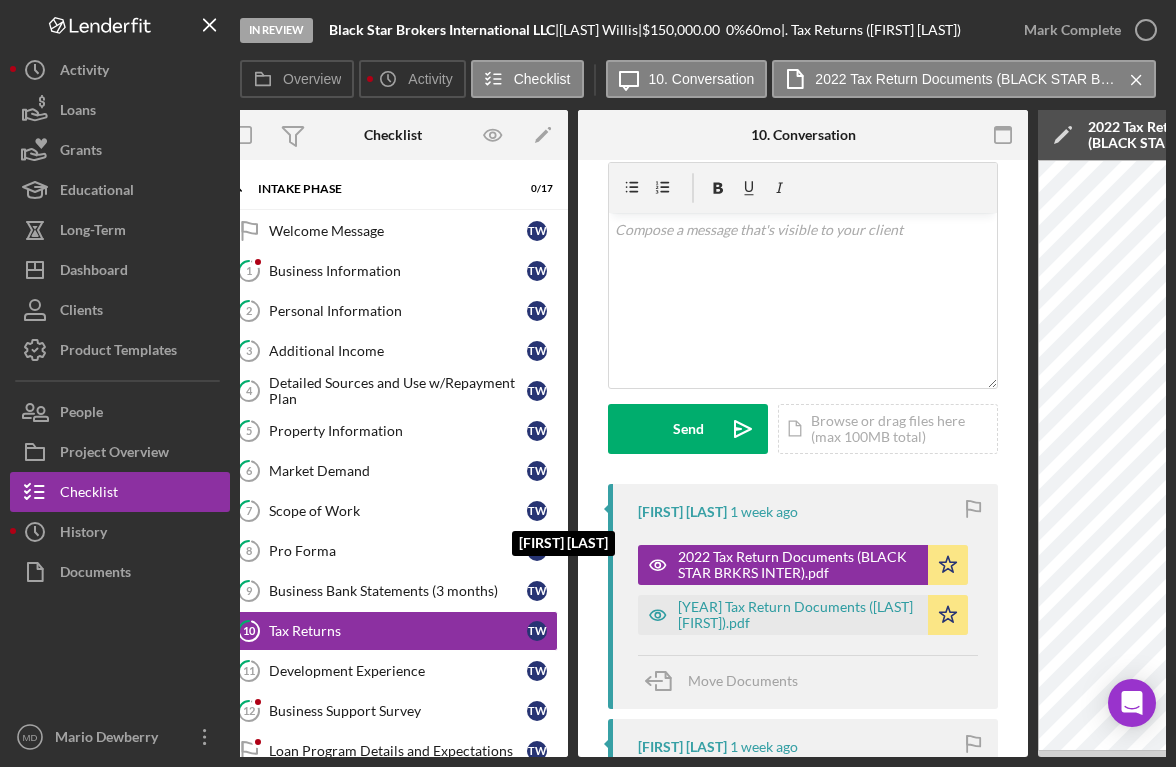 scroll, scrollTop: 0, scrollLeft: 0, axis: both 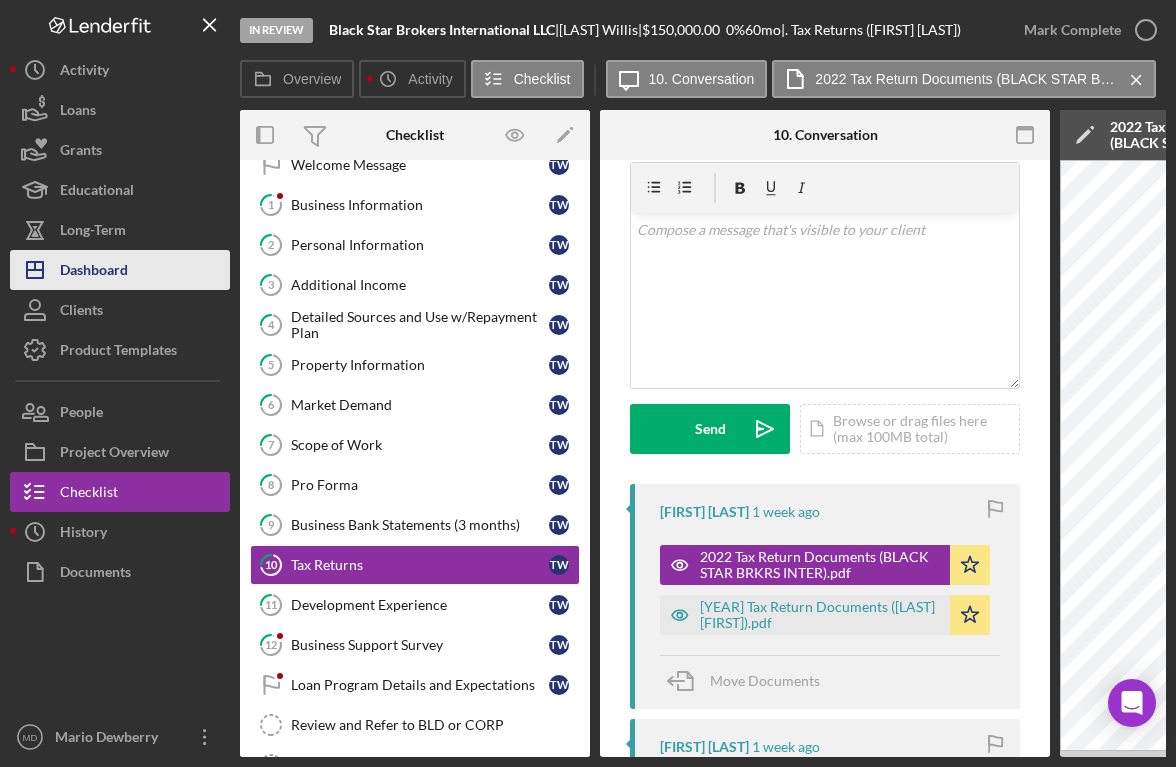 click on "Dashboard" at bounding box center [94, 272] 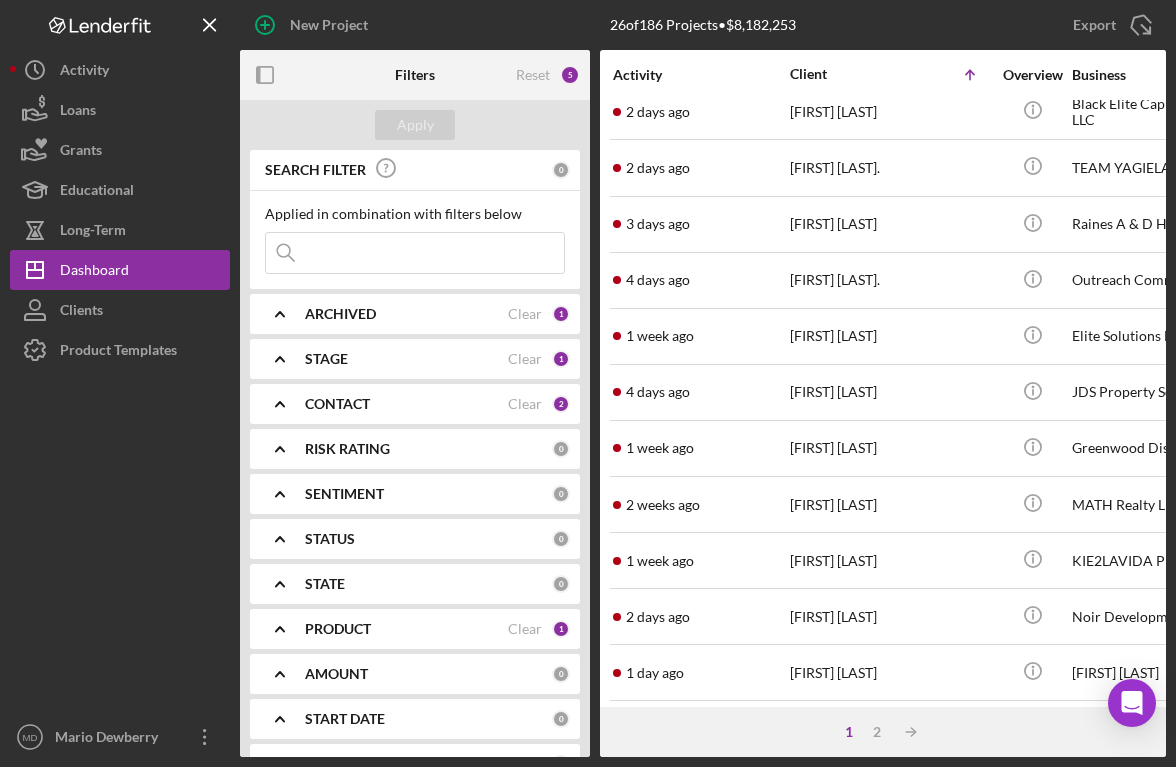 scroll, scrollTop: 519, scrollLeft: 0, axis: vertical 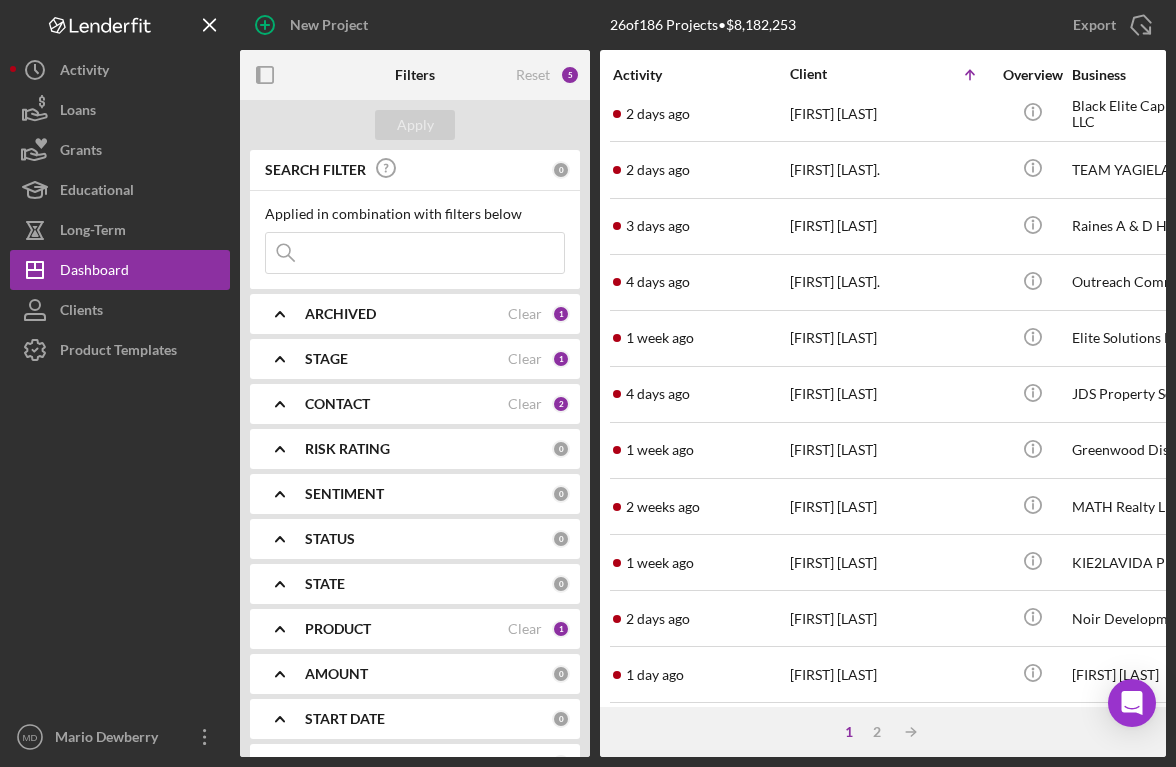 click on "[FIRST] [LAST]" at bounding box center (890, 394) 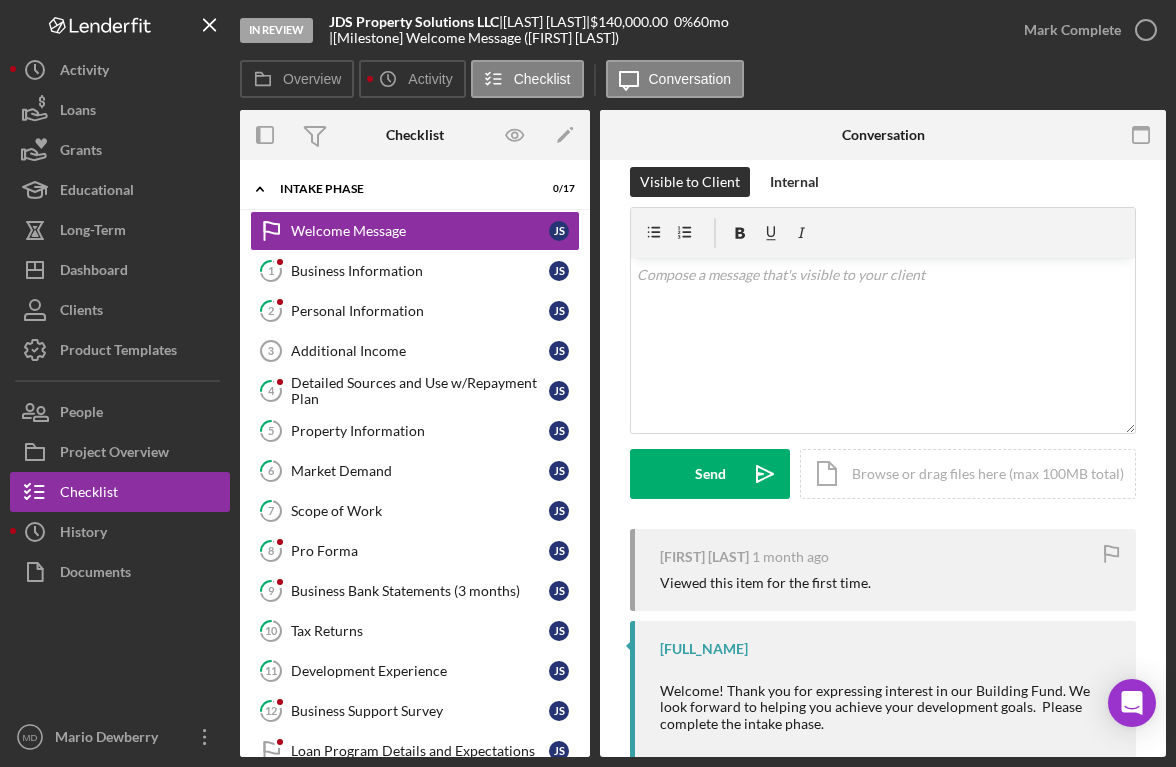 scroll, scrollTop: 22, scrollLeft: 0, axis: vertical 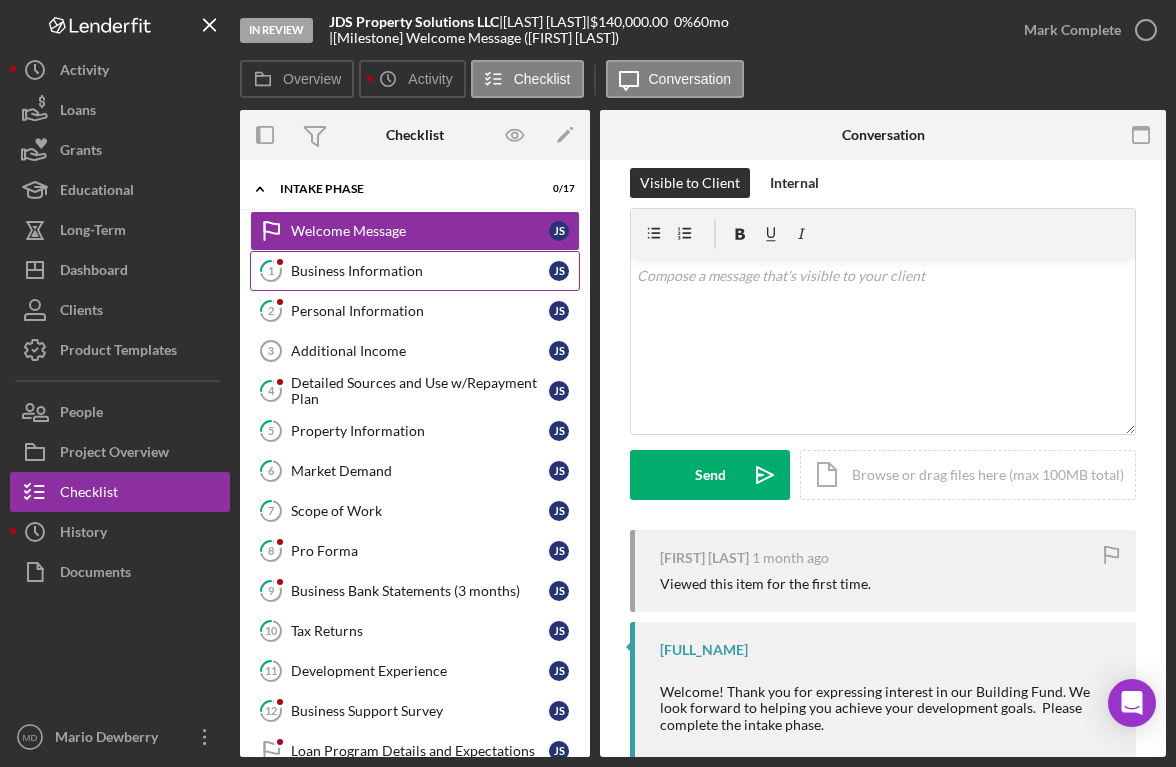 click on "Business Information" at bounding box center [420, 271] 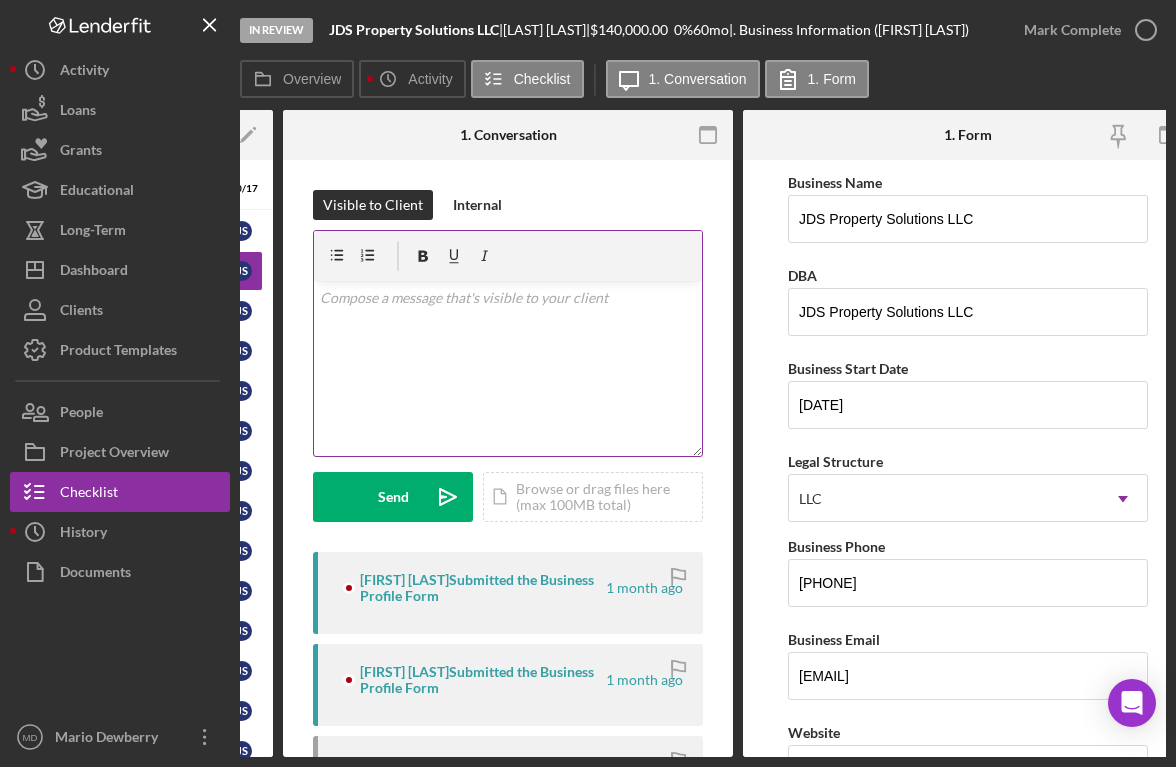 scroll, scrollTop: 0, scrollLeft: 303, axis: horizontal 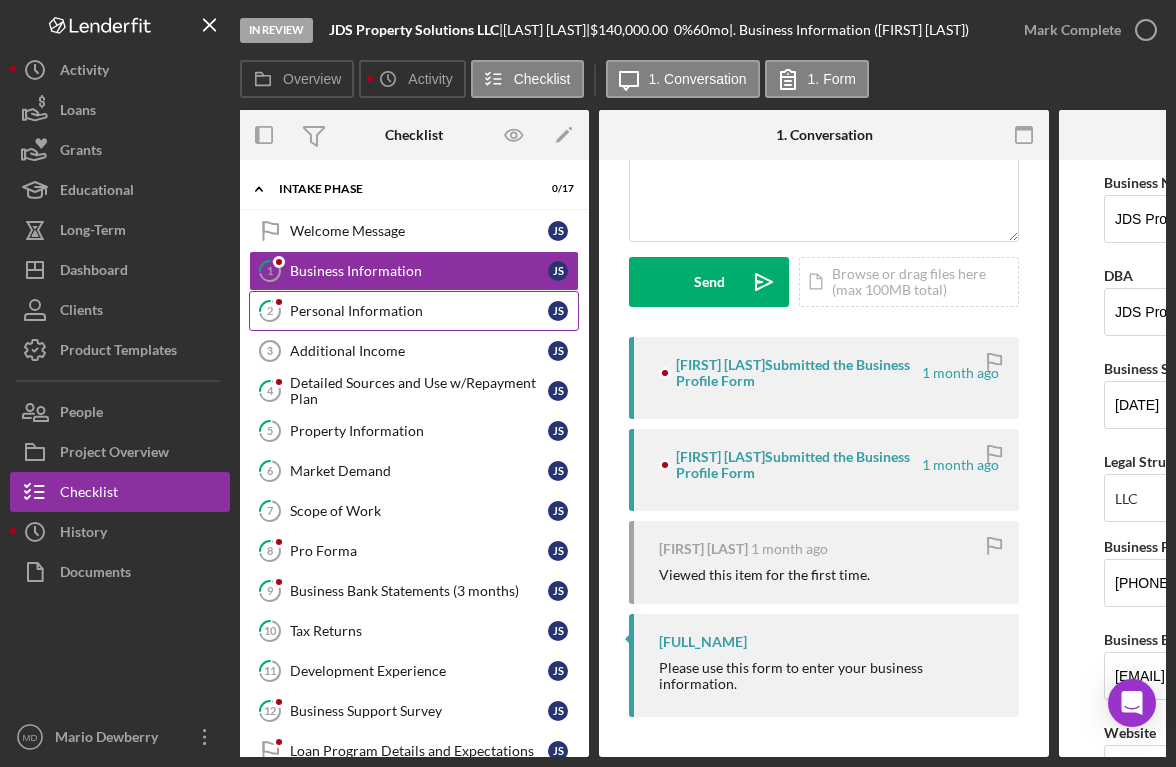 click on "Personal Information" at bounding box center [419, 311] 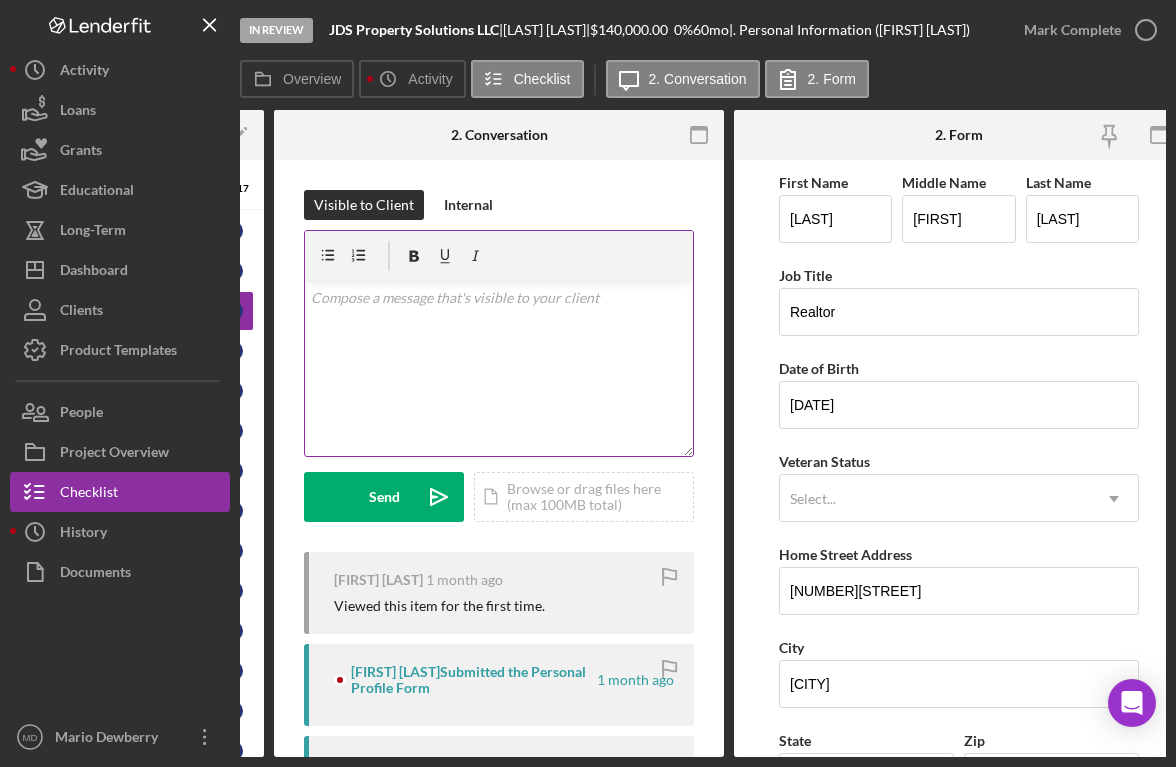 scroll, scrollTop: 0, scrollLeft: 344, axis: horizontal 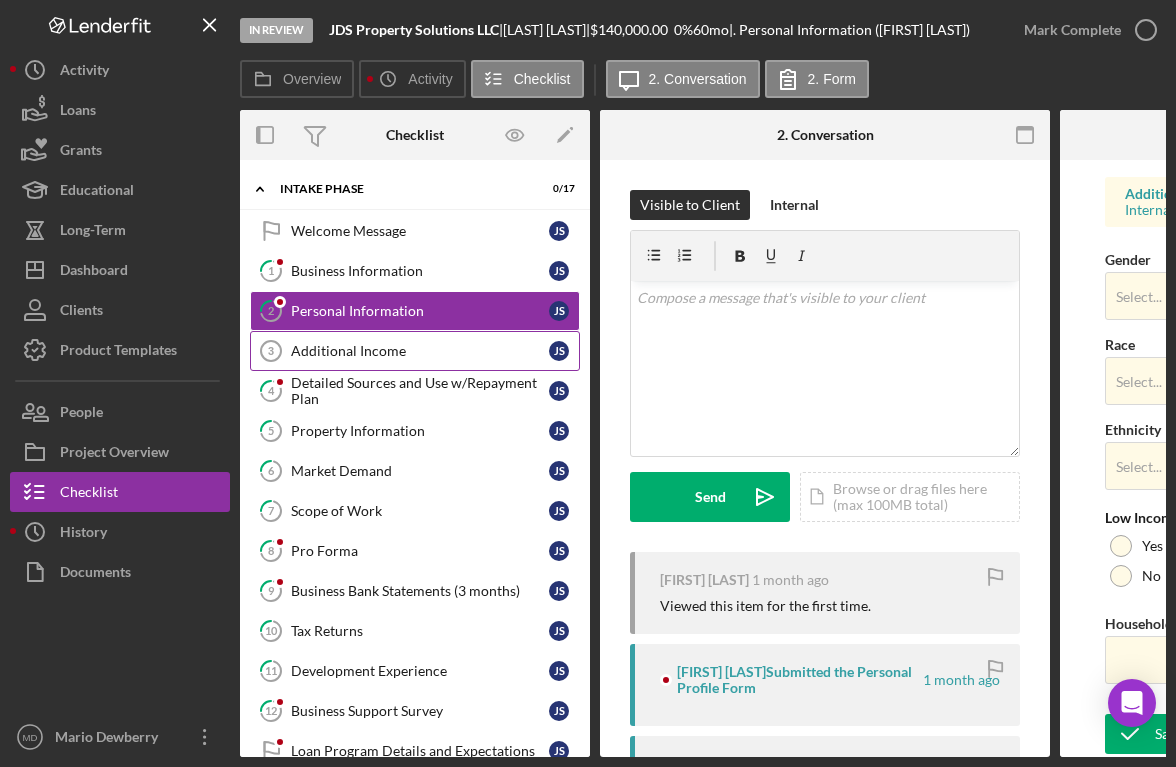 click on "Additional Income 3 Additional Income [FIRST] [LAST]." at bounding box center (415, 351) 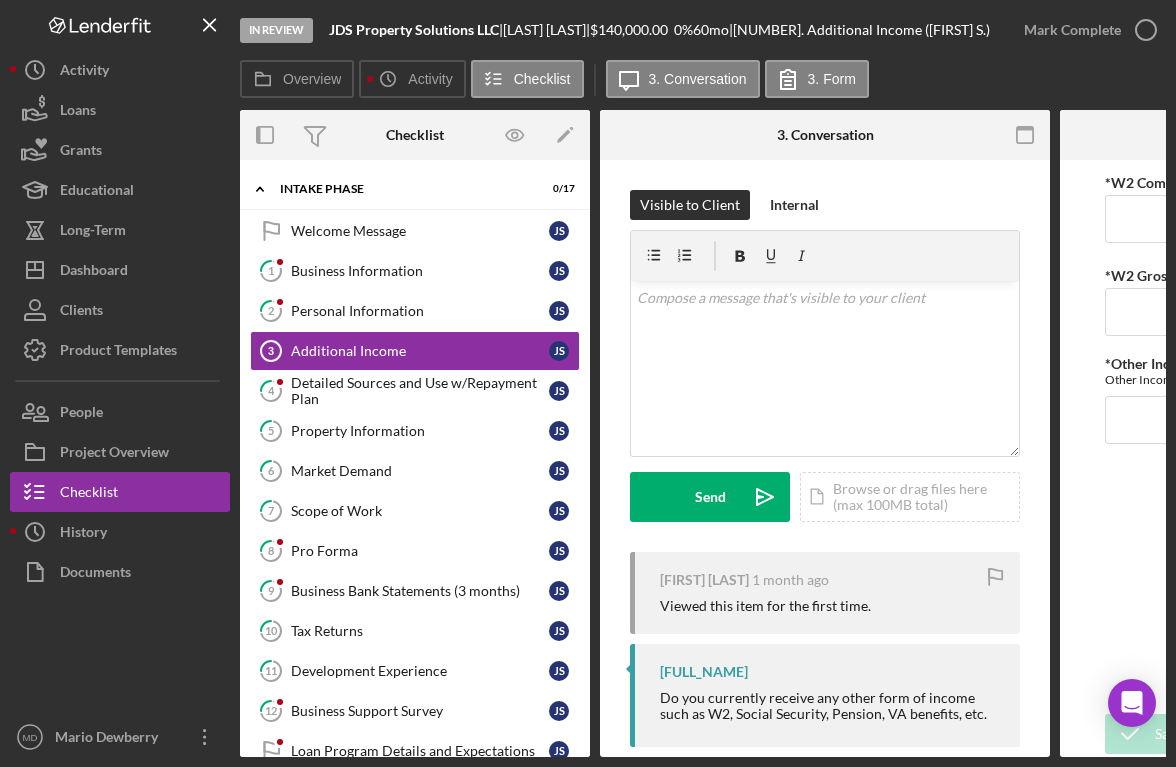 scroll, scrollTop: 36, scrollLeft: 0, axis: vertical 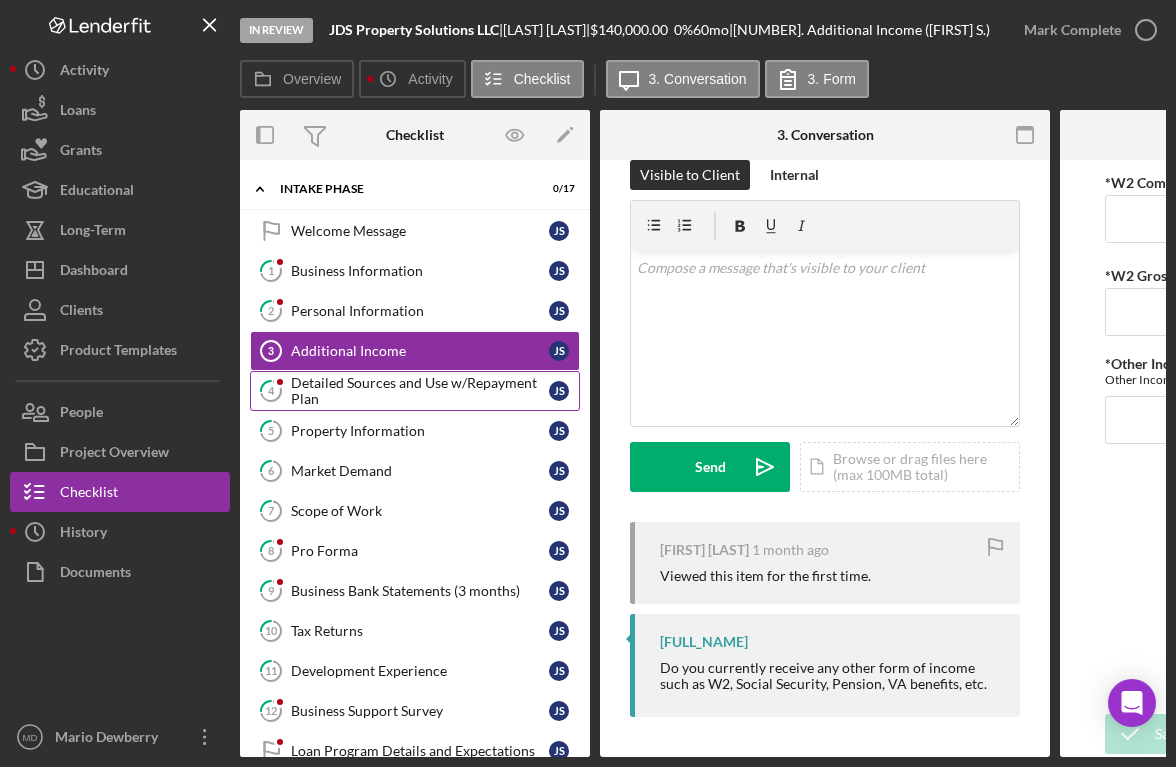 click on "Detailed Sources and Use w/Repayment Plan" at bounding box center (420, 391) 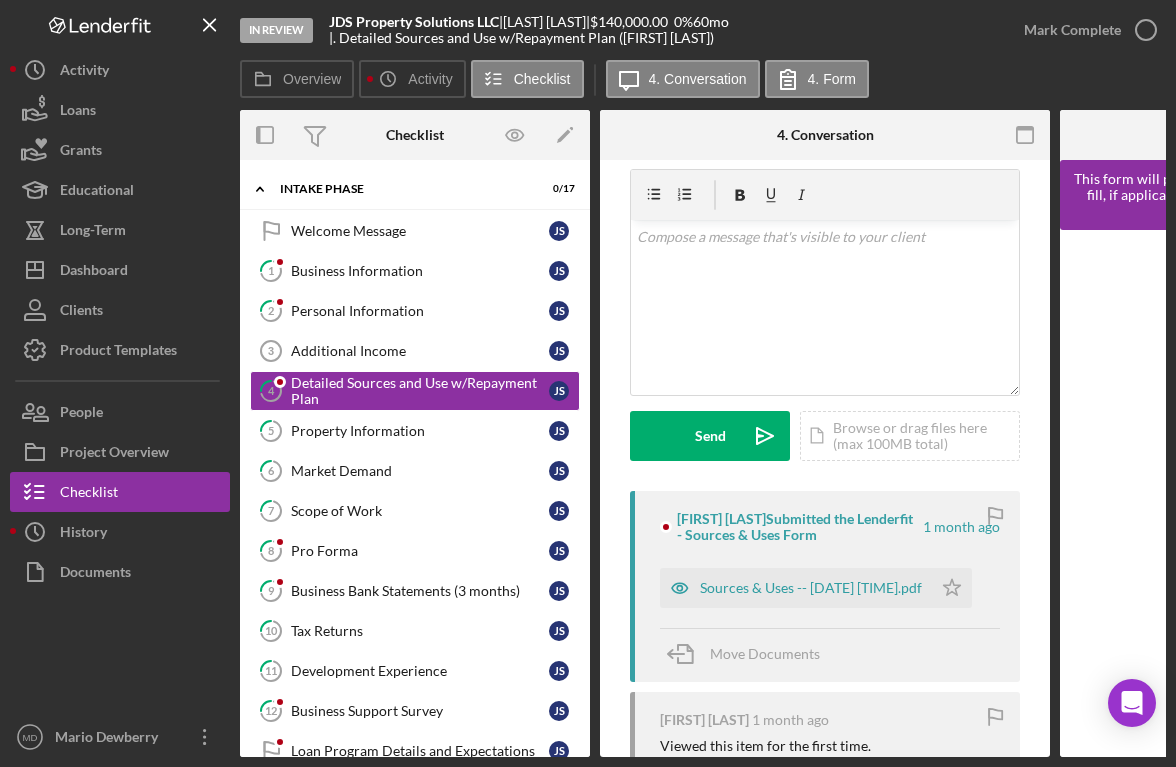 scroll, scrollTop: 76, scrollLeft: 0, axis: vertical 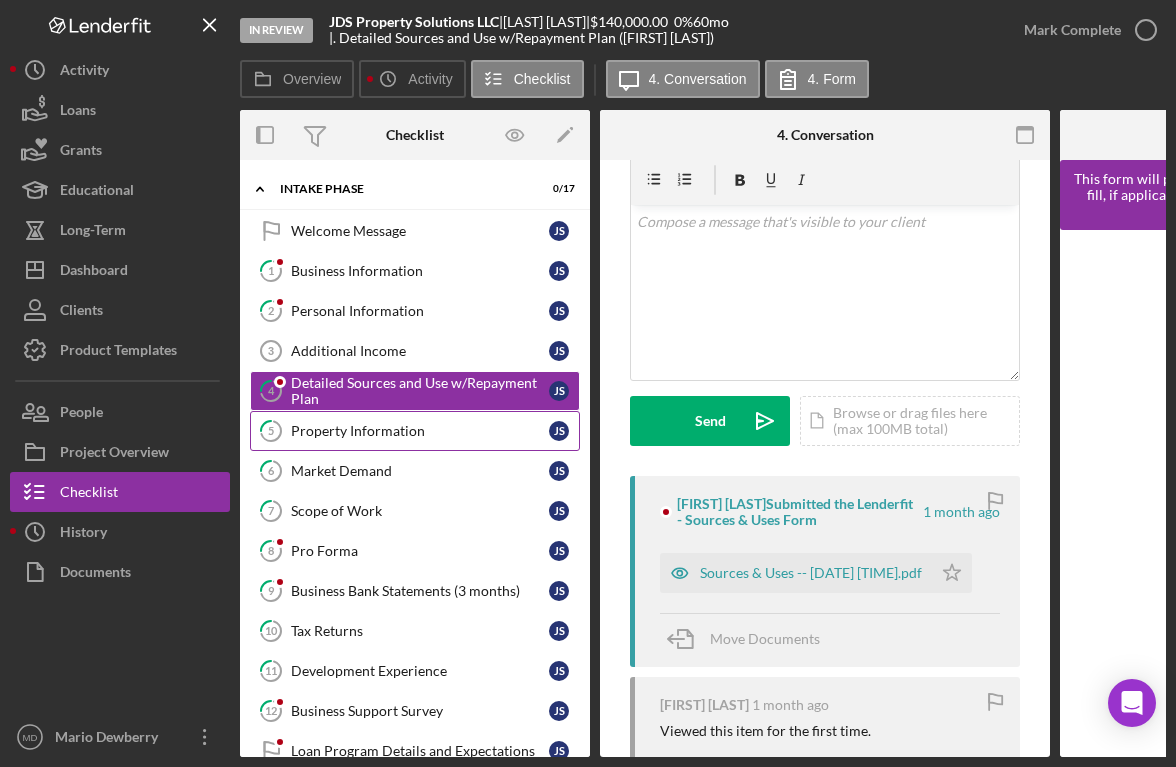 click on "Property Information [FIRST] [LAST]" at bounding box center [415, 431] 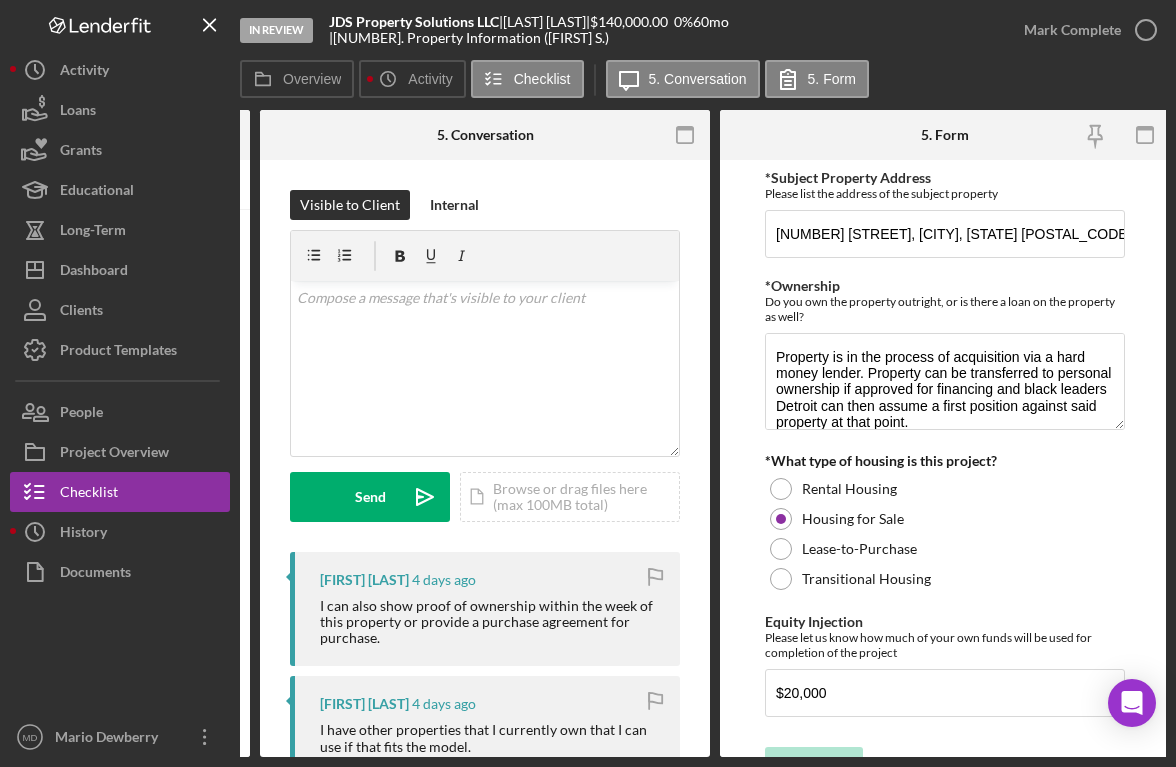 scroll, scrollTop: 0, scrollLeft: 344, axis: horizontal 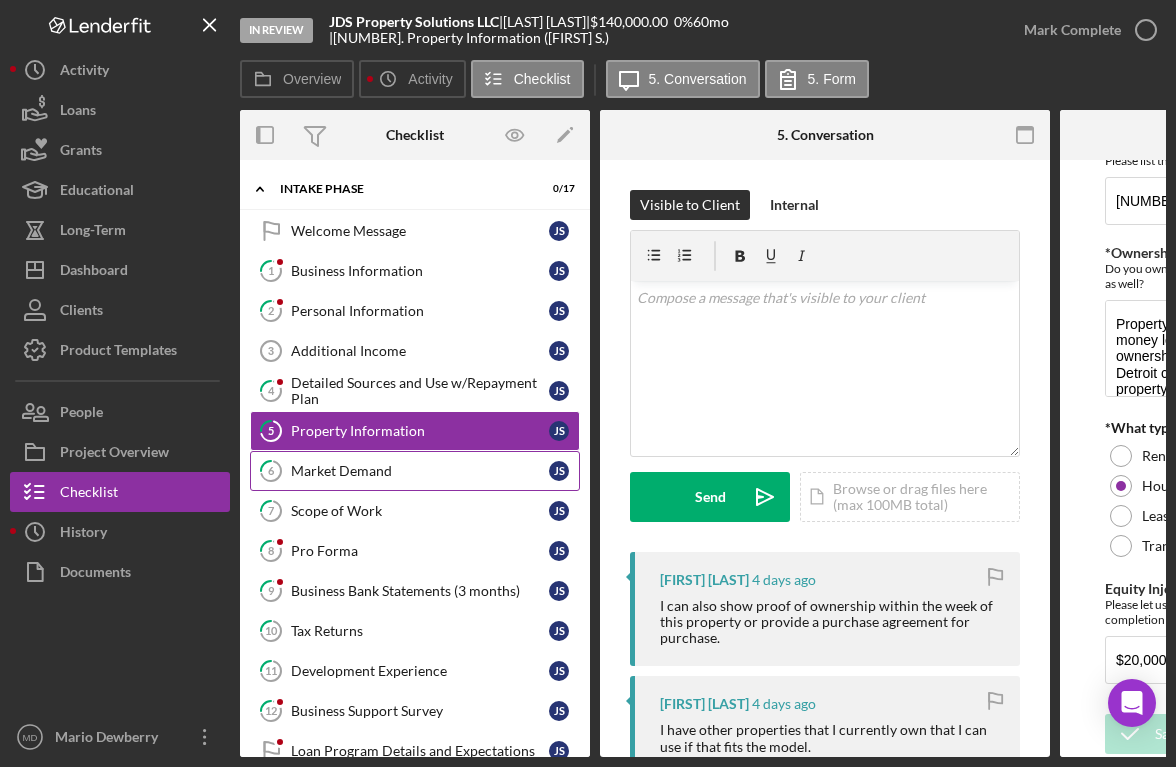 click on "Market Demand" at bounding box center [420, 471] 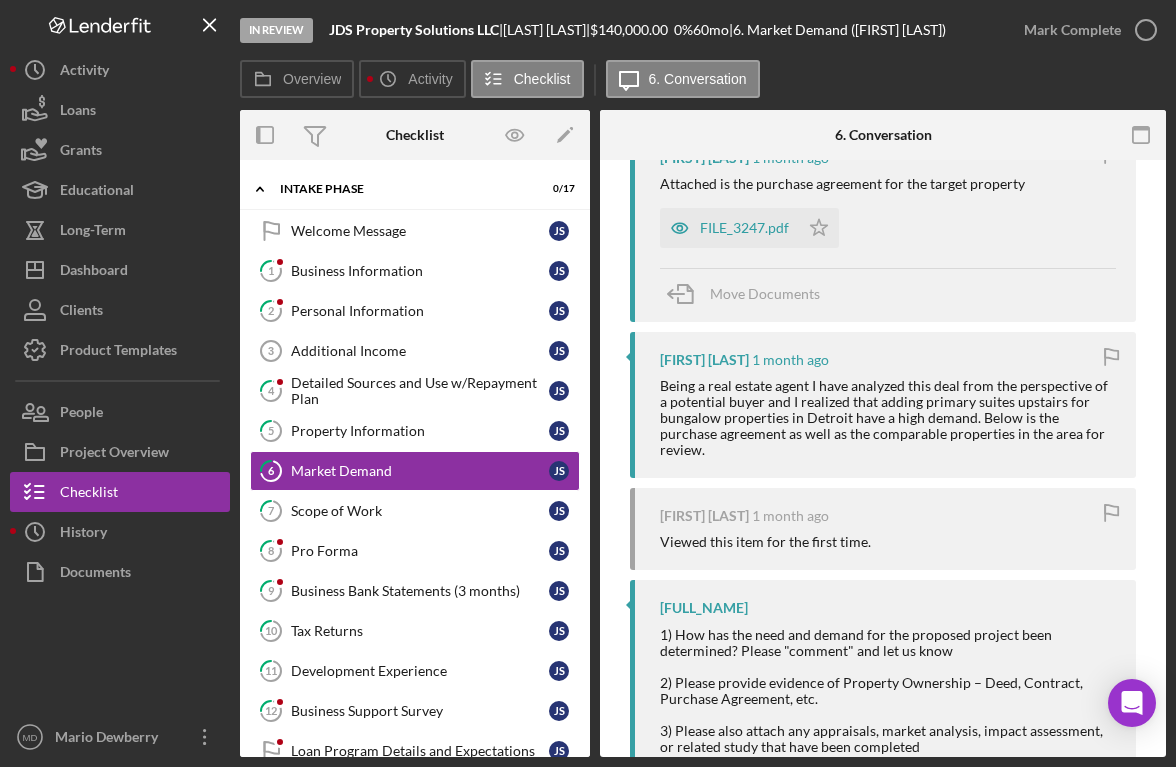 scroll, scrollTop: 669, scrollLeft: 0, axis: vertical 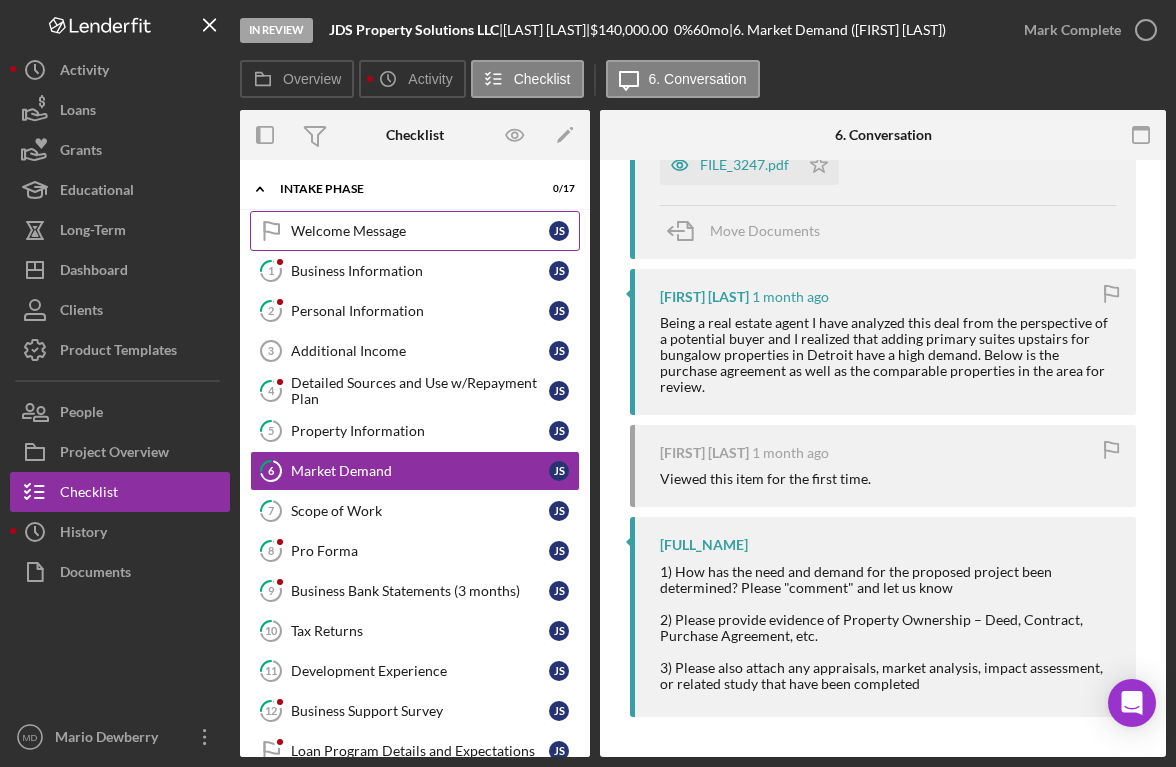 click on "Welcome Message Welcome Message [INITIAL] [INITIAL]" at bounding box center (415, 231) 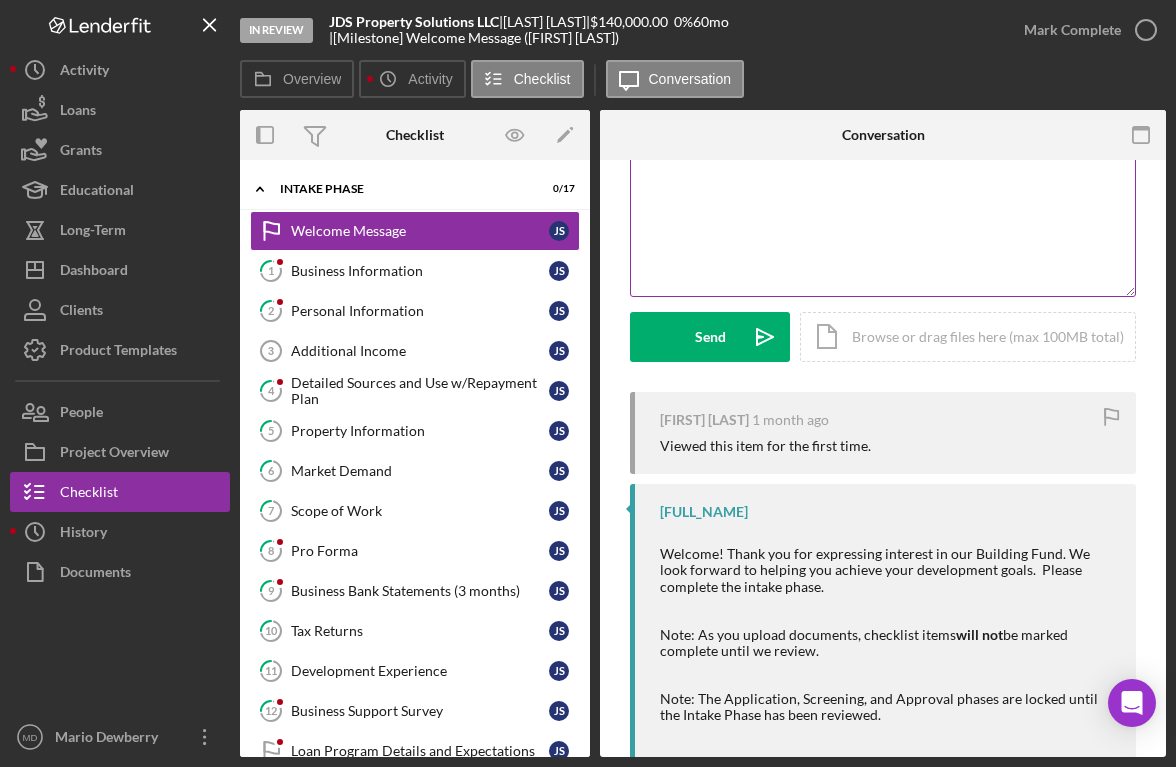 scroll, scrollTop: 0, scrollLeft: 0, axis: both 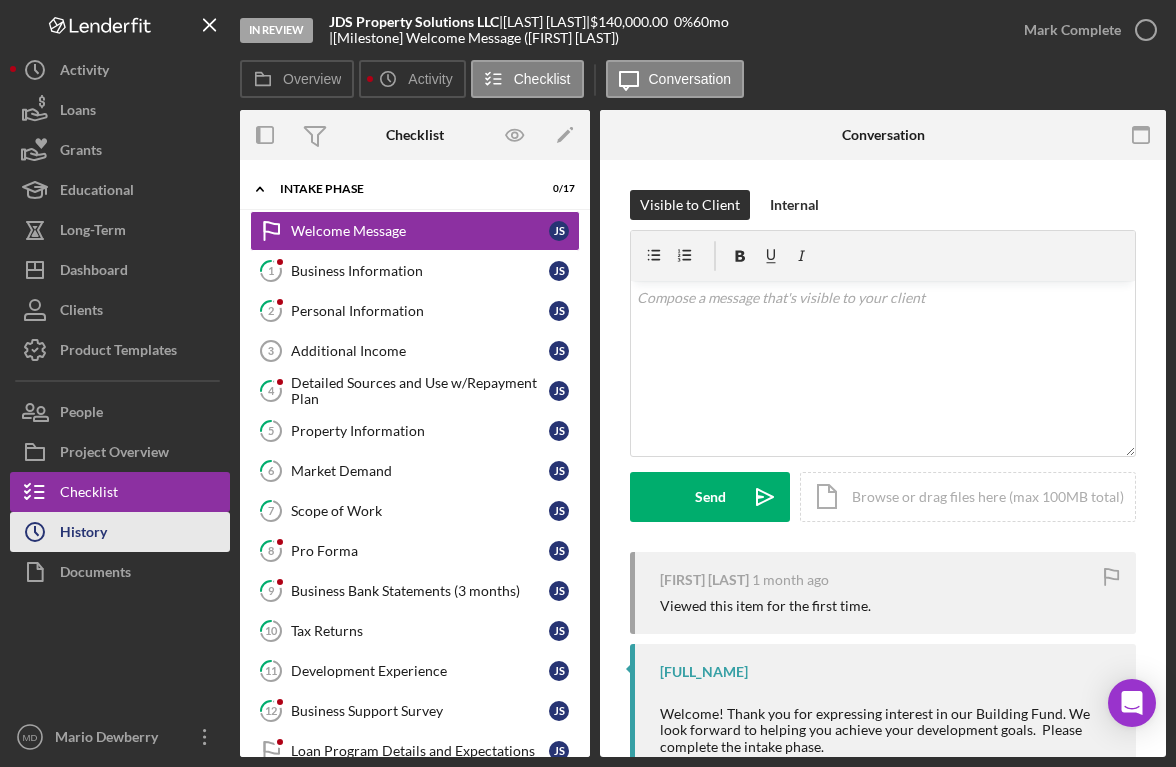 click on "Icon/History History" at bounding box center (120, 532) 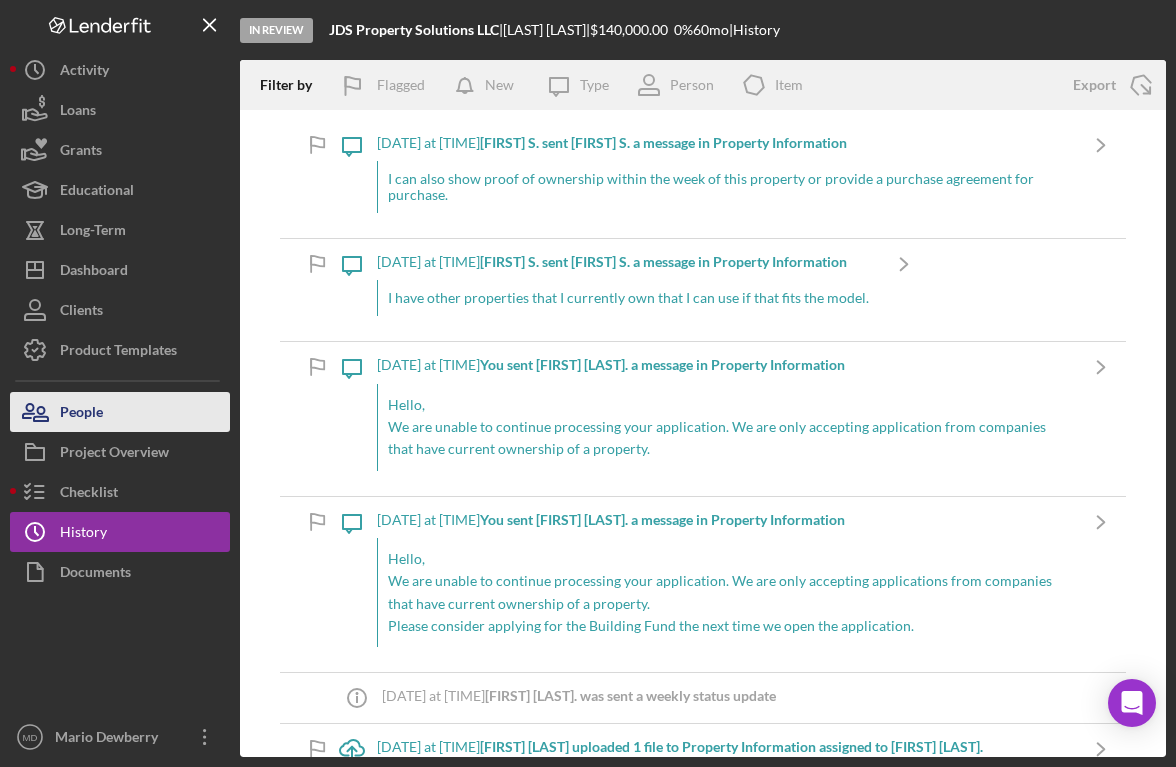 click on "People" at bounding box center [120, 412] 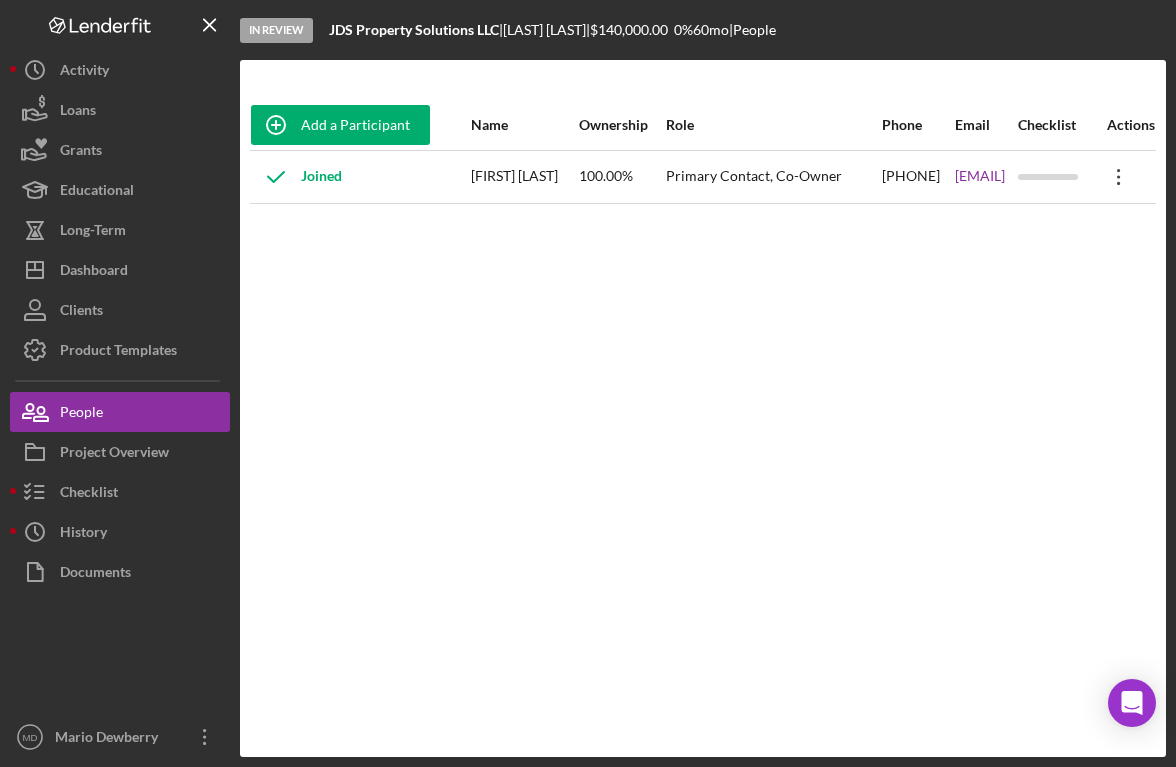 click on "Icon/Overflow" 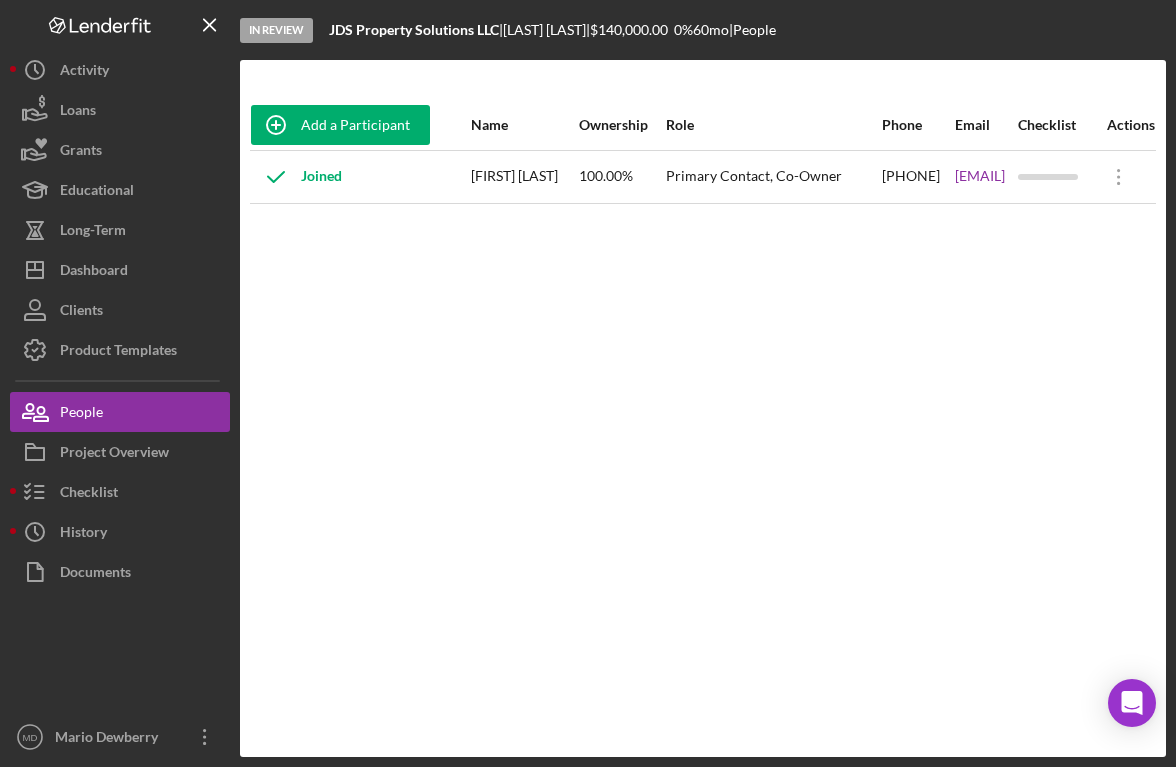 click on "Add a Participant Name Ownership Role Phone Email Checklist Actions  Joined [FIRST] [LAST] 100.00% Primary Contact, Co-Owner ([PHONE]) [EMAIL] Icon/Overflow Icon/Edit  Edit" at bounding box center [703, 408] 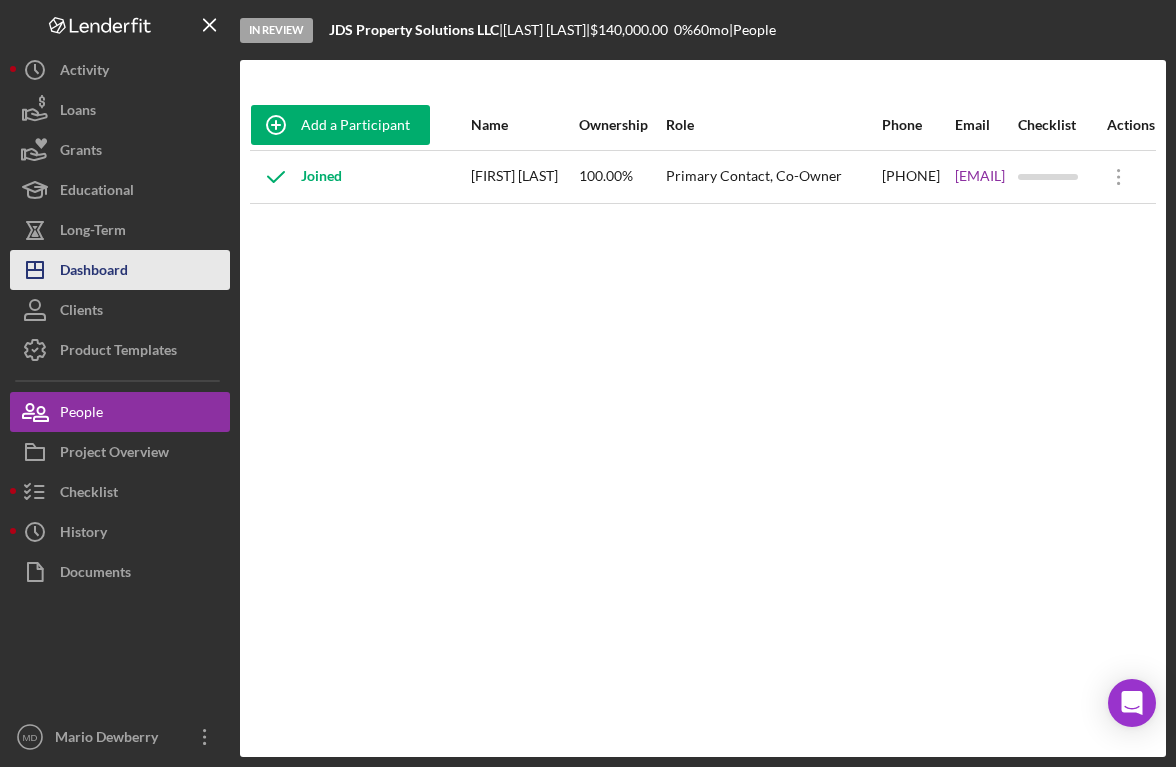 click on "Dashboard" at bounding box center [94, 272] 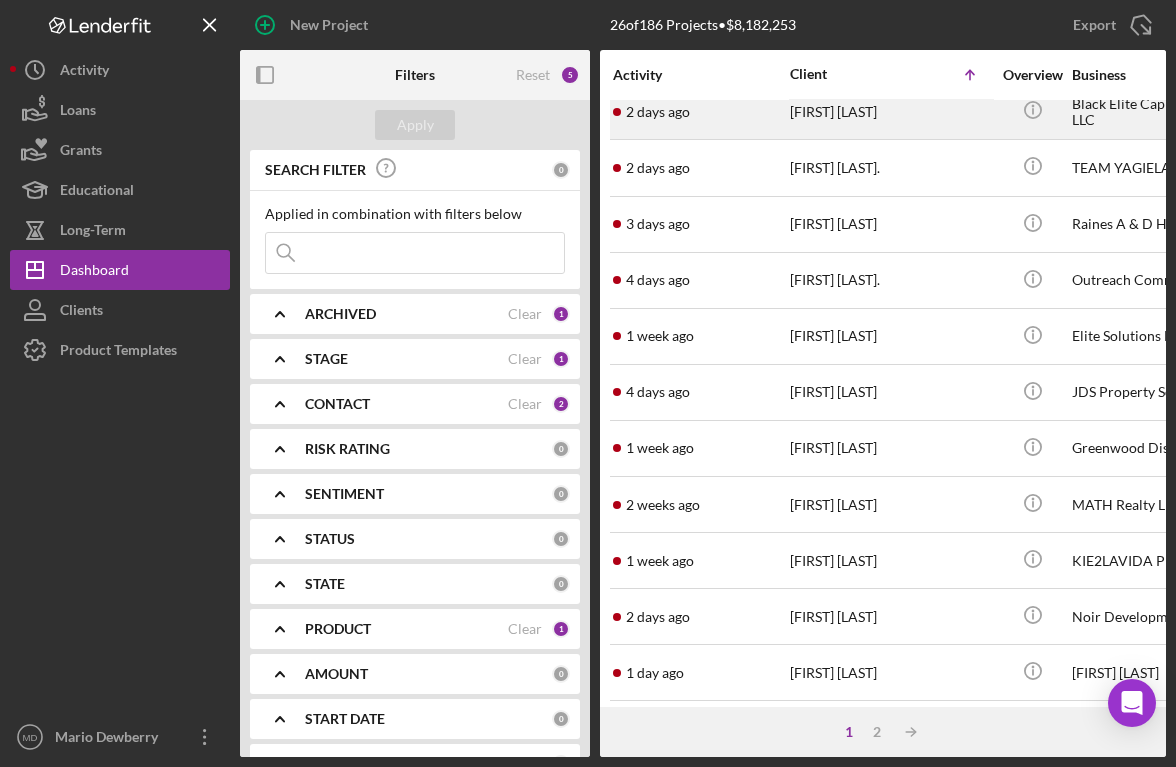 scroll, scrollTop: 793, scrollLeft: 0, axis: vertical 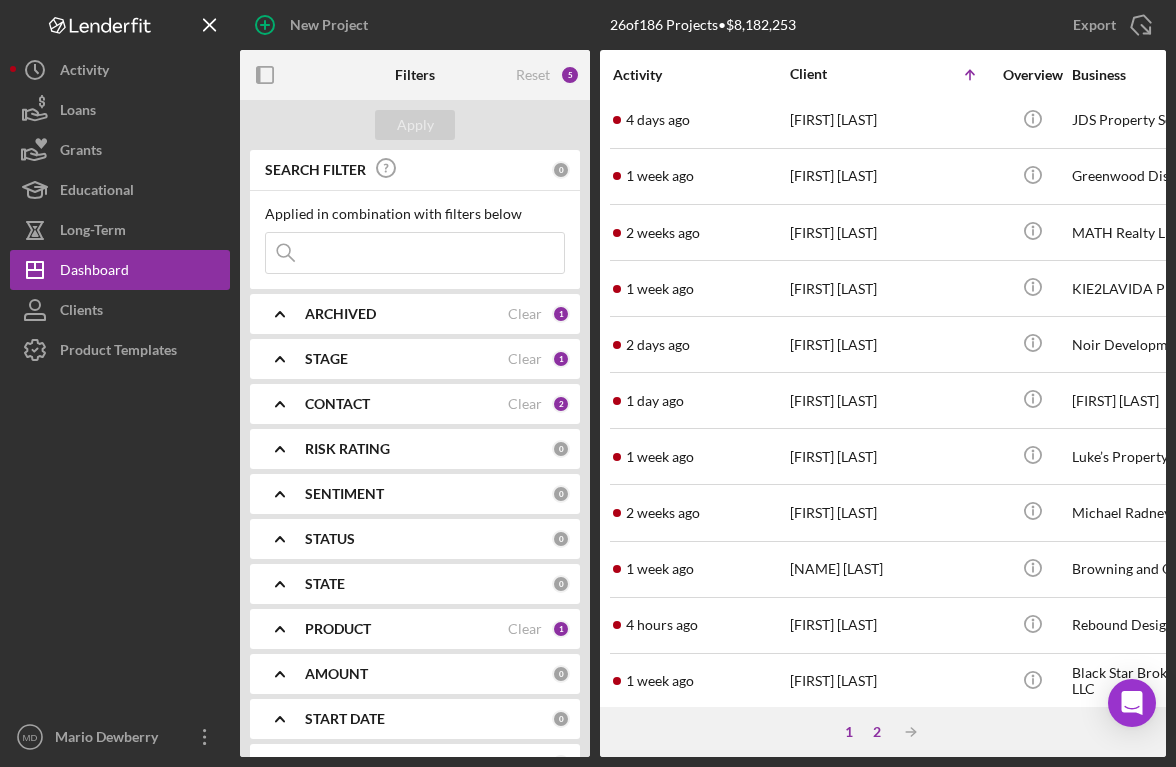 click on "2" at bounding box center [877, 732] 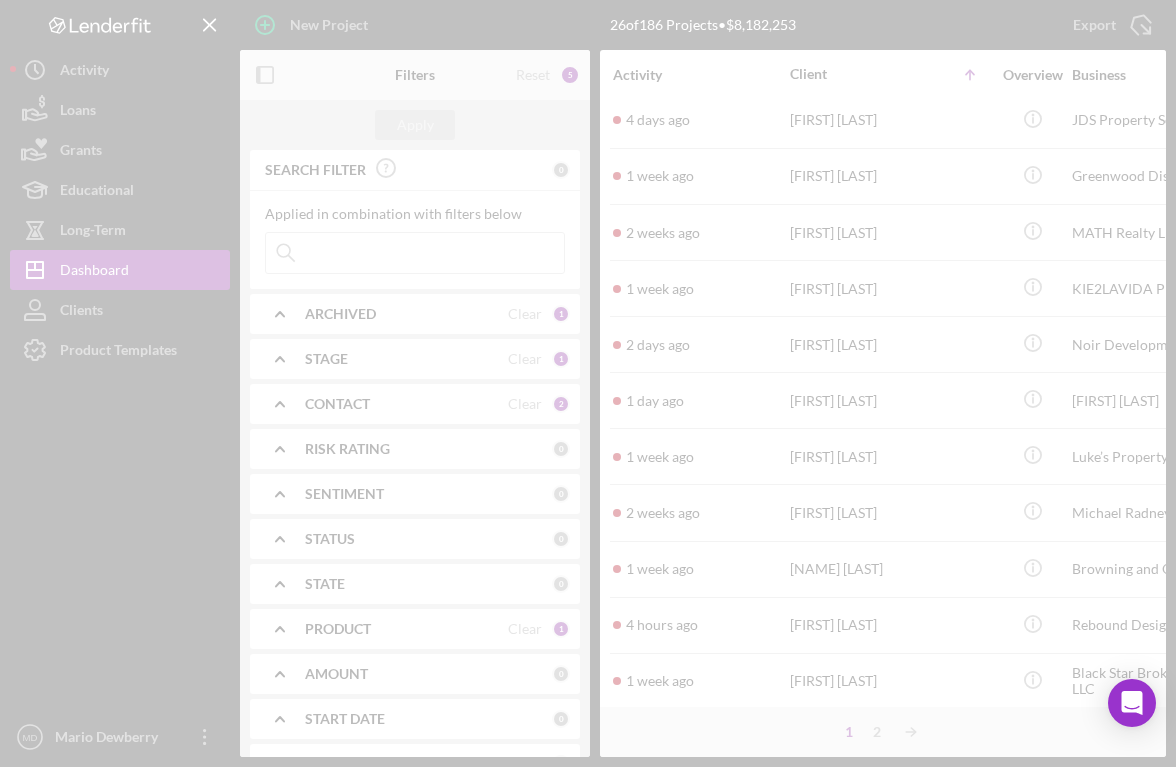 scroll, scrollTop: 0, scrollLeft: 0, axis: both 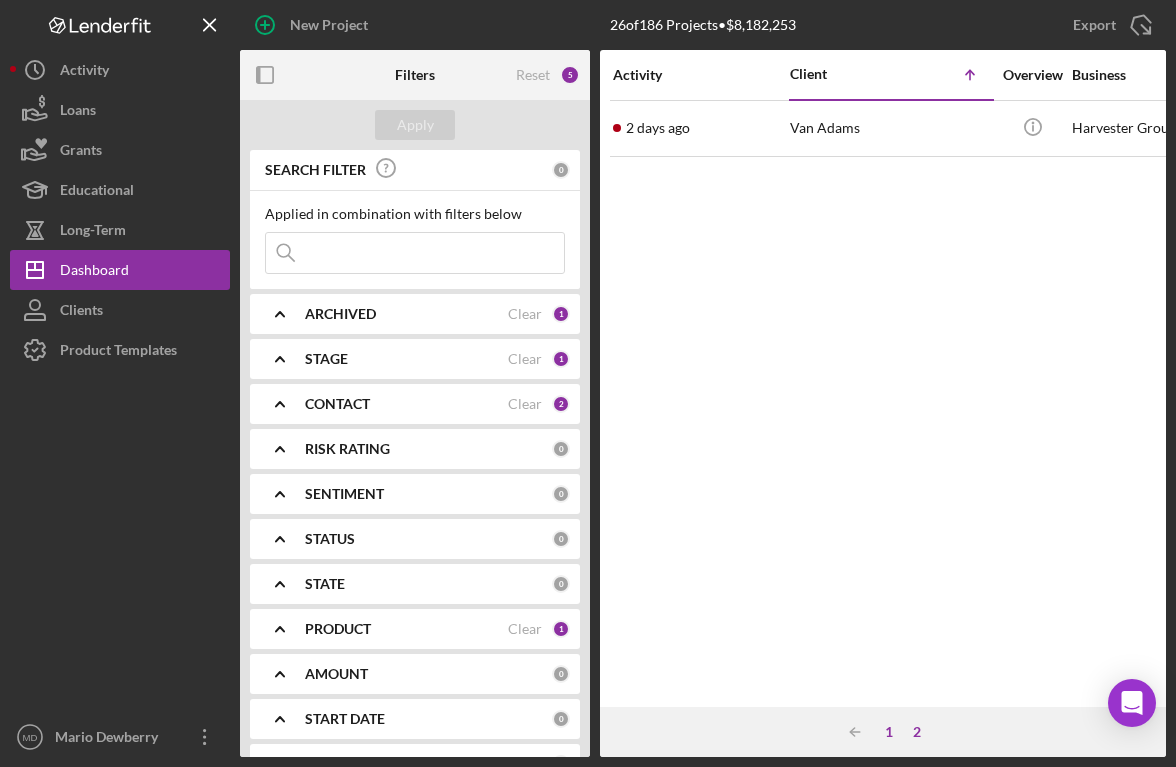 click on "1" at bounding box center [889, 732] 